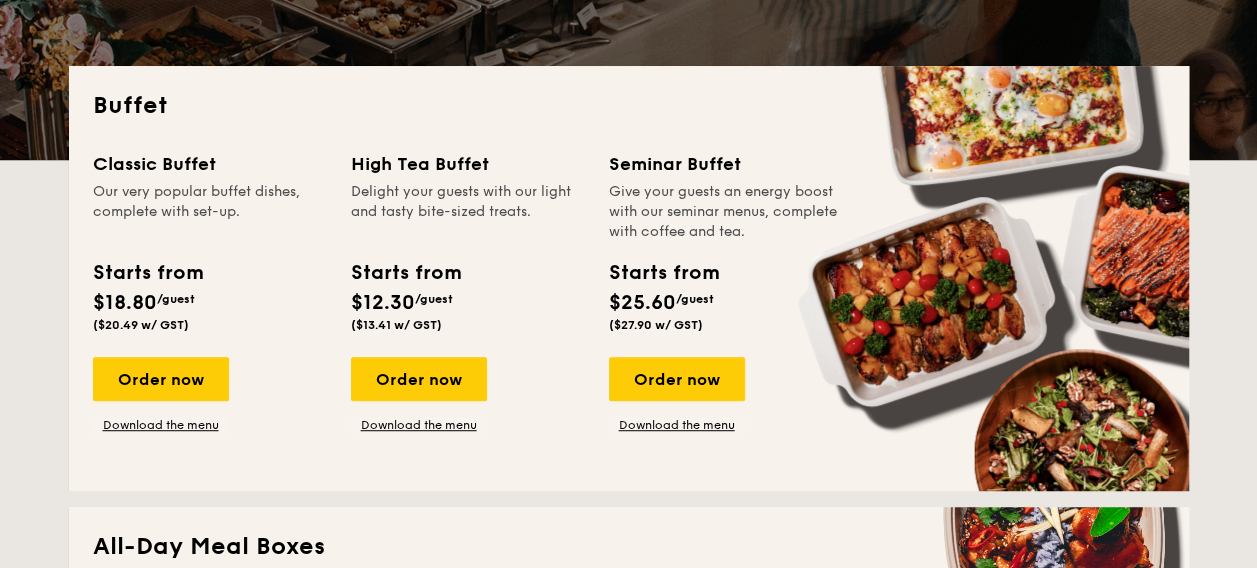 scroll, scrollTop: 420, scrollLeft: 0, axis: vertical 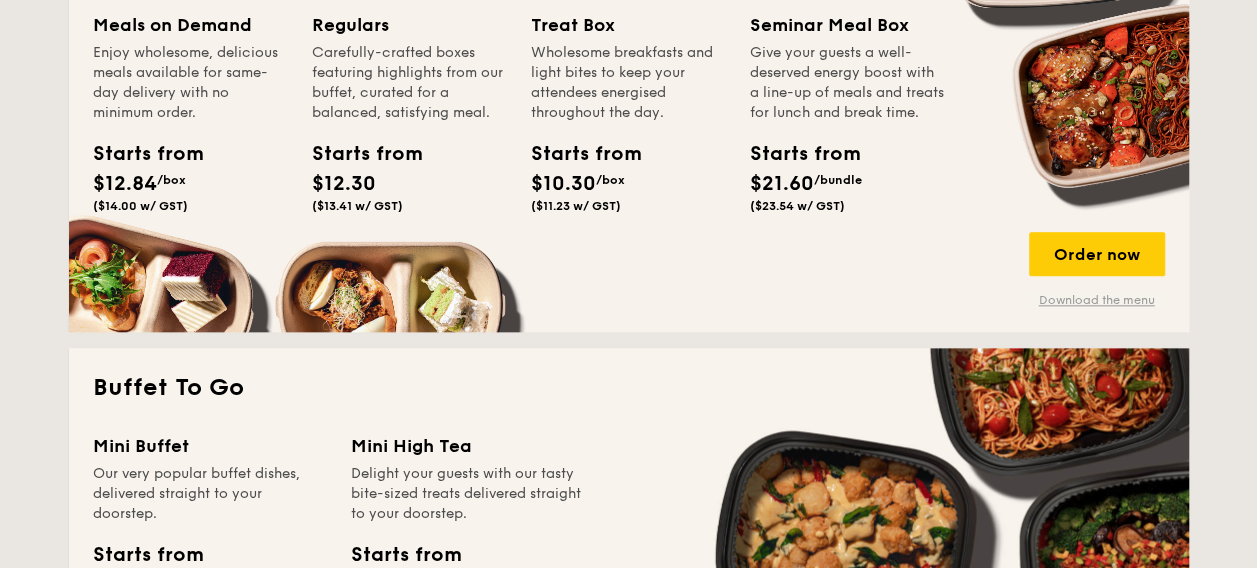 click on "Download the menu" at bounding box center [1097, 300] 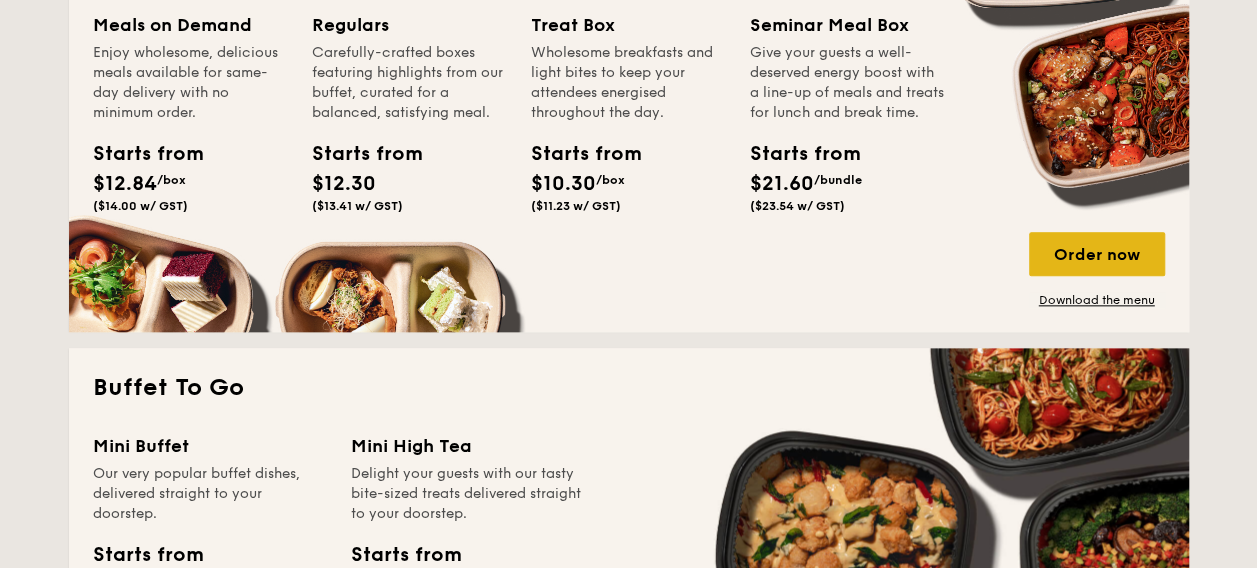 click on "Order now" at bounding box center (1097, 254) 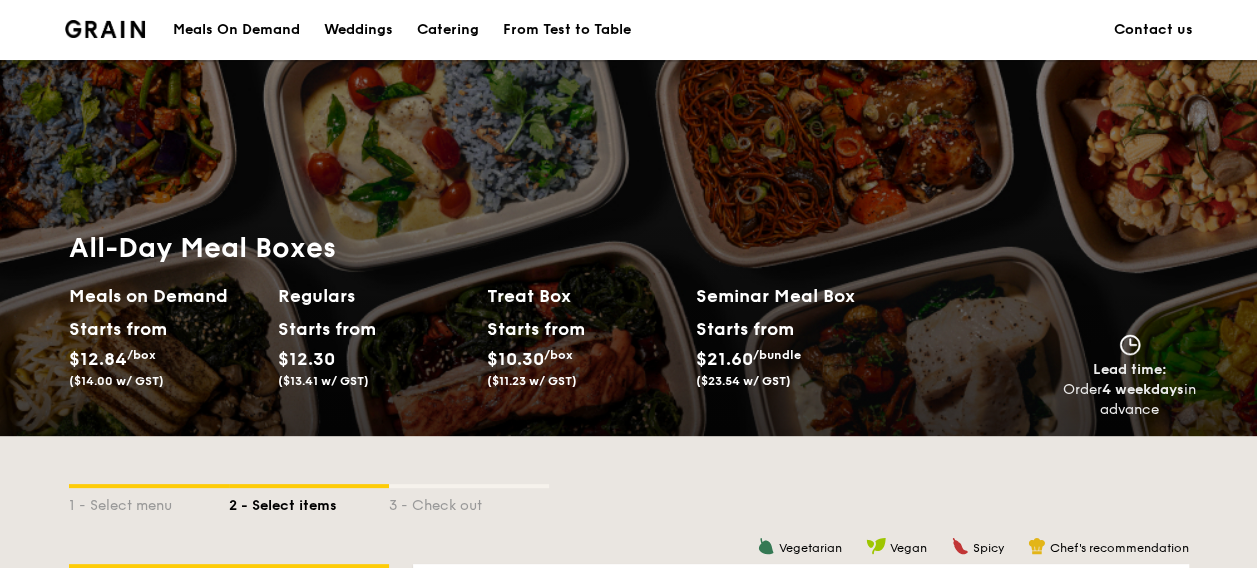 scroll, scrollTop: 300, scrollLeft: 0, axis: vertical 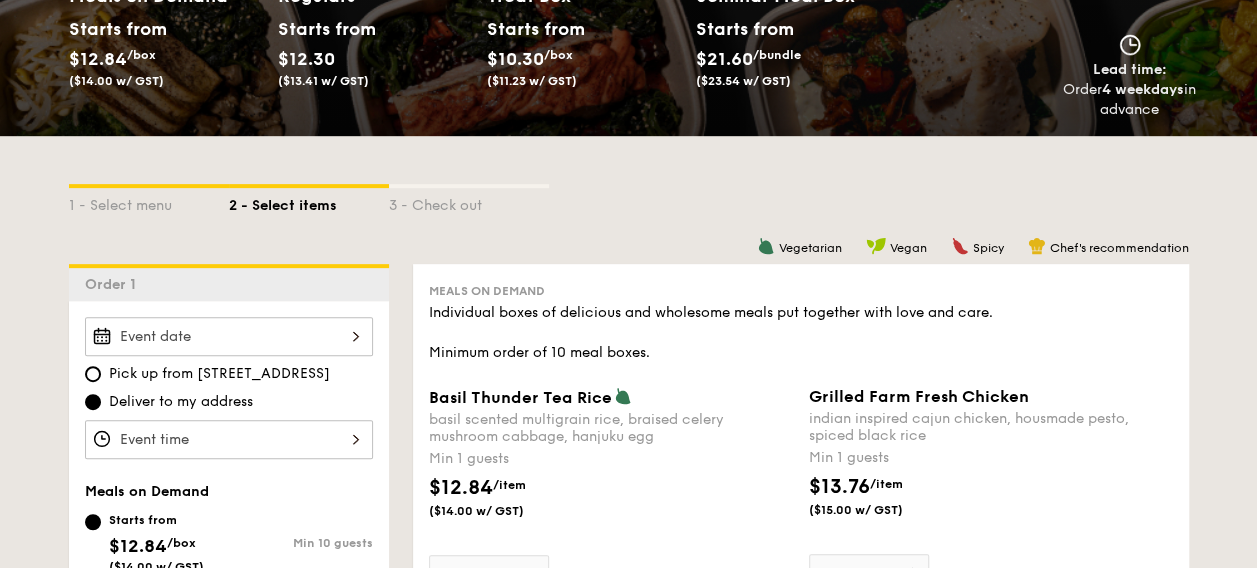 click at bounding box center [229, 336] 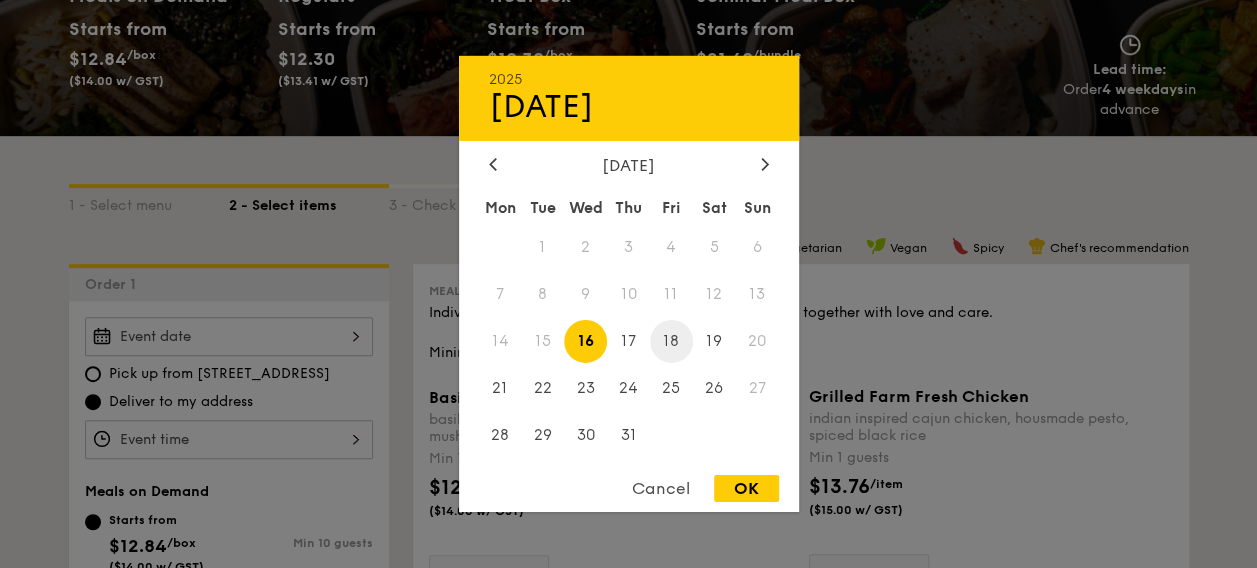 click on "18" at bounding box center (671, 341) 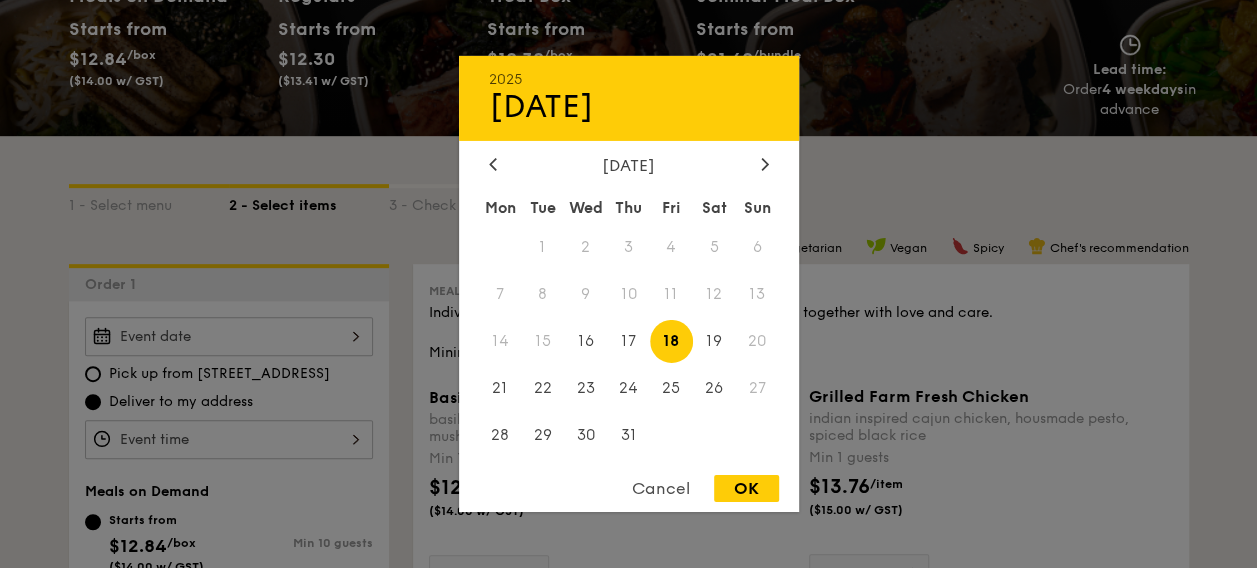 click on "OK" at bounding box center [746, 488] 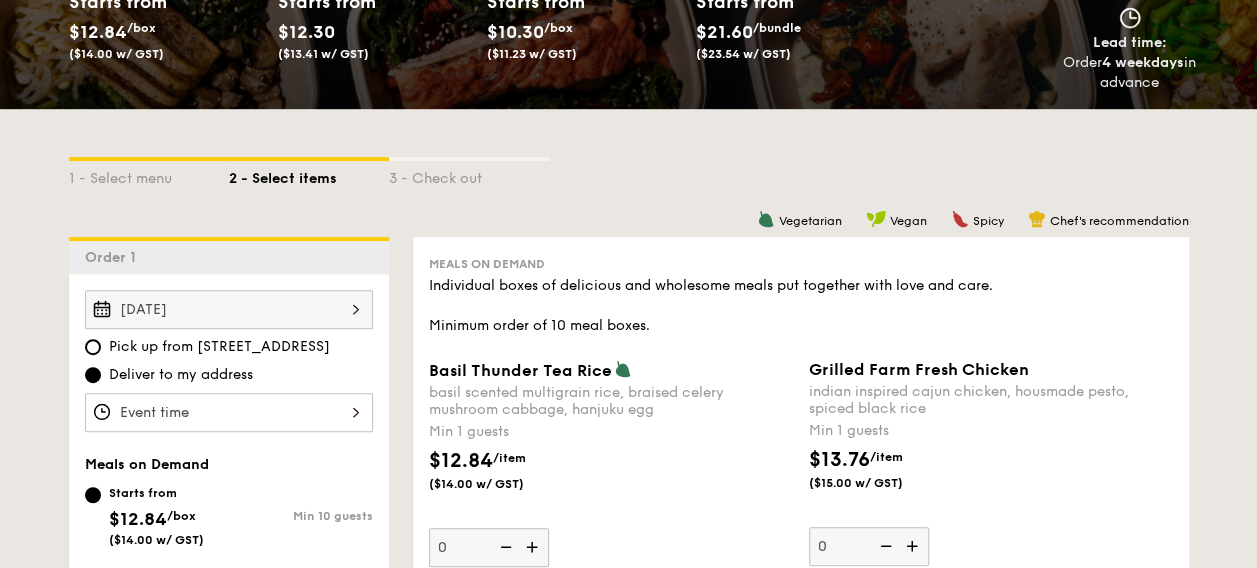 scroll, scrollTop: 400, scrollLeft: 0, axis: vertical 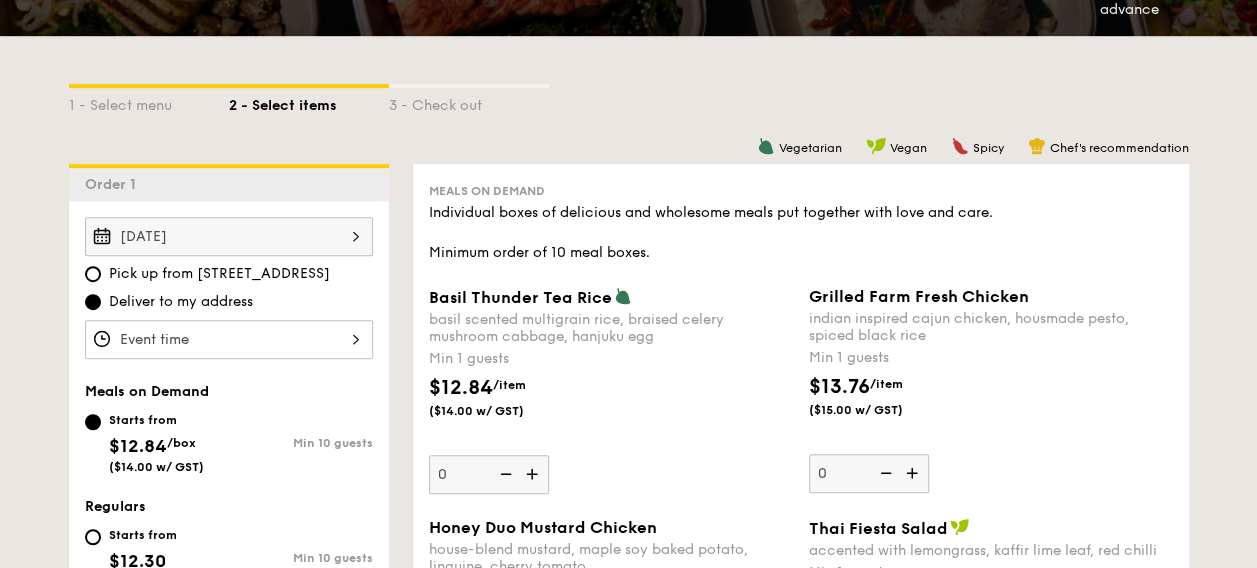 click on "Deliver to my address" at bounding box center [181, 302] 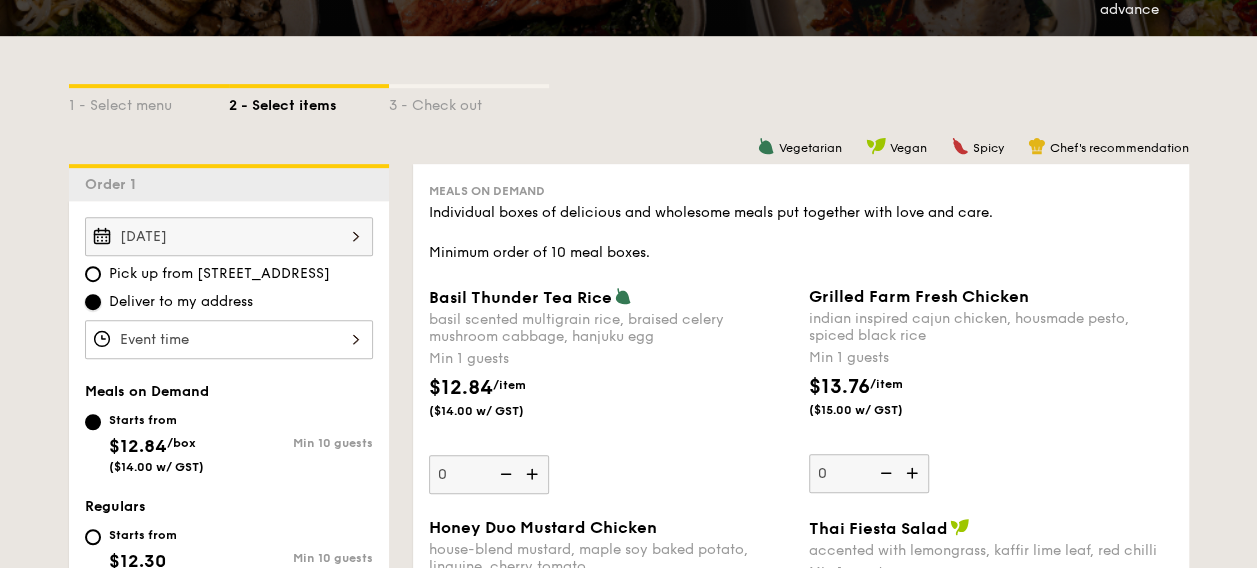 click on "Deliver to my address" at bounding box center (93, 302) 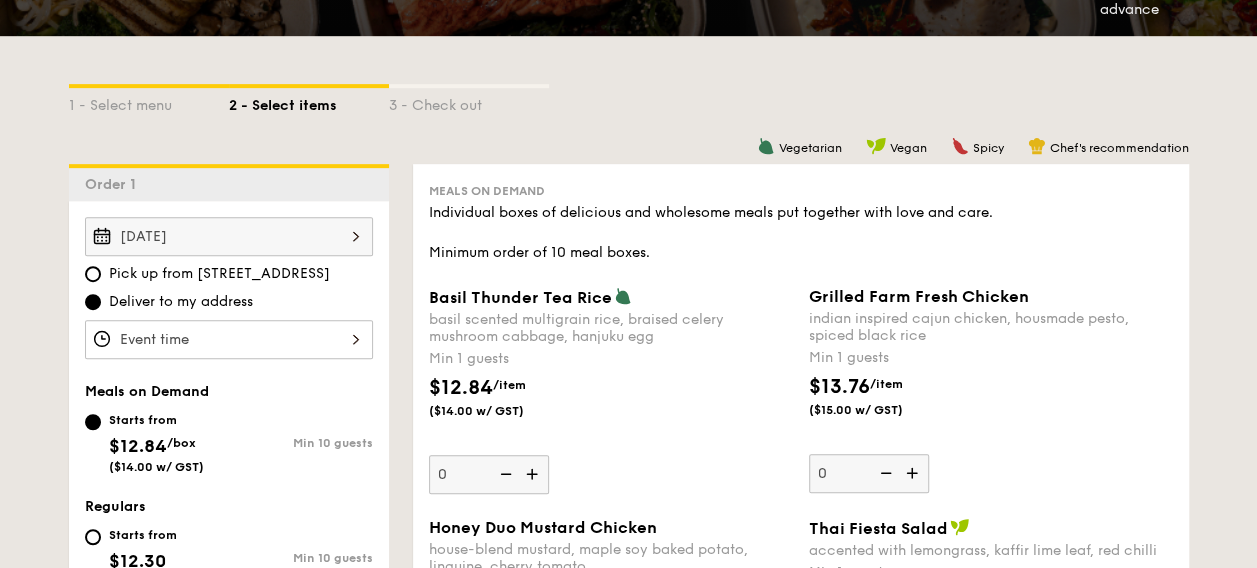click at bounding box center [229, 339] 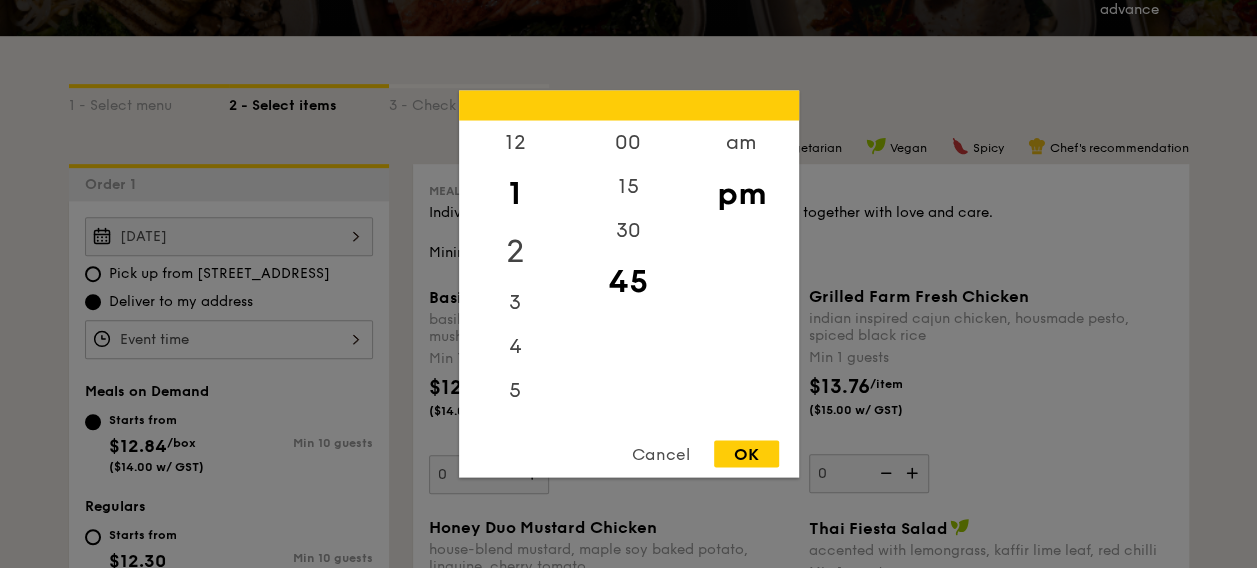 scroll, scrollTop: 300, scrollLeft: 0, axis: vertical 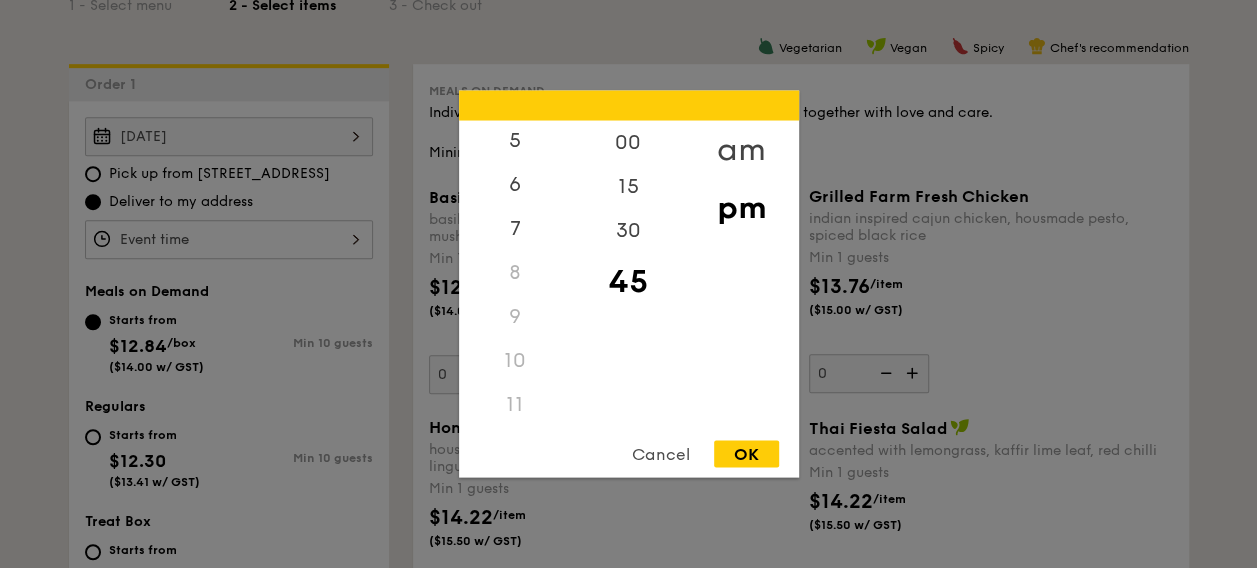 click on "am" at bounding box center [741, 150] 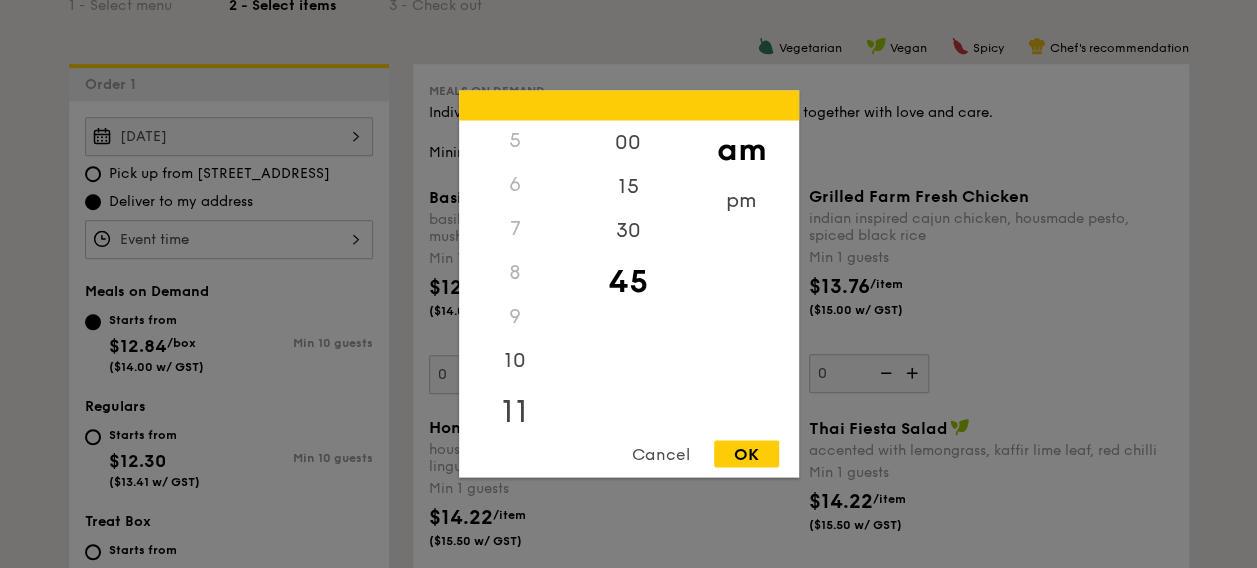 scroll, scrollTop: 224, scrollLeft: 0, axis: vertical 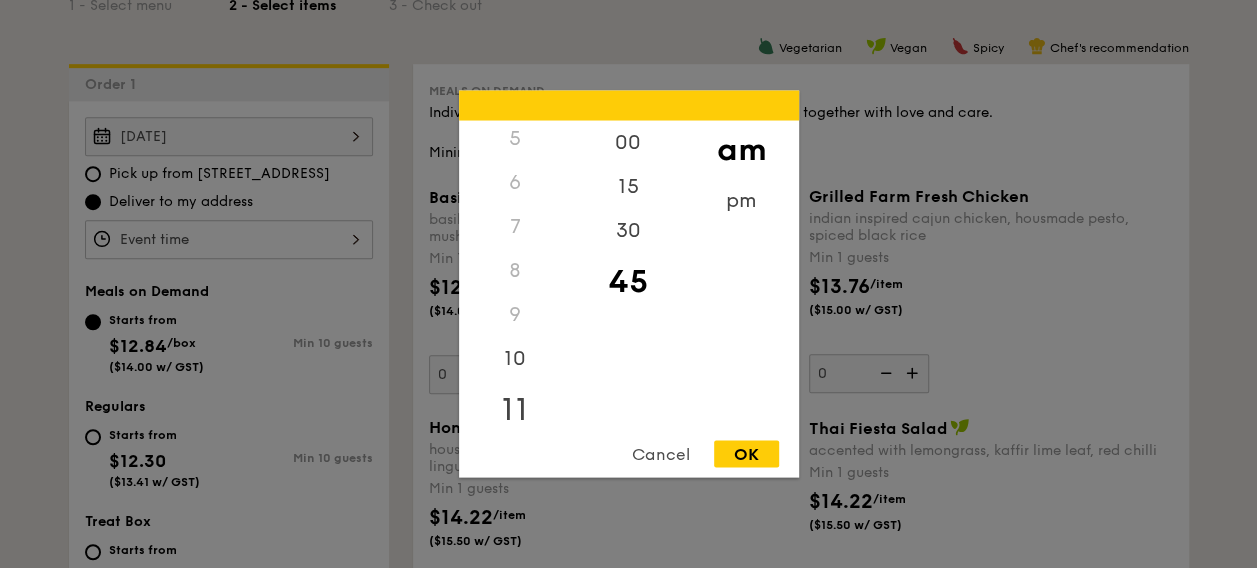 click on "11" at bounding box center (515, 410) 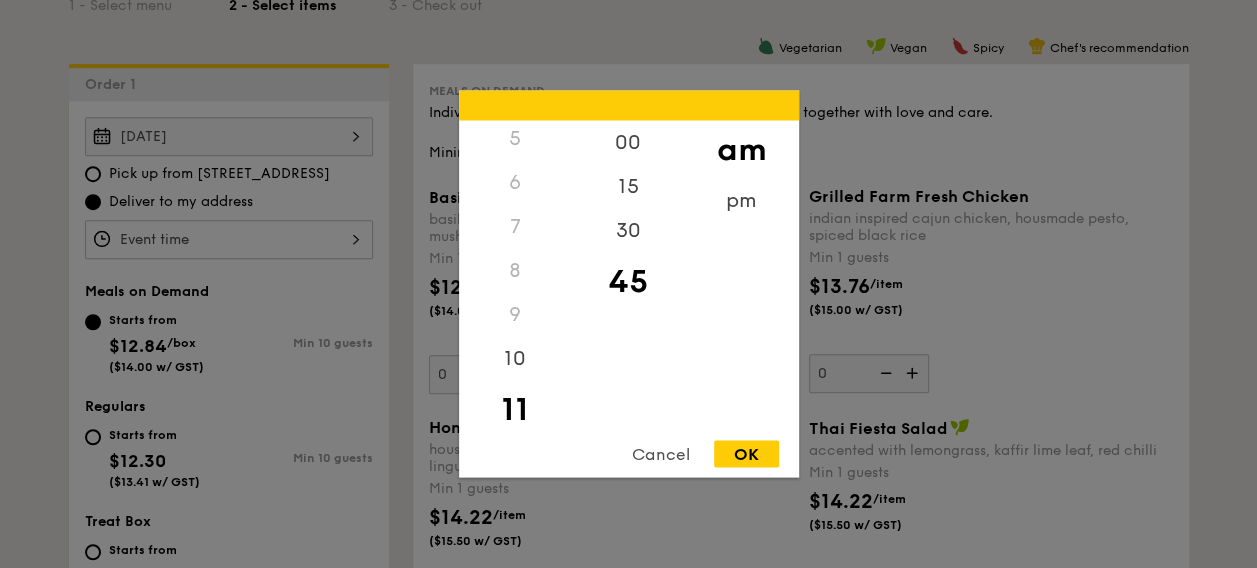 click on "45" at bounding box center (628, 282) 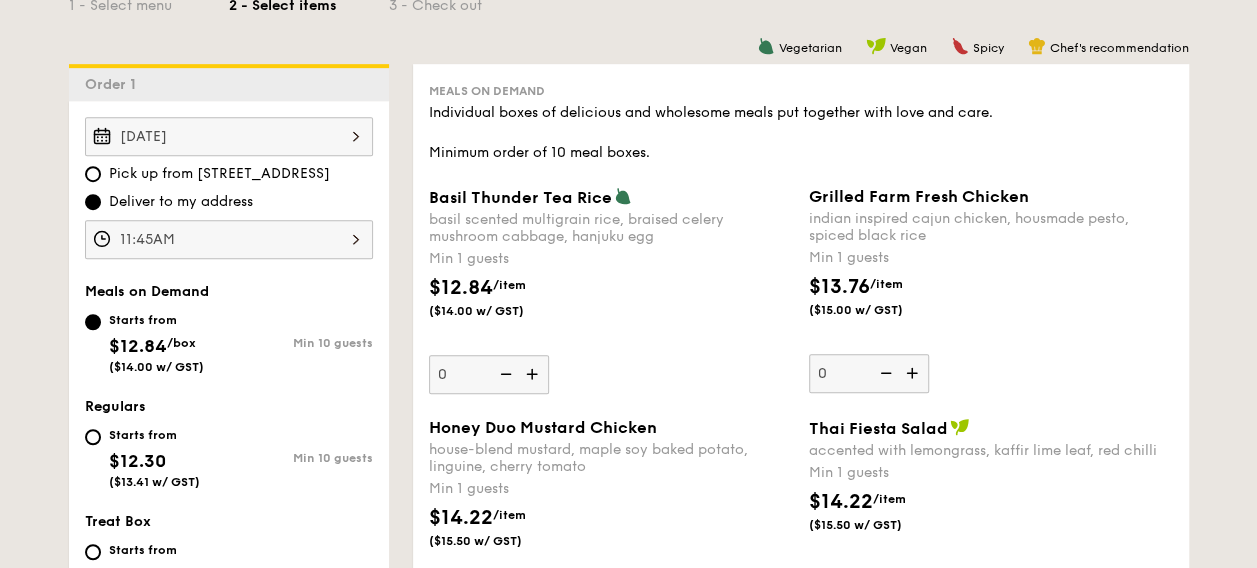 click on "11:45AM" at bounding box center [229, 239] 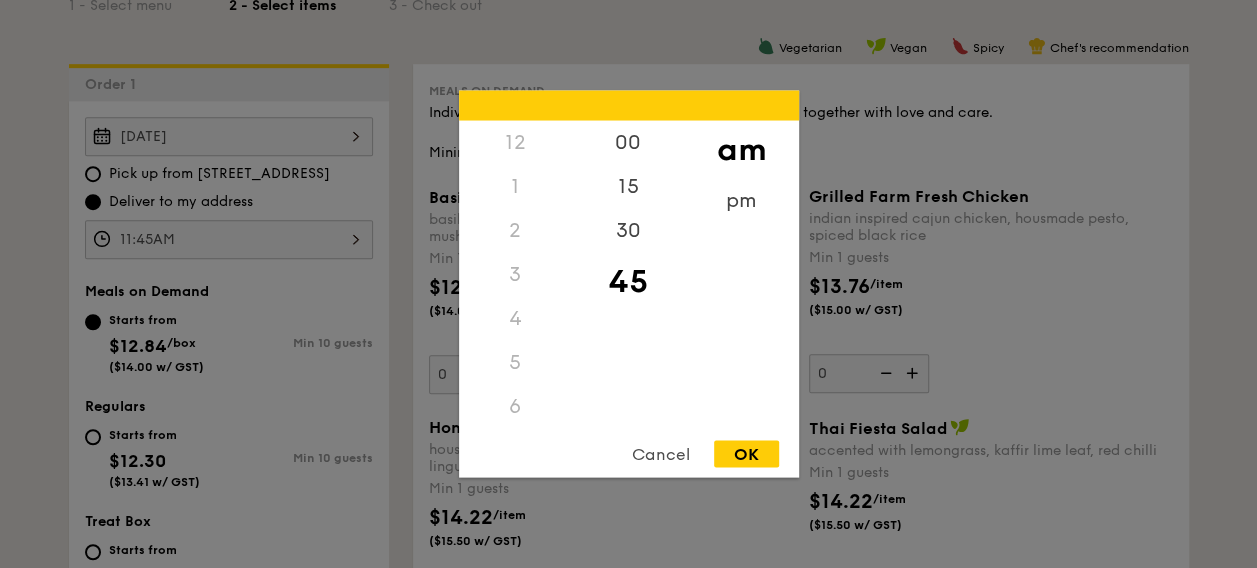 scroll, scrollTop: 236, scrollLeft: 0, axis: vertical 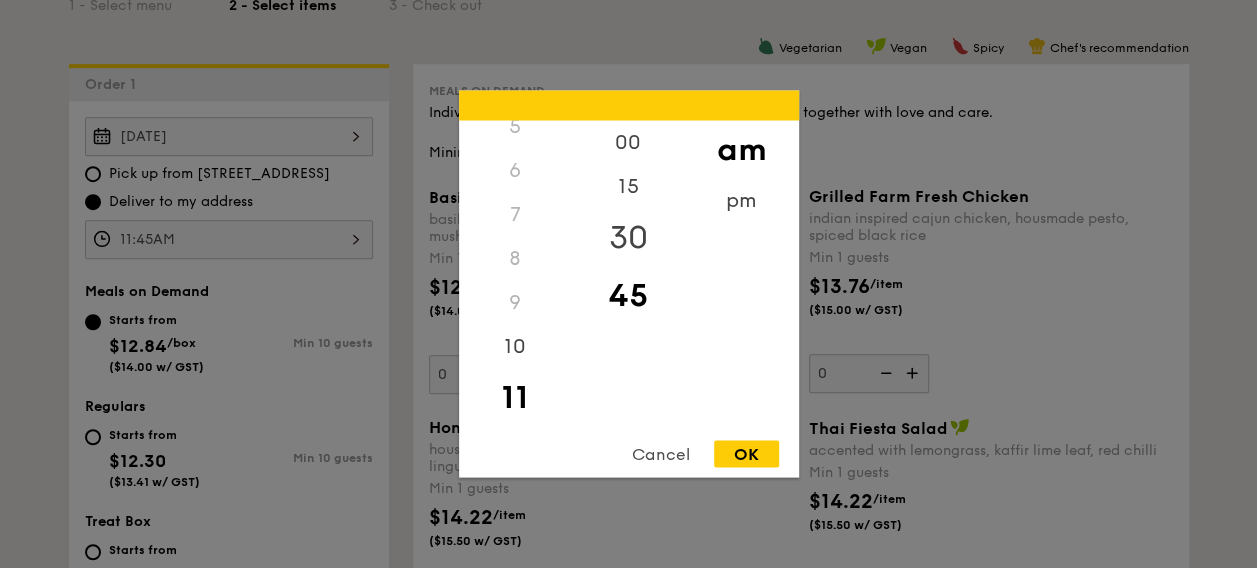 click on "30" at bounding box center (628, 238) 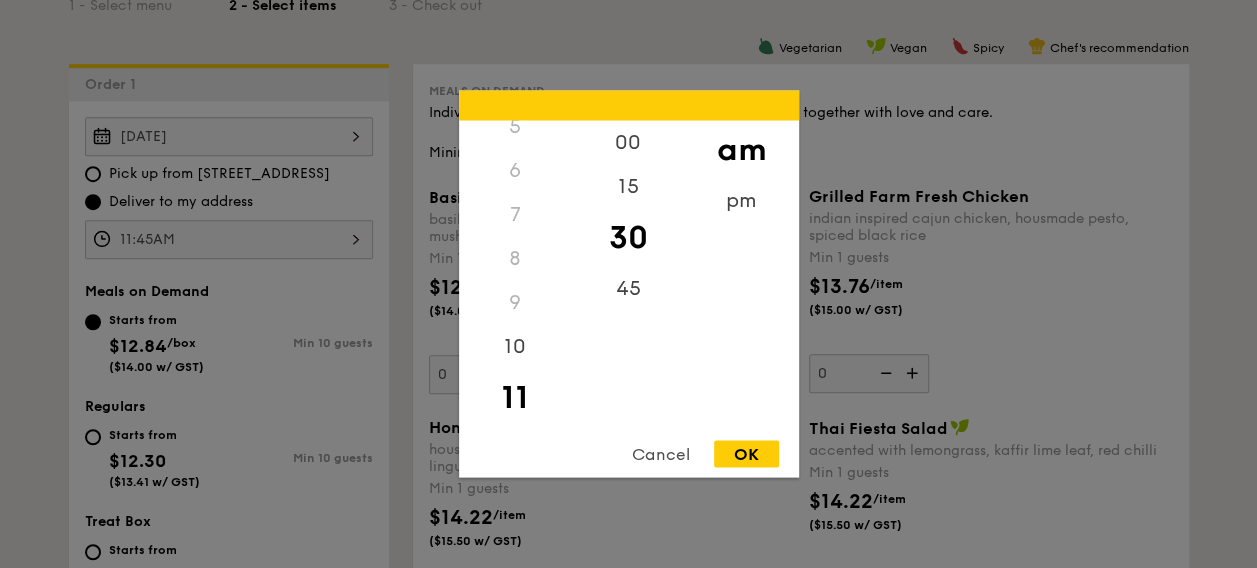 click on "OK" at bounding box center (746, 454) 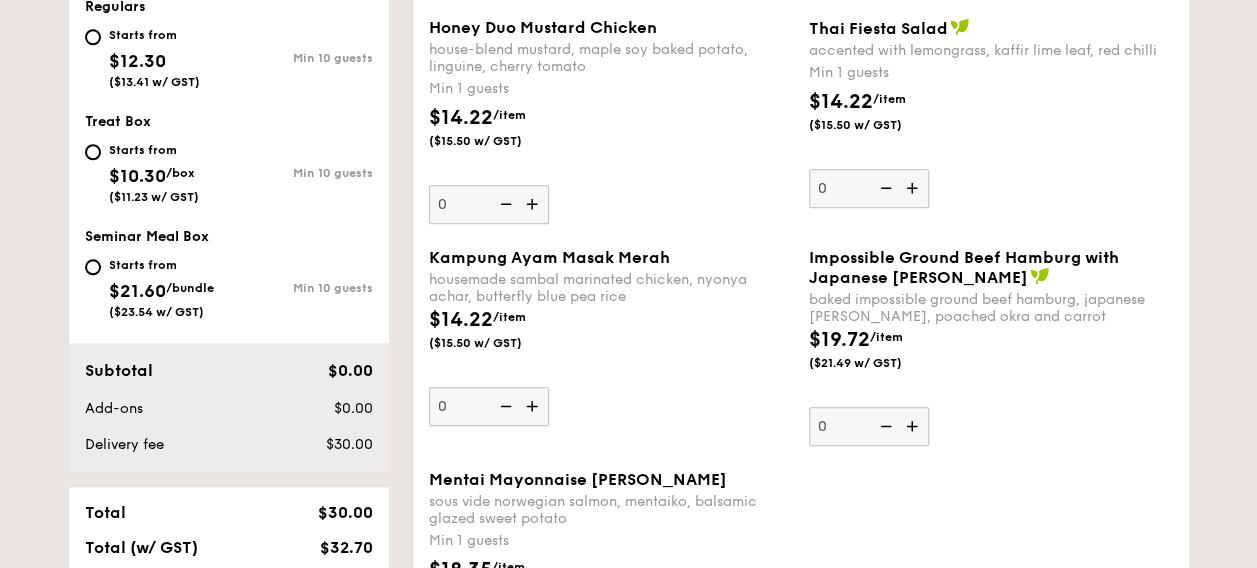 scroll, scrollTop: 700, scrollLeft: 0, axis: vertical 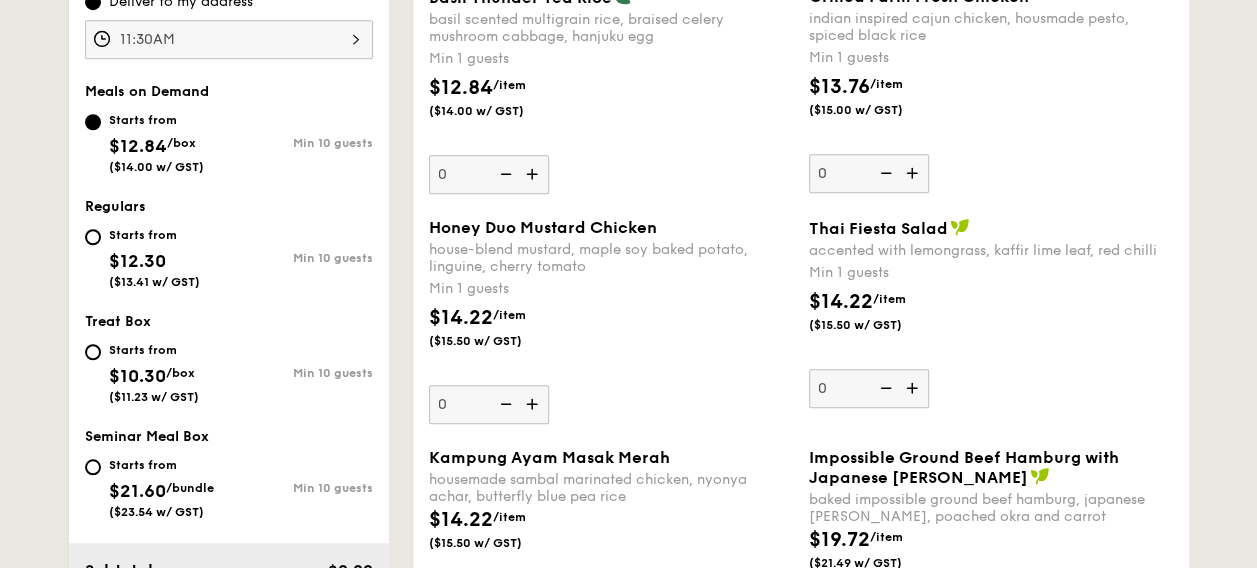 click at bounding box center [534, 404] 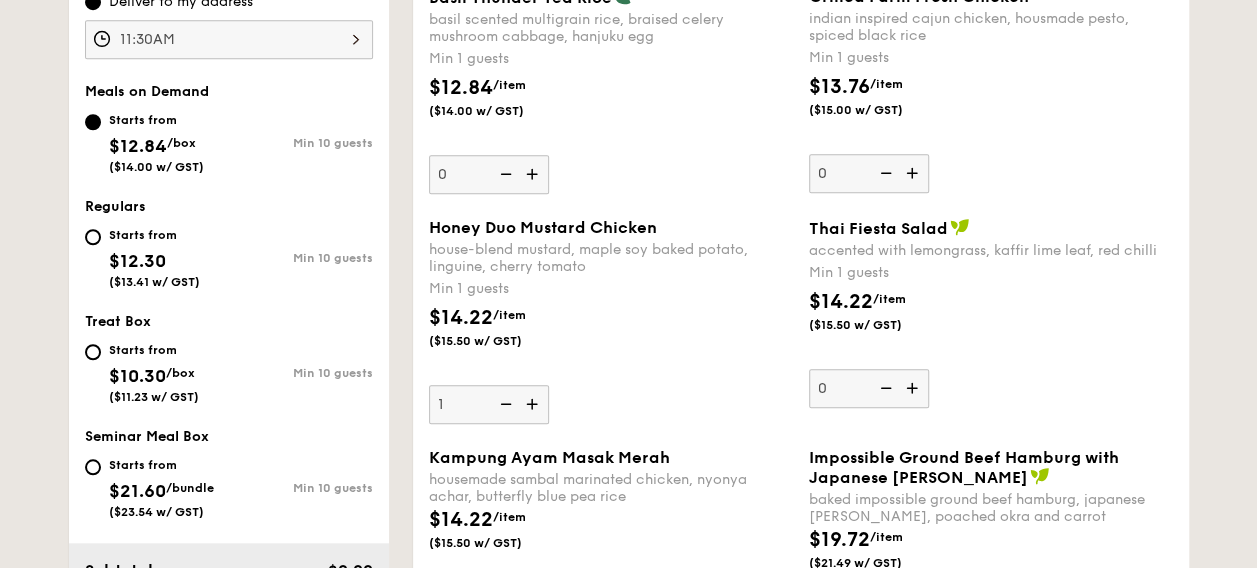 click on "1" at bounding box center (489, 404) 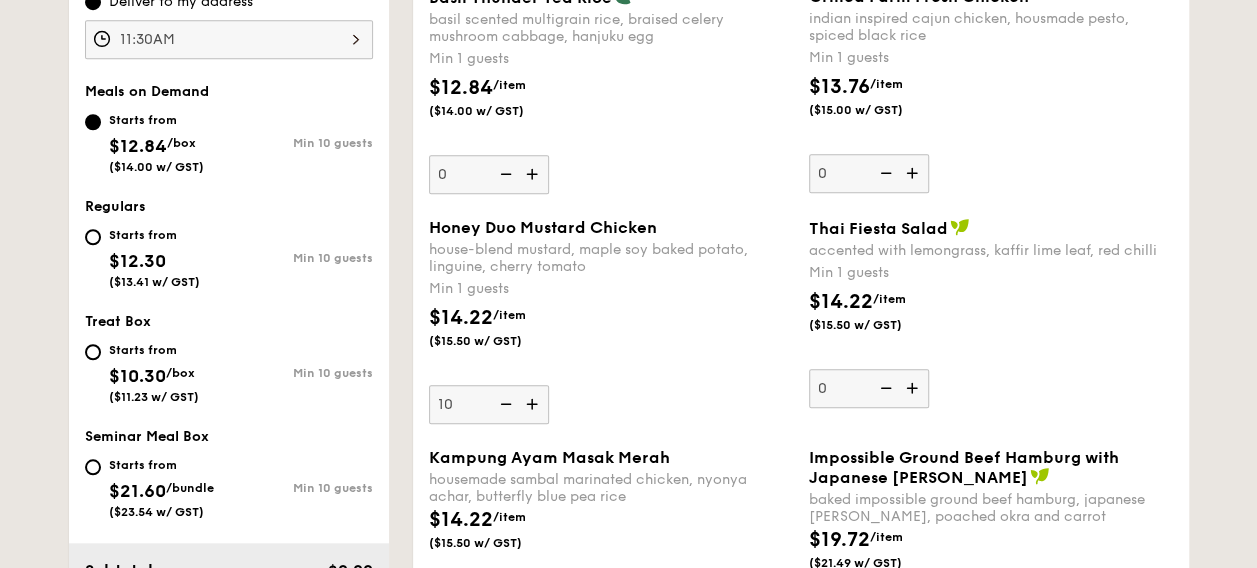 click on "Honey Duo Mustard Chicken house-blend mustard, maple soy baked potato, linguine, cherry tomato
Min 1 guests
$14.22
/item
($15.50 w/ GST)
10" at bounding box center [611, 321] 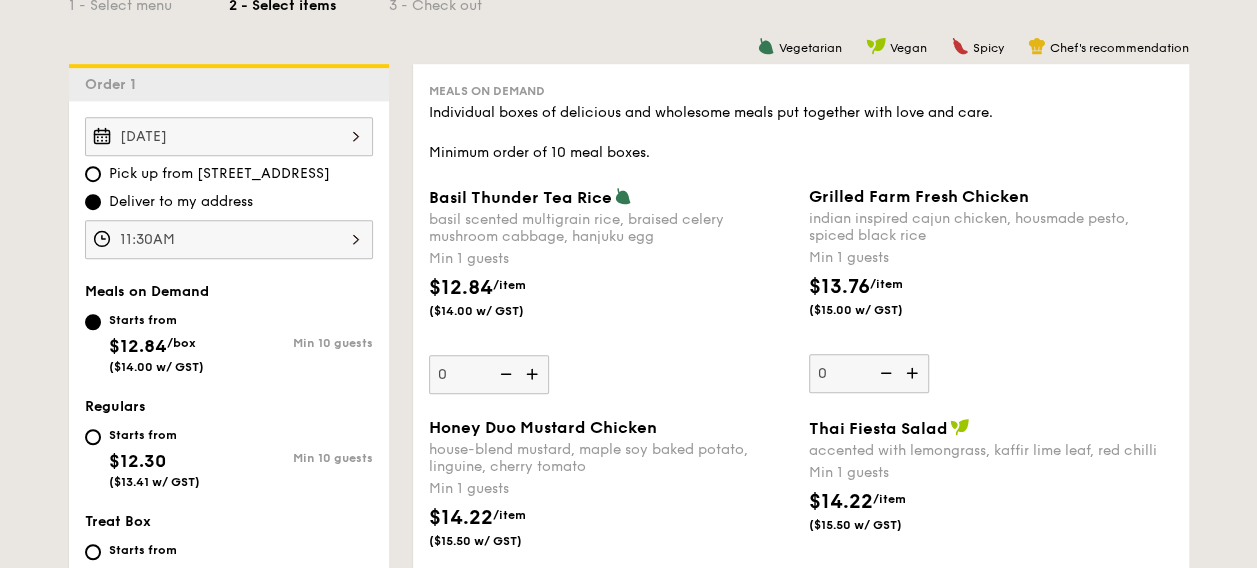 scroll, scrollTop: 820, scrollLeft: 0, axis: vertical 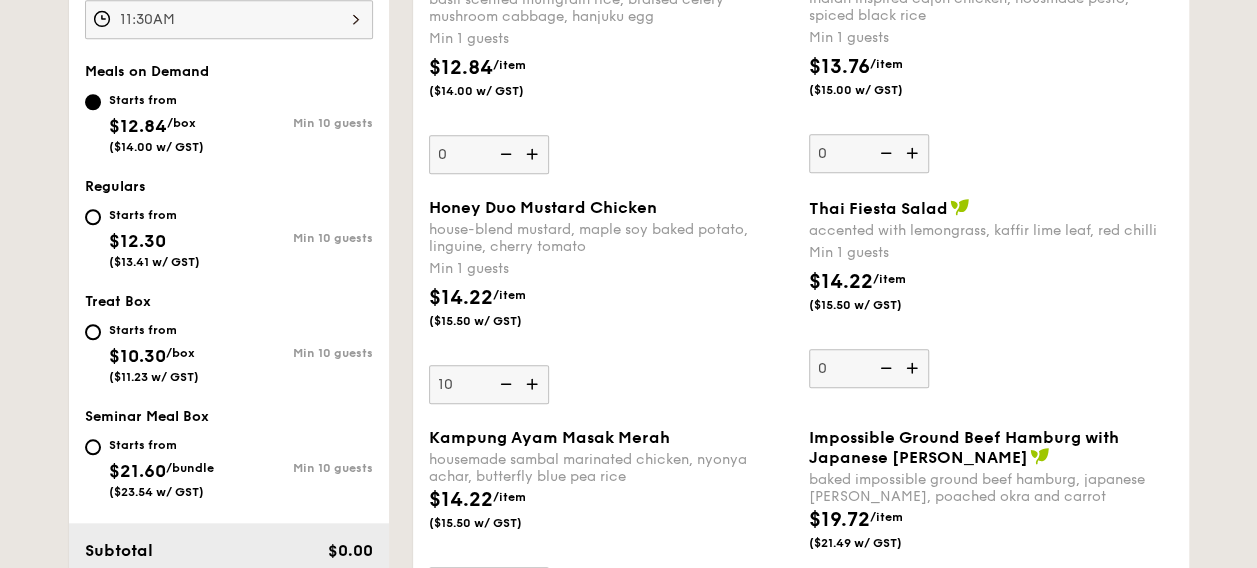 click on "10" at bounding box center (489, 384) 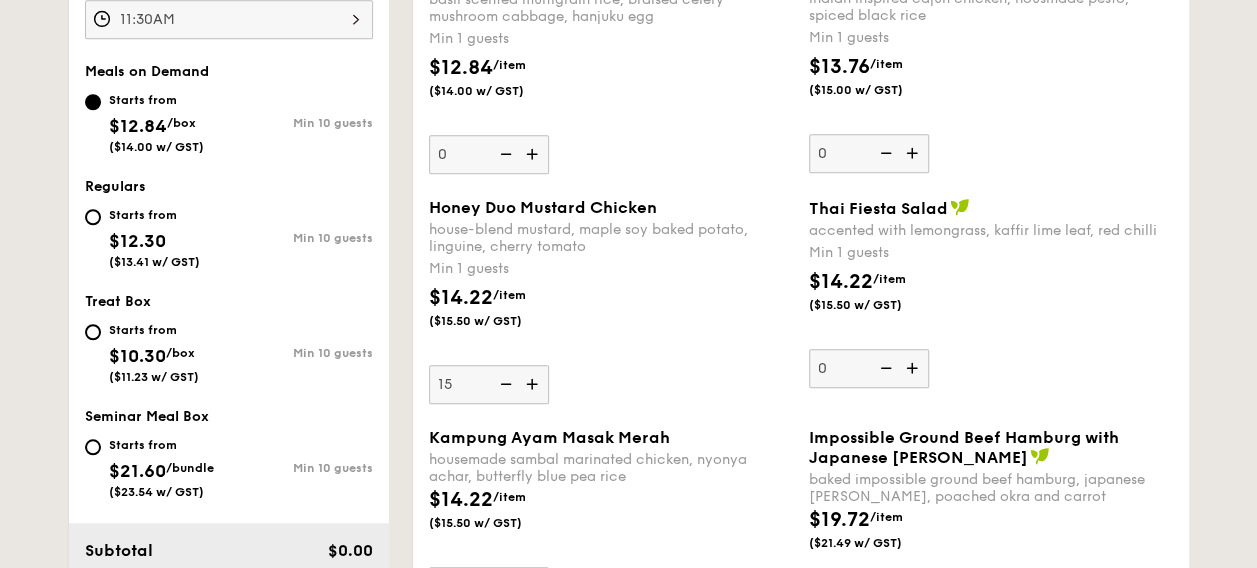 type on "15" 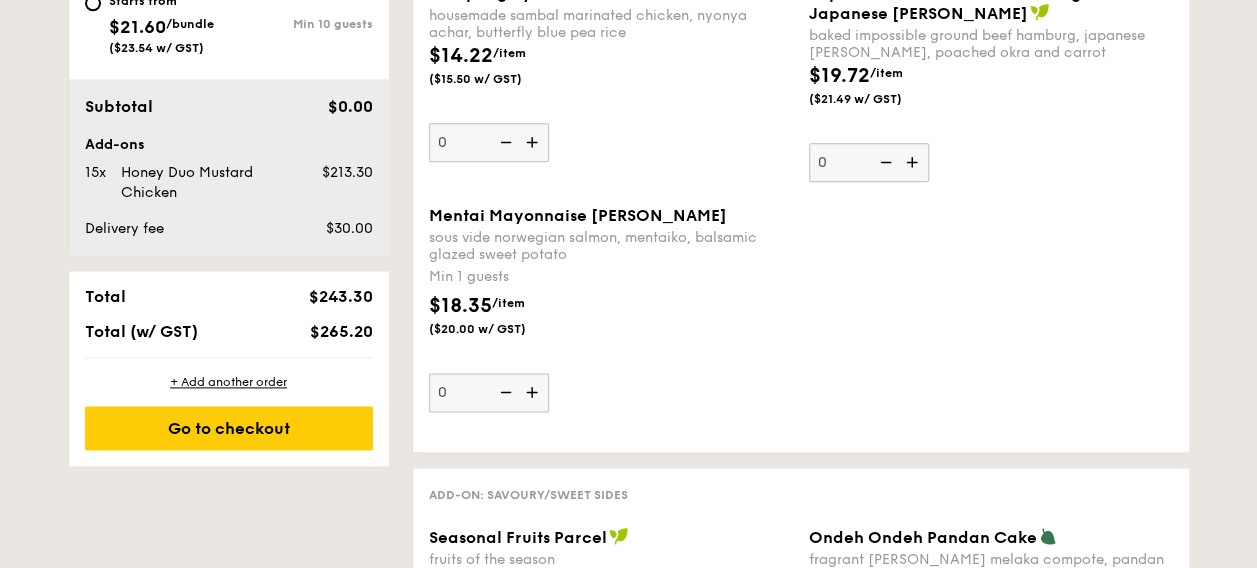 scroll, scrollTop: 1220, scrollLeft: 0, axis: vertical 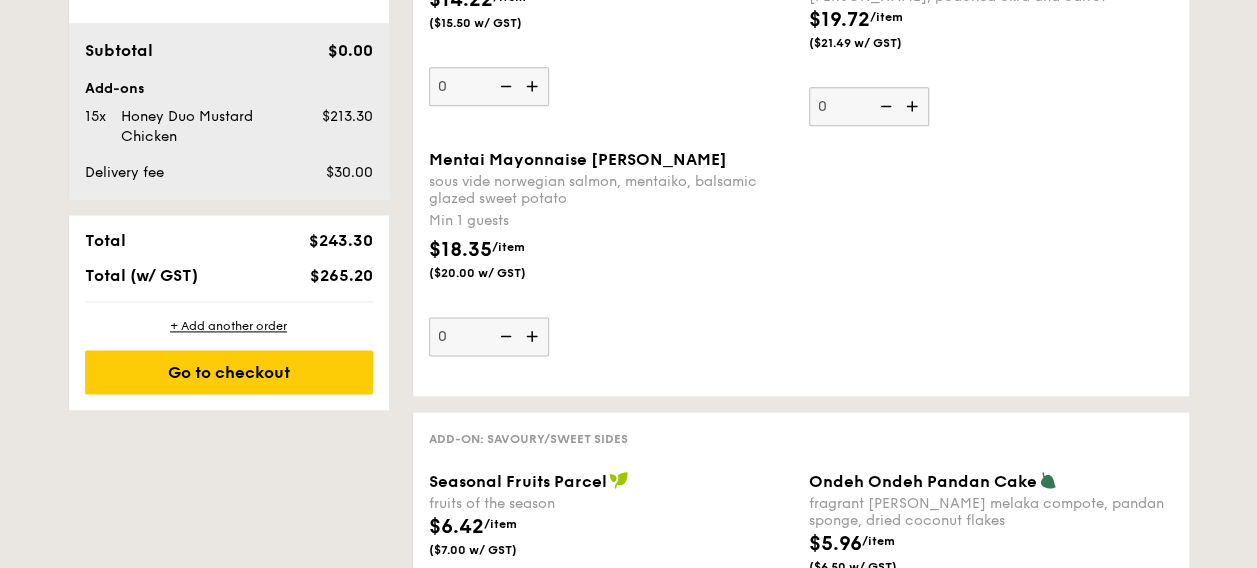 click on "Mentai Mayonnaise Aburi Salmon sous vide norwegian salmon, mentaiko, balsamic glazed sweet potato
Min 1 guests
$18.35
/item
($20.00 w/ GST)
0" at bounding box center (801, 265) 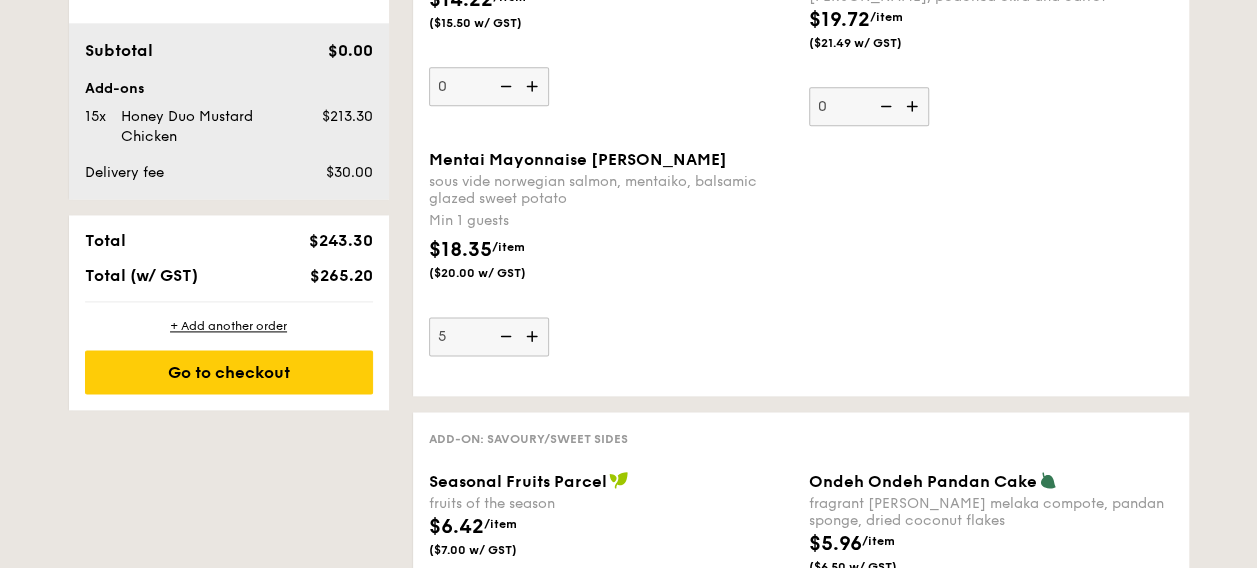 type on "5" 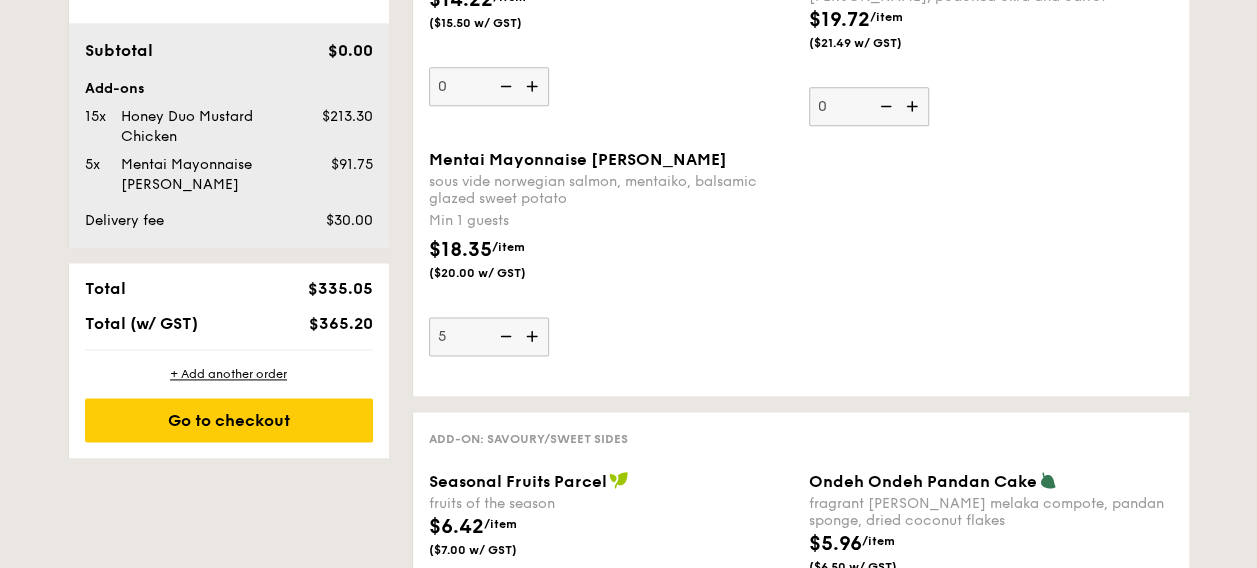 click on "$18.35
/item
($20.00 w/ GST)" at bounding box center (611, 270) 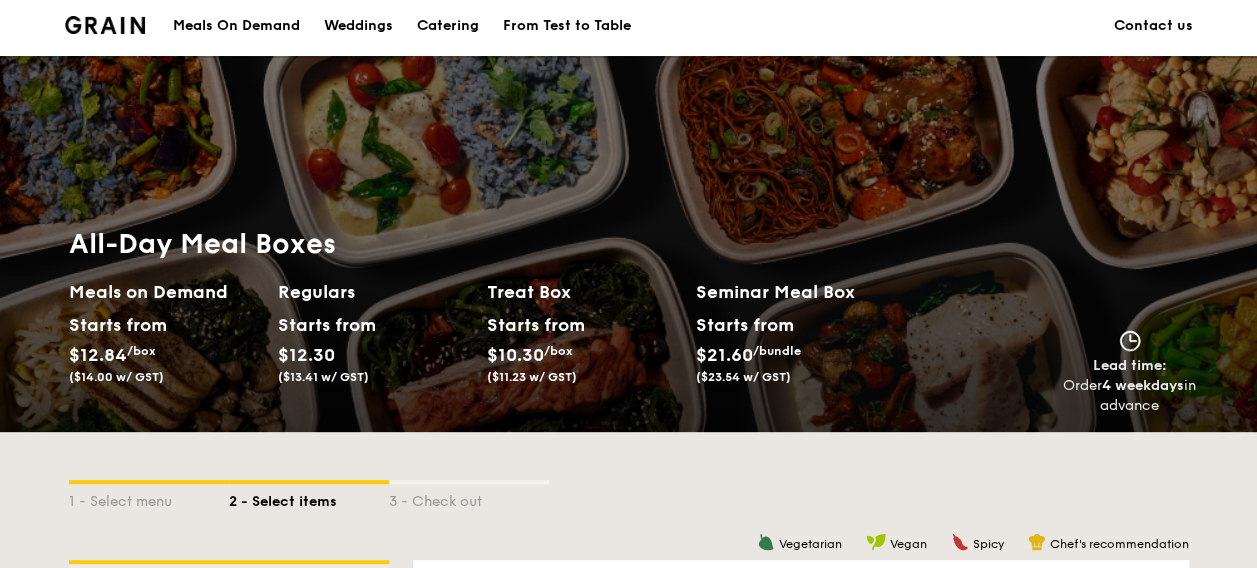 scroll, scrollTop: 0, scrollLeft: 0, axis: both 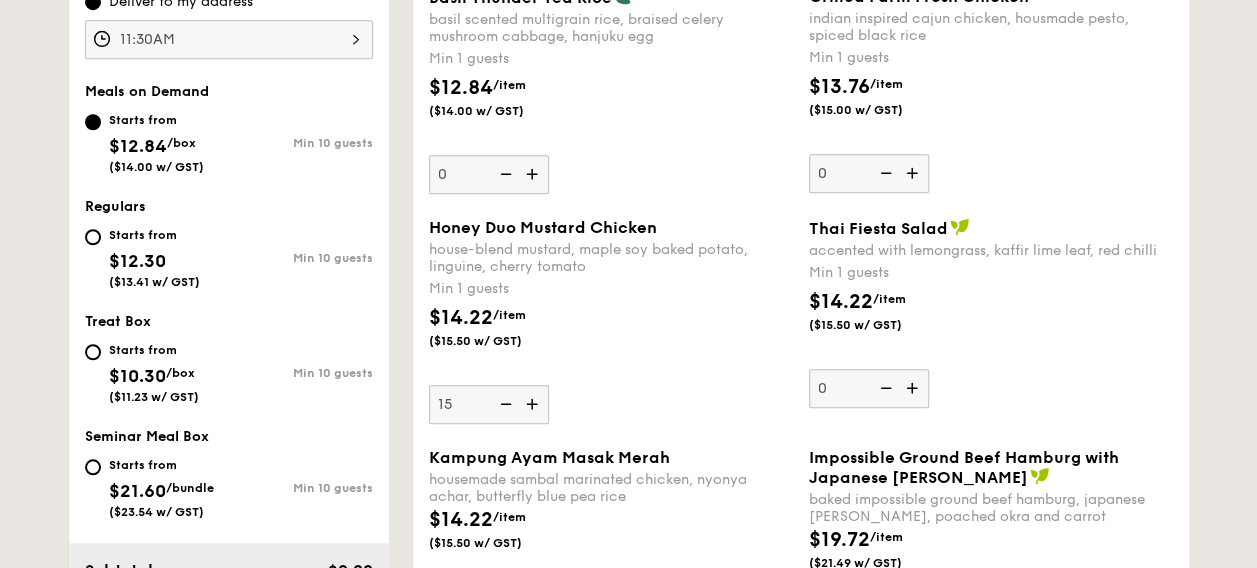 click on "Starts from" at bounding box center [154, 235] 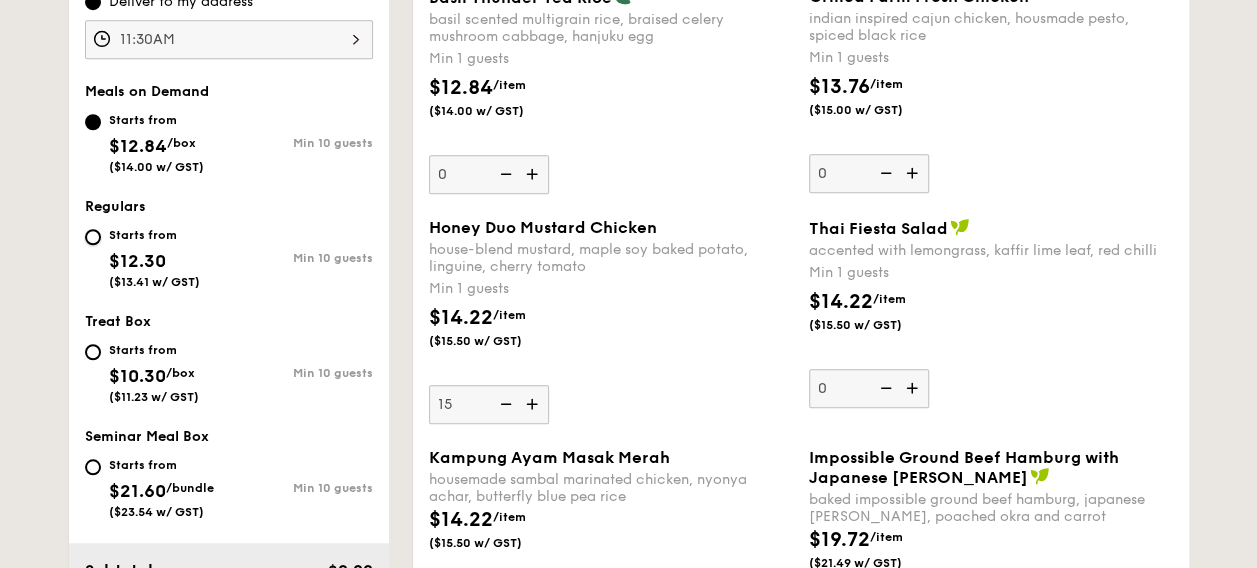 click on "Starts from
$12.30
($13.41 w/ GST)
Min 10 guests" at bounding box center [93, 237] 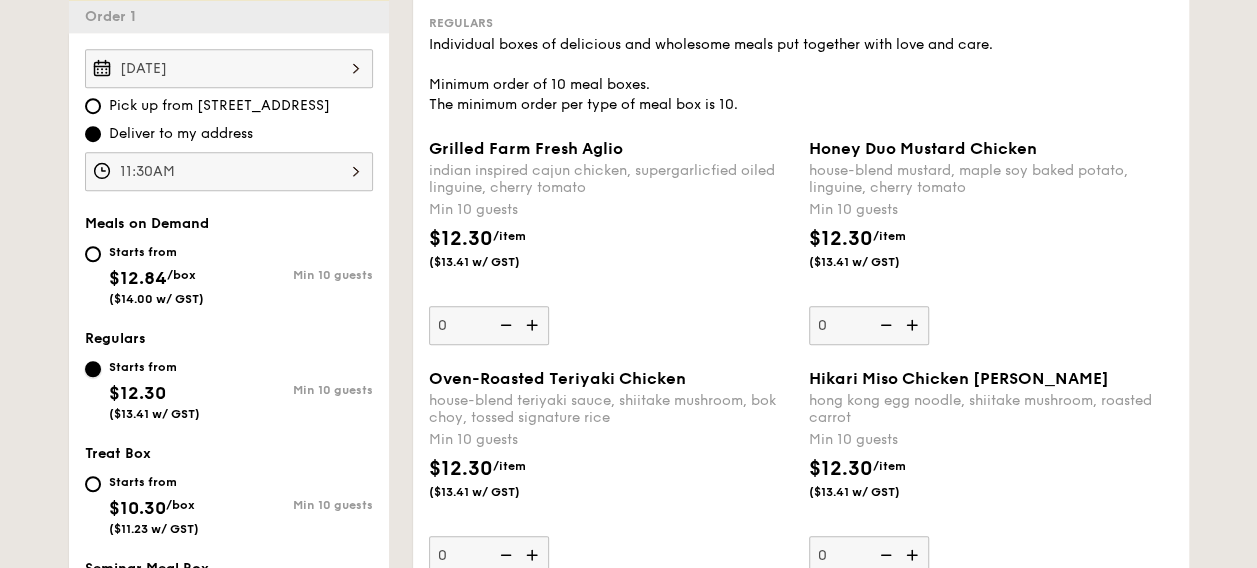 scroll, scrollTop: 600, scrollLeft: 0, axis: vertical 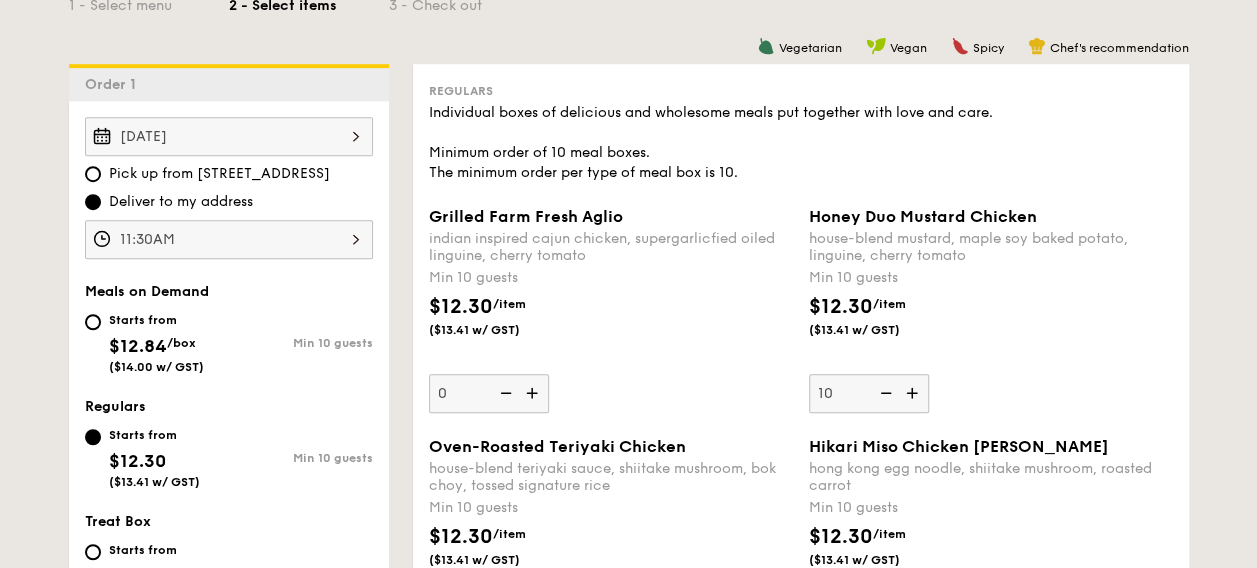 type on "10" 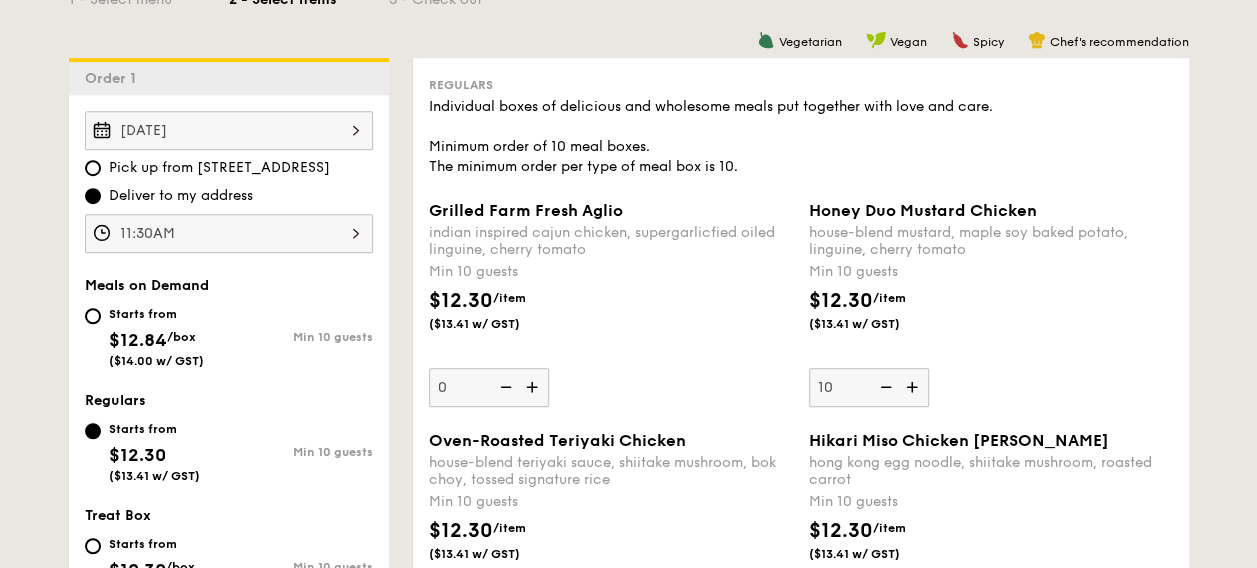scroll, scrollTop: 700, scrollLeft: 0, axis: vertical 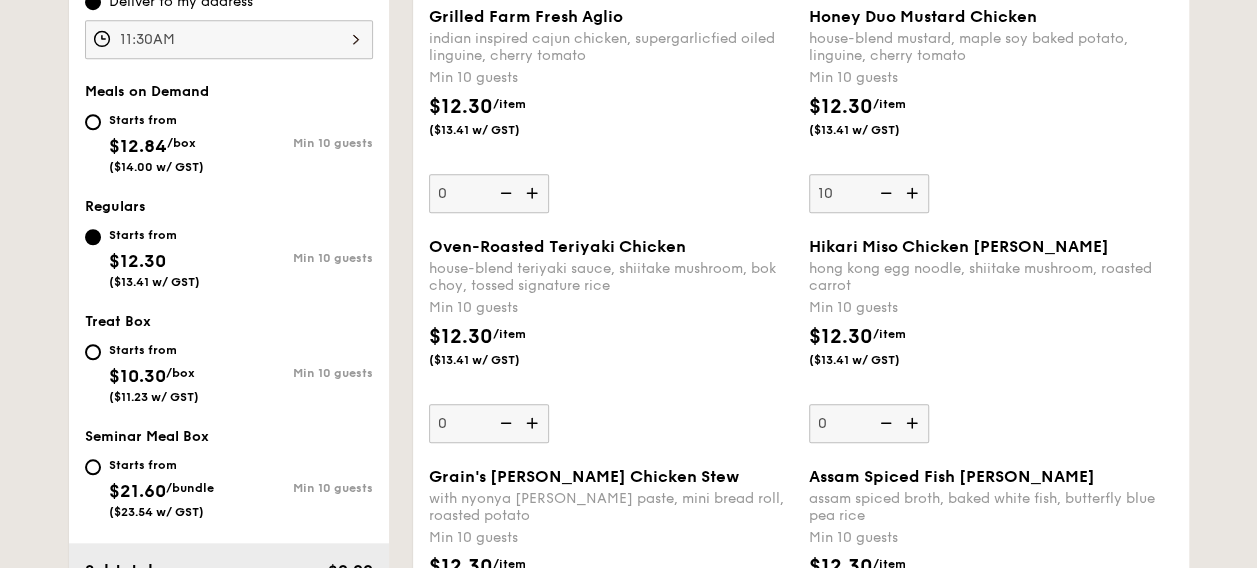 click on "Min 10 guests" at bounding box center (991, 308) 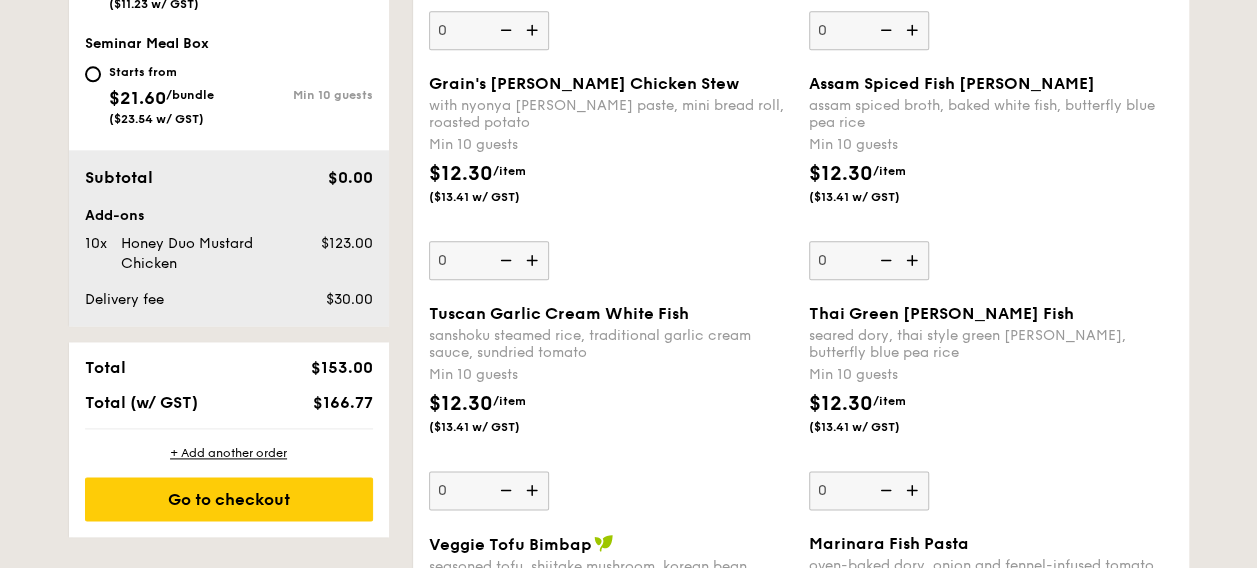 scroll, scrollTop: 1200, scrollLeft: 0, axis: vertical 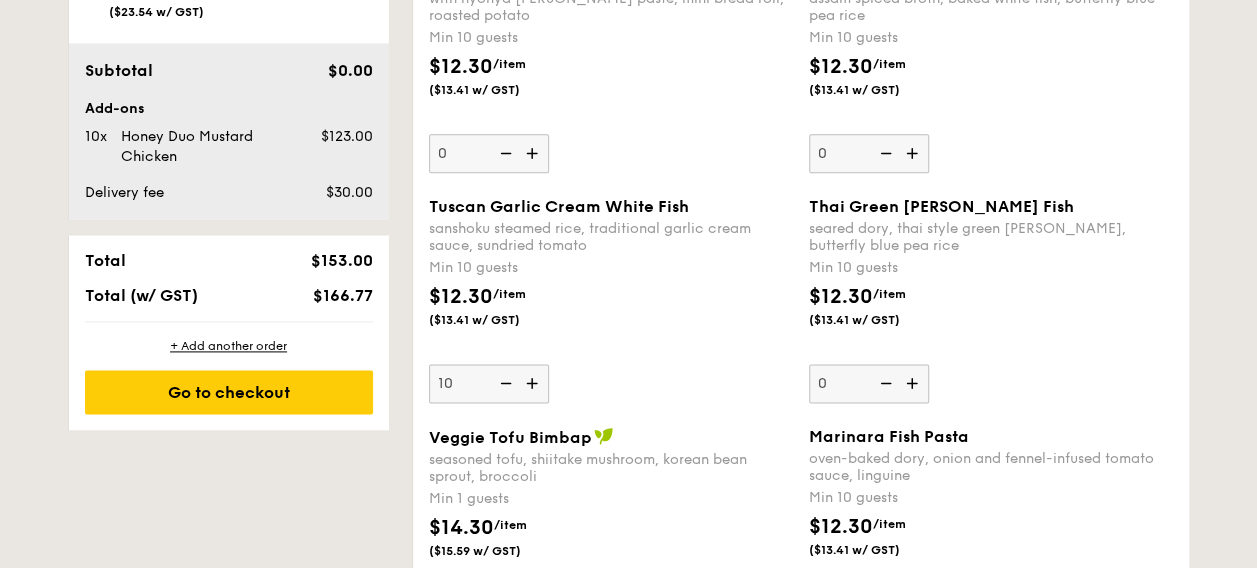 type on "1" 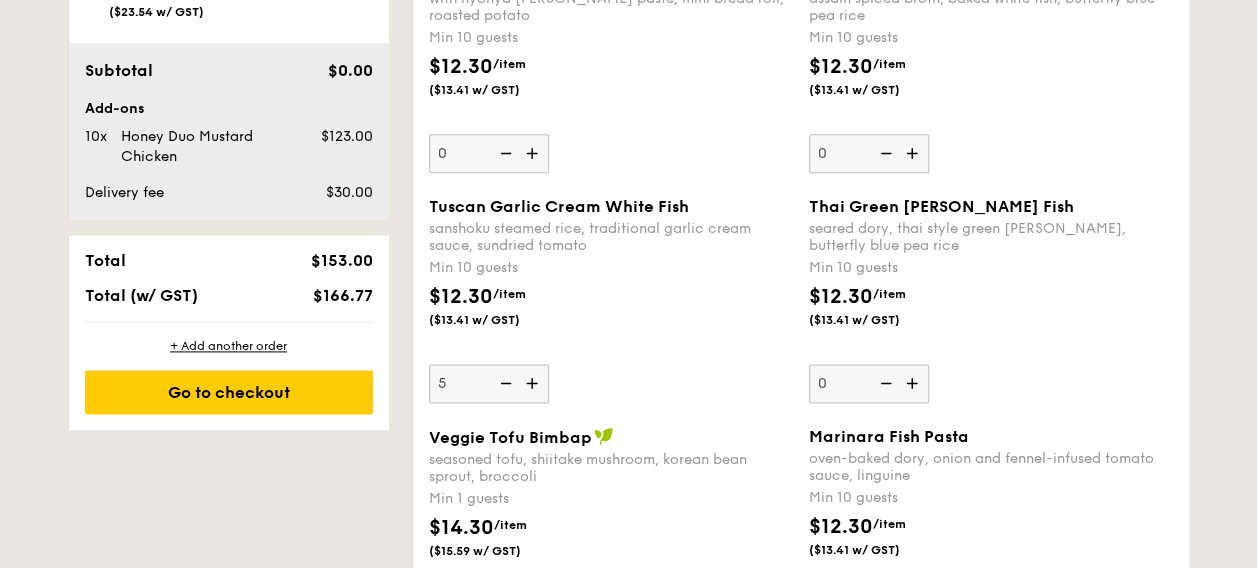 type on "10" 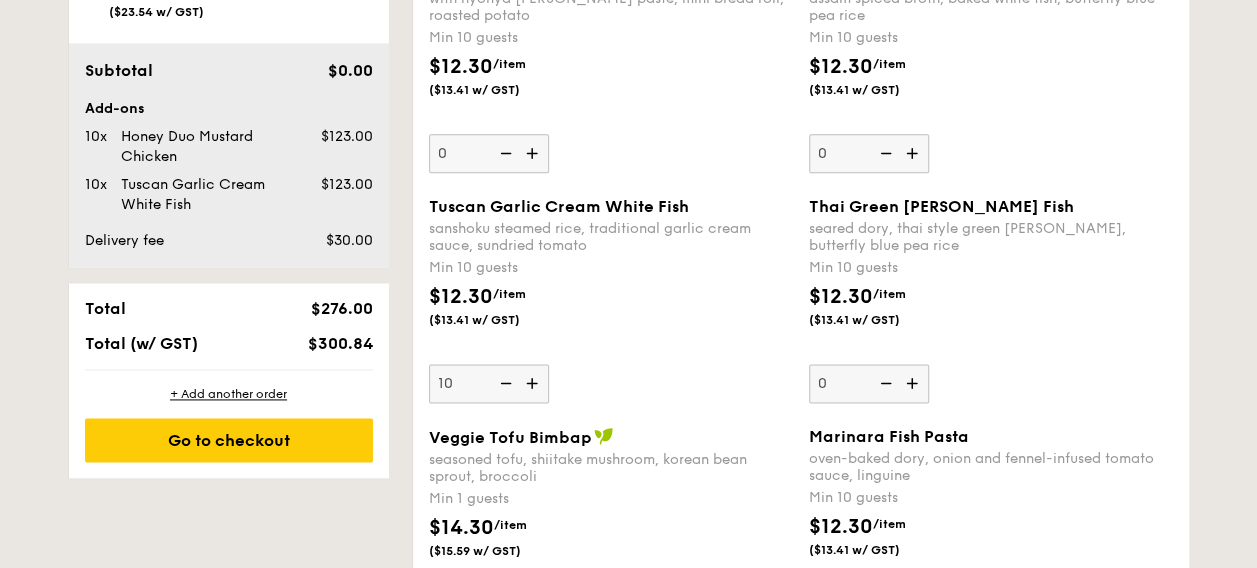 click on "Tuscan Garlic Cream White Fish sanshoku steamed rice, traditional garlic cream sauce, sundried tomato
Min 10 guests
$12.30
/item
($13.41 w/ GST)
10" at bounding box center (611, 300) 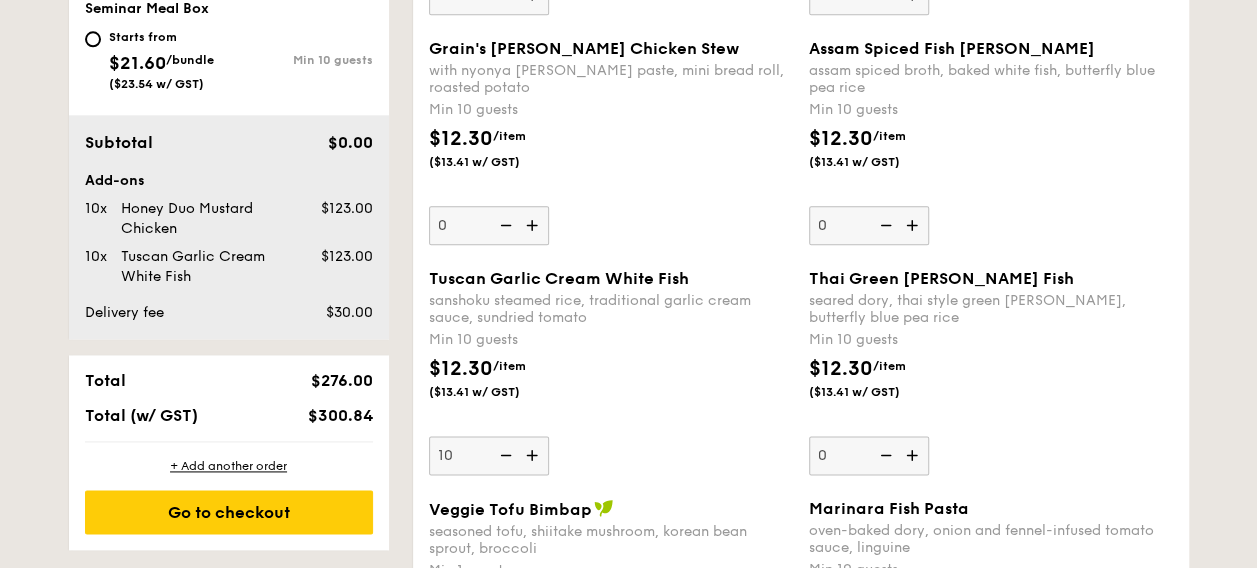 scroll, scrollTop: 1100, scrollLeft: 0, axis: vertical 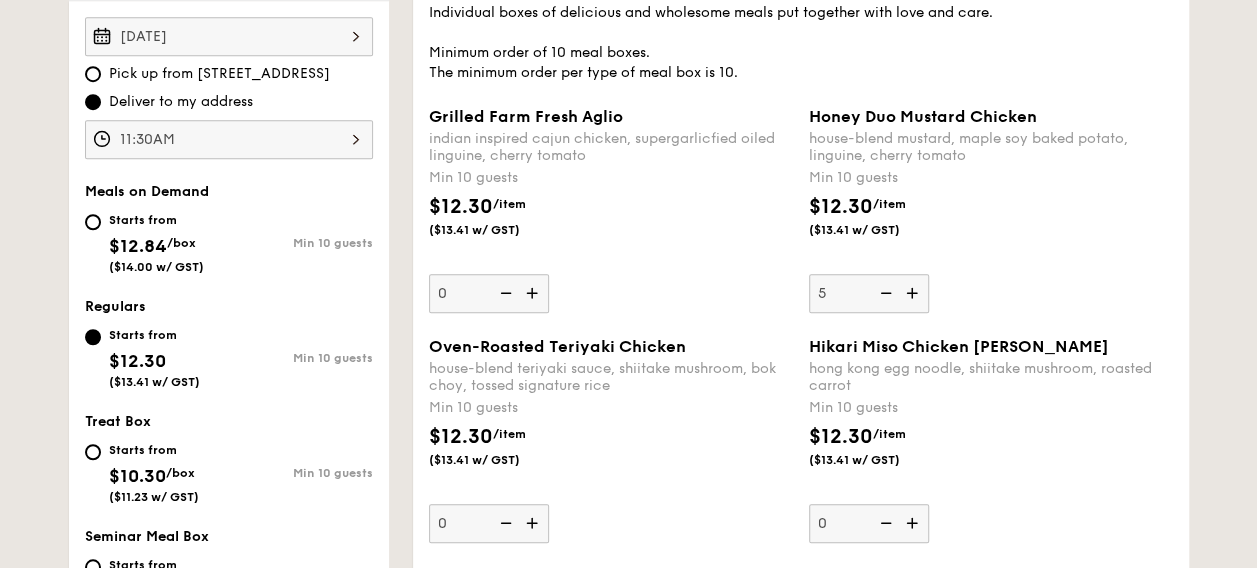 type on "10" 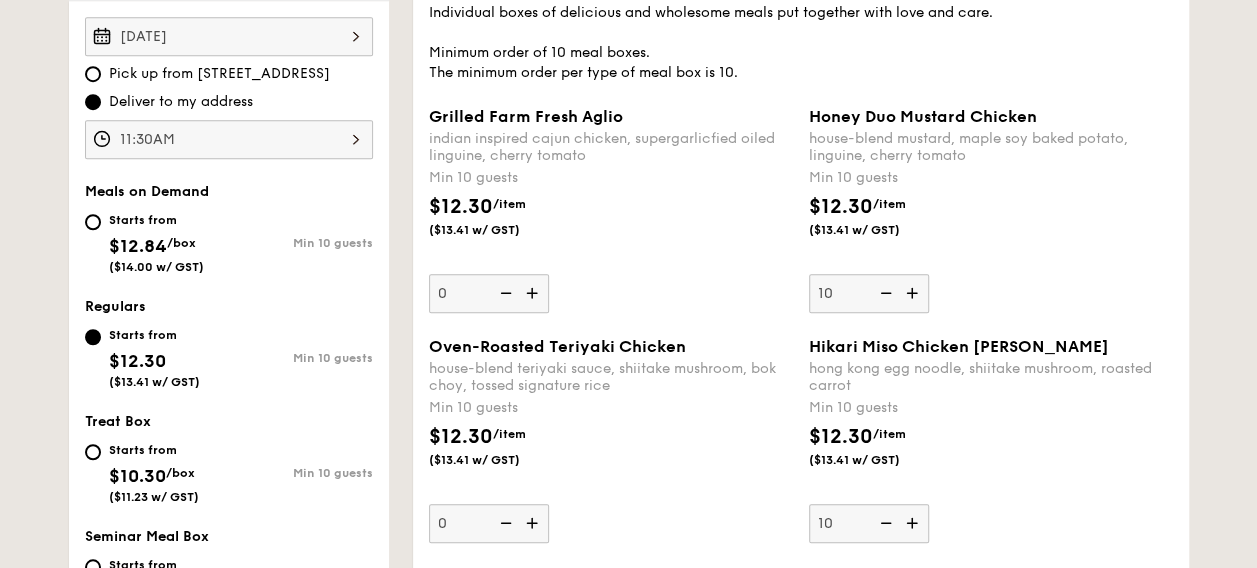 click on "Hikari Miso Chicken Chow [PERSON_NAME] kong egg noodle, shiitake mushroom, roasted carrot
Min 10 guests
$12.30
/item
($13.41 w/ GST)
10" at bounding box center [991, 440] 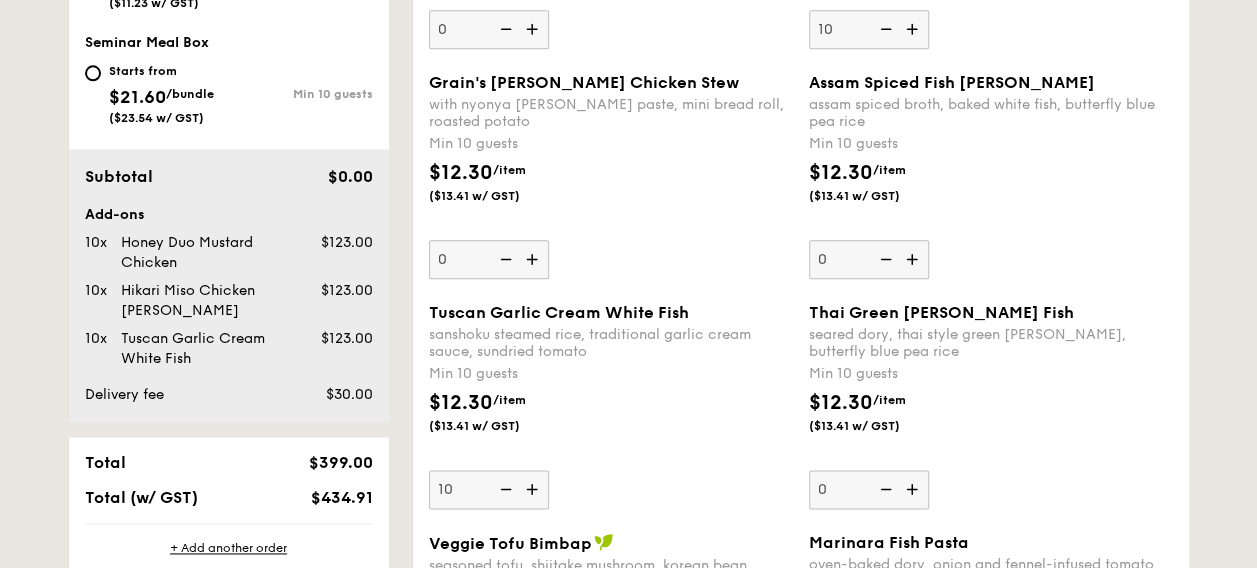 scroll, scrollTop: 1000, scrollLeft: 0, axis: vertical 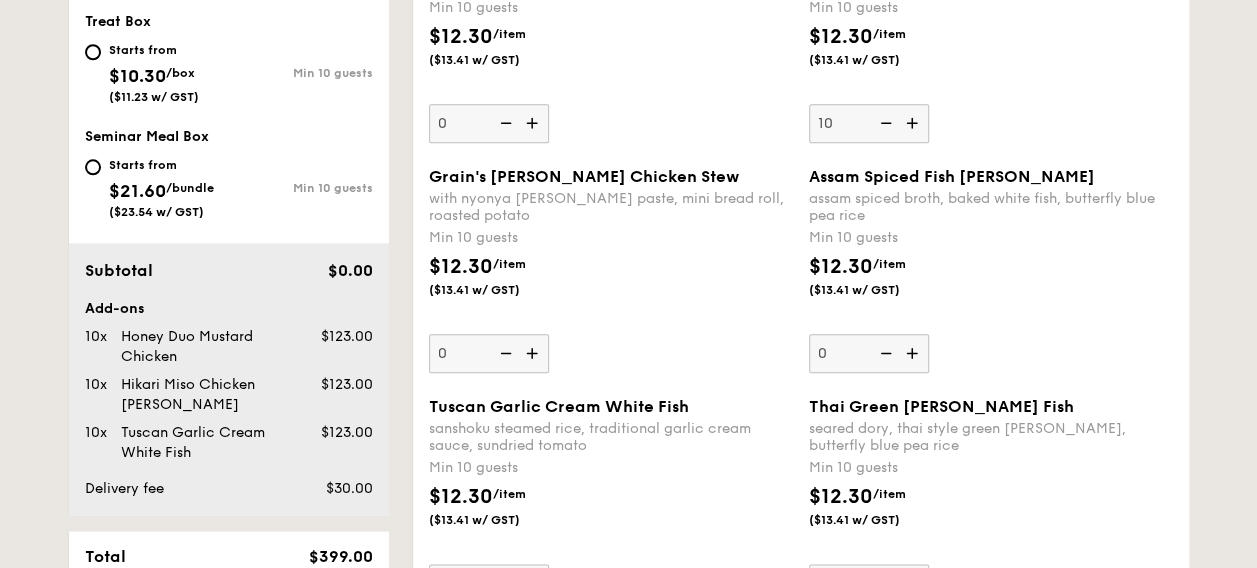 click at bounding box center [884, 123] 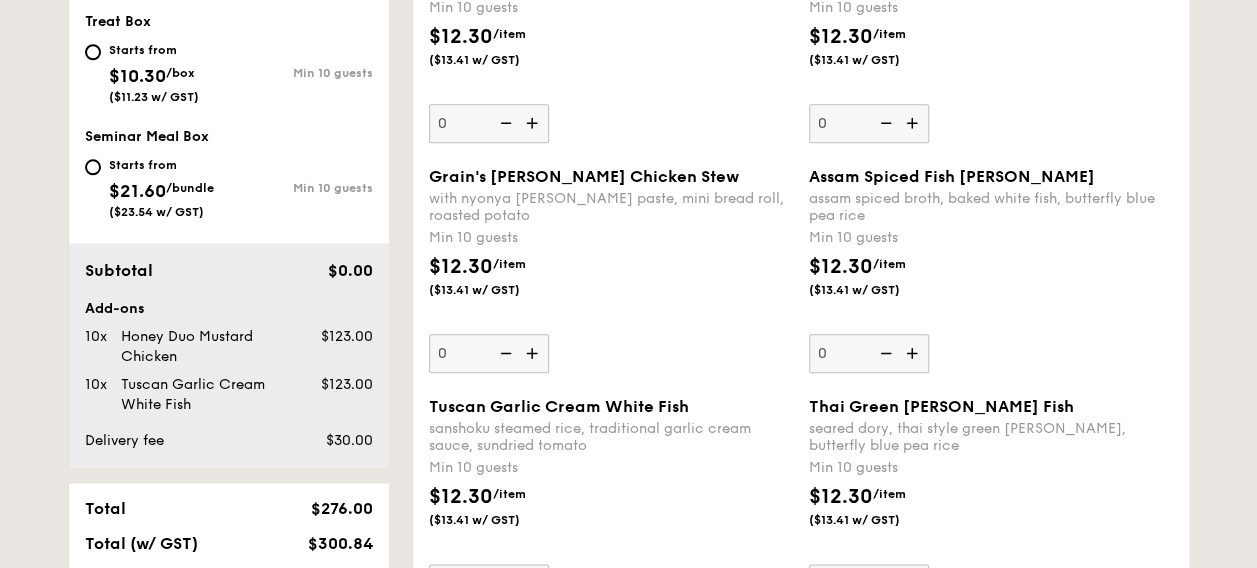 click at bounding box center [884, 123] 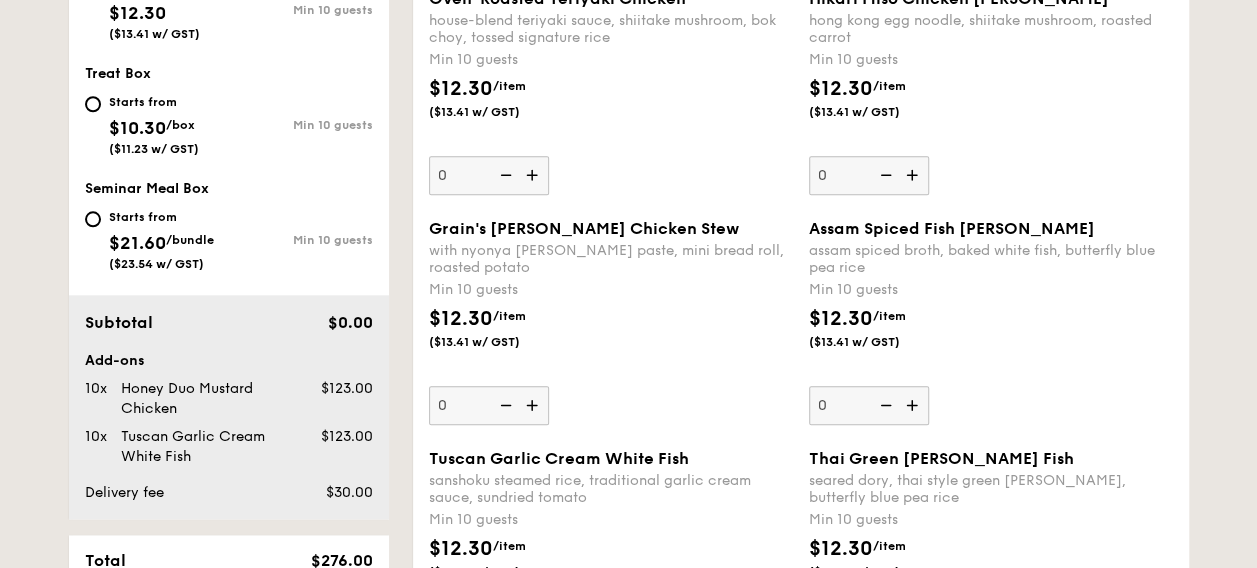 scroll, scrollTop: 800, scrollLeft: 0, axis: vertical 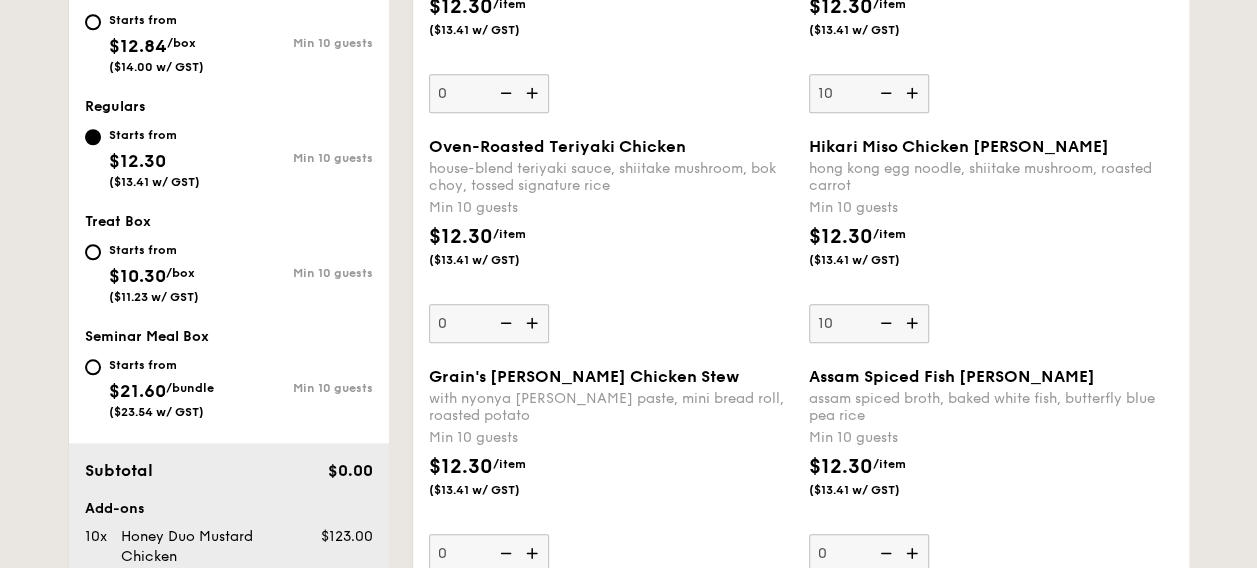 click on "$12.30
/item
($13.41 w/ GST)" at bounding box center (991, 257) 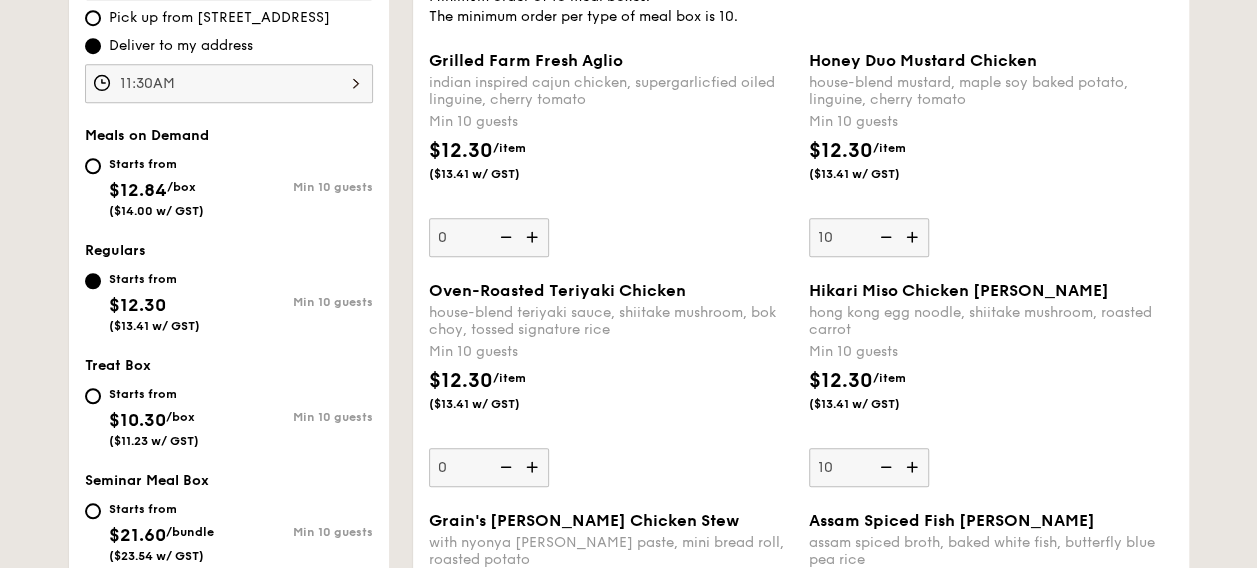 scroll, scrollTop: 700, scrollLeft: 0, axis: vertical 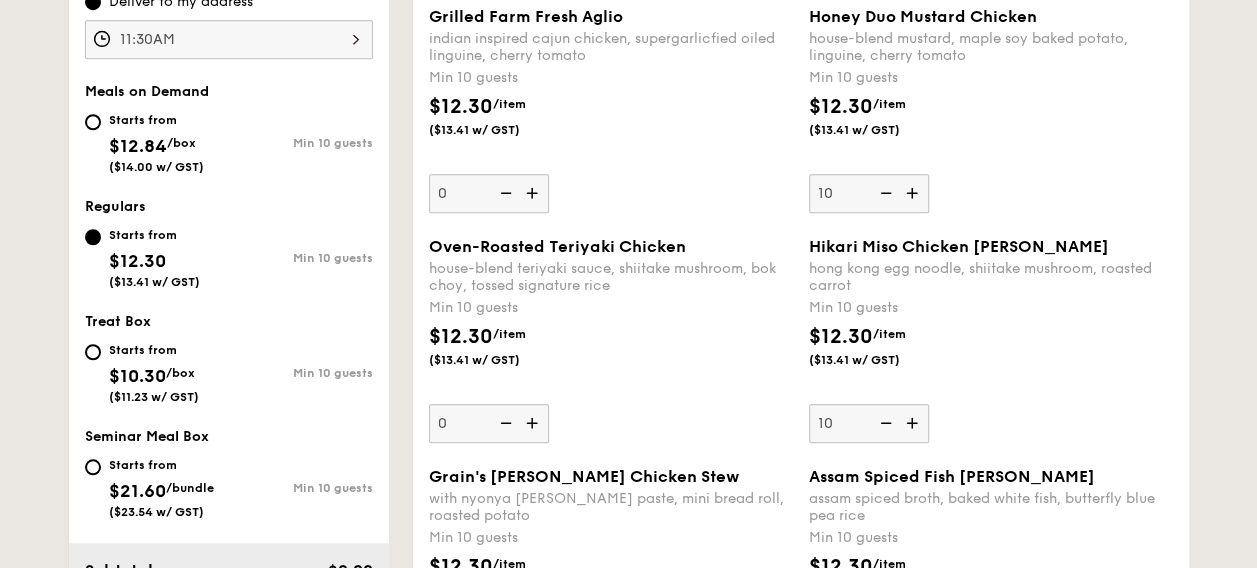 click at bounding box center [884, 423] 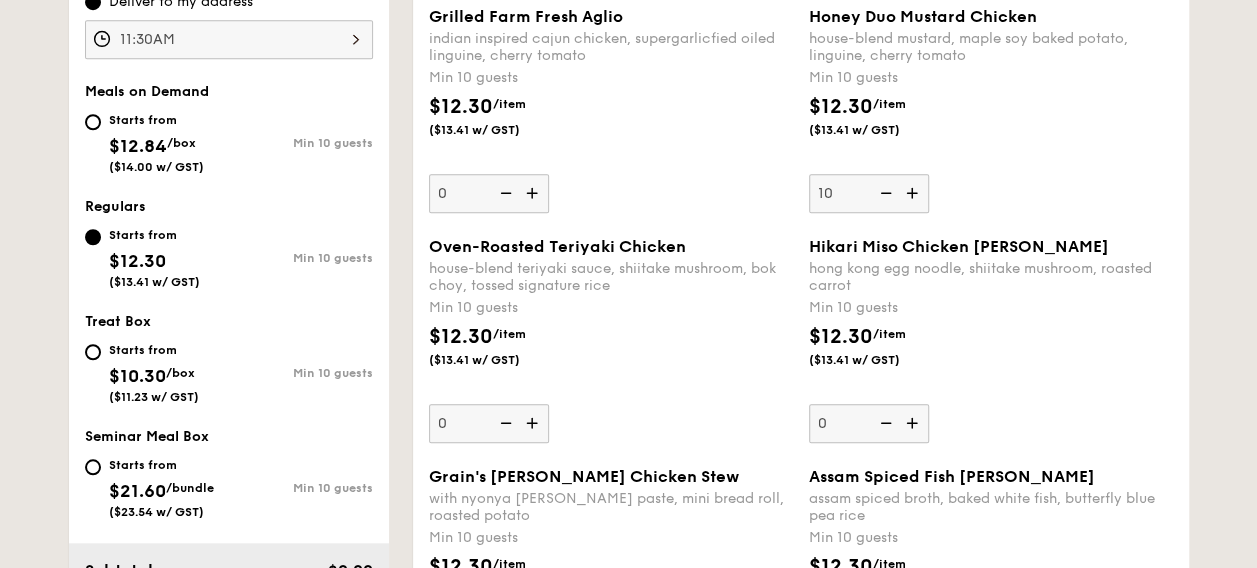 click on "$12.30
/item
($13.41 w/ GST)" at bounding box center (991, 357) 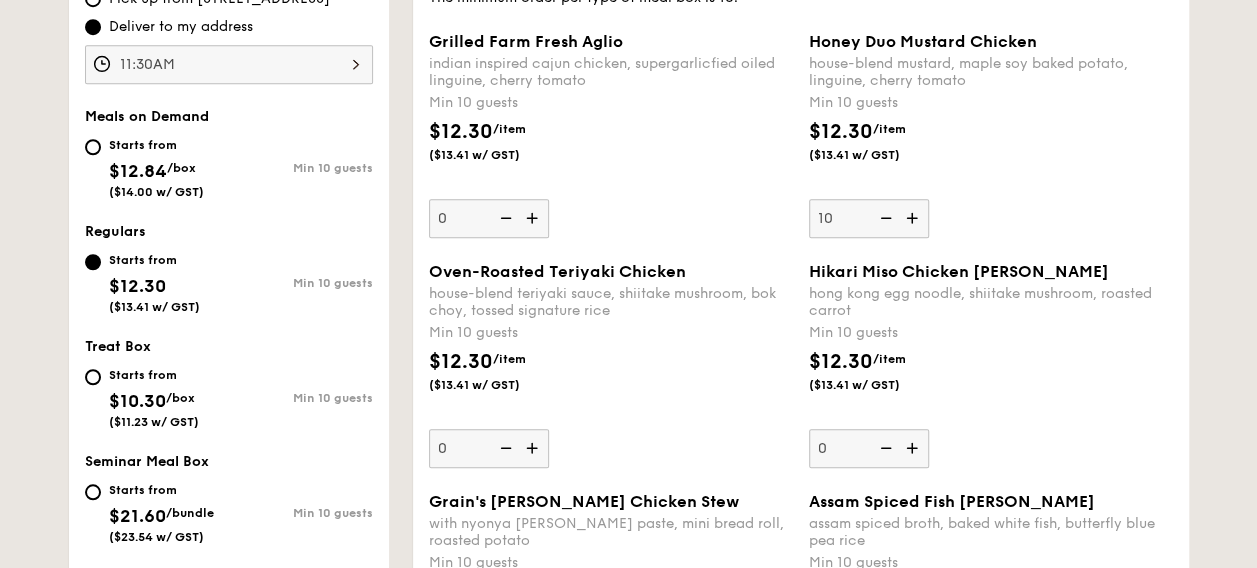 scroll, scrollTop: 800, scrollLeft: 0, axis: vertical 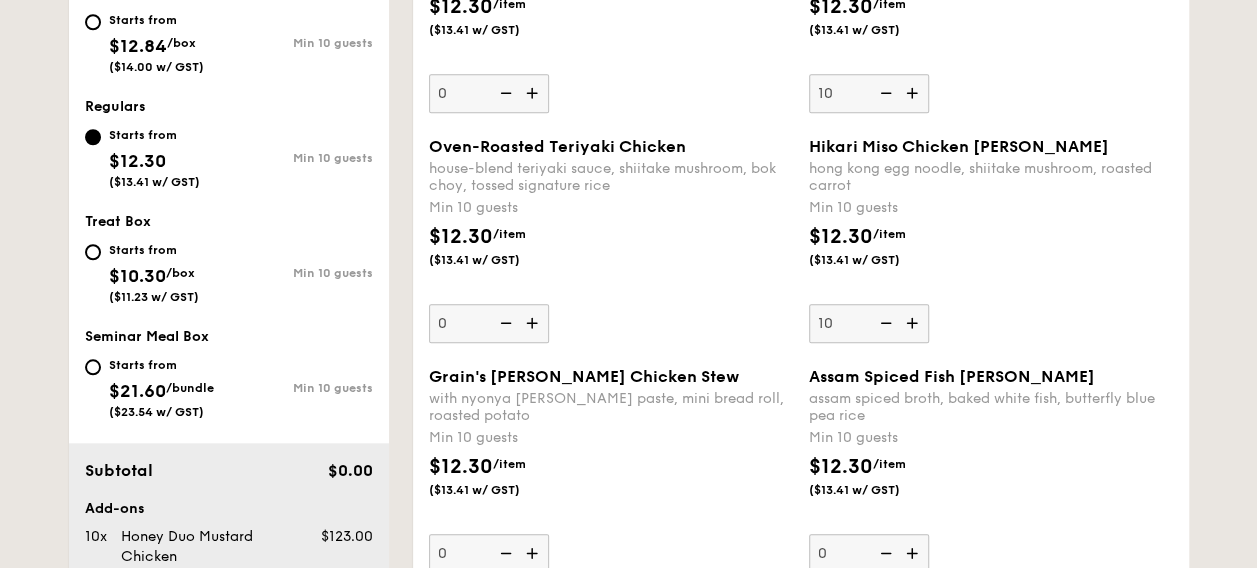 type on "10" 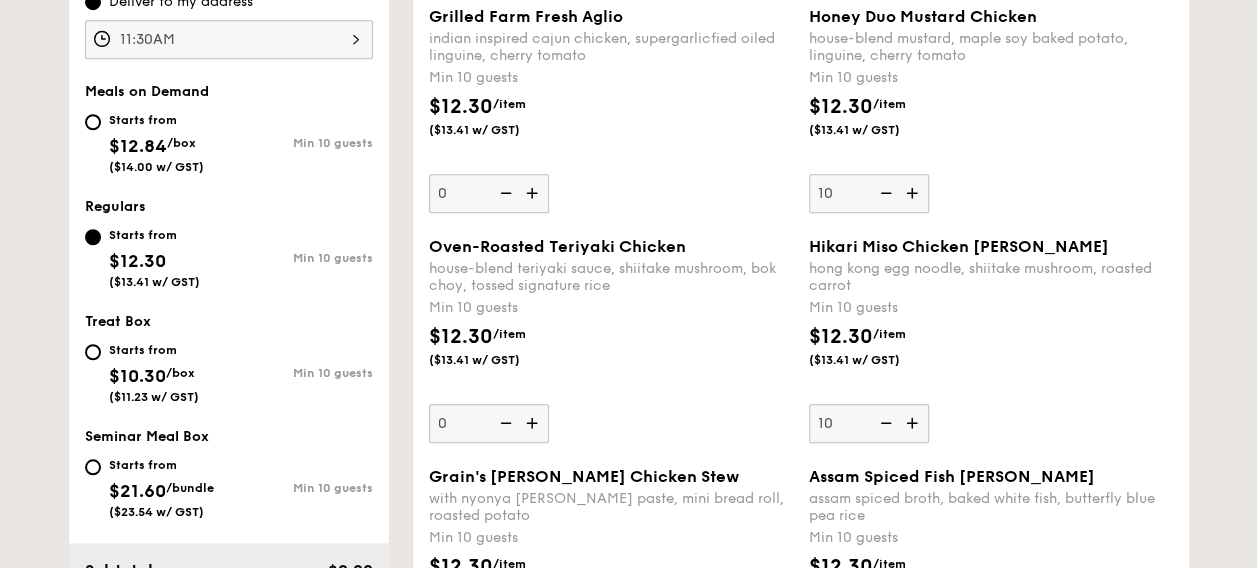click at bounding box center [884, 193] 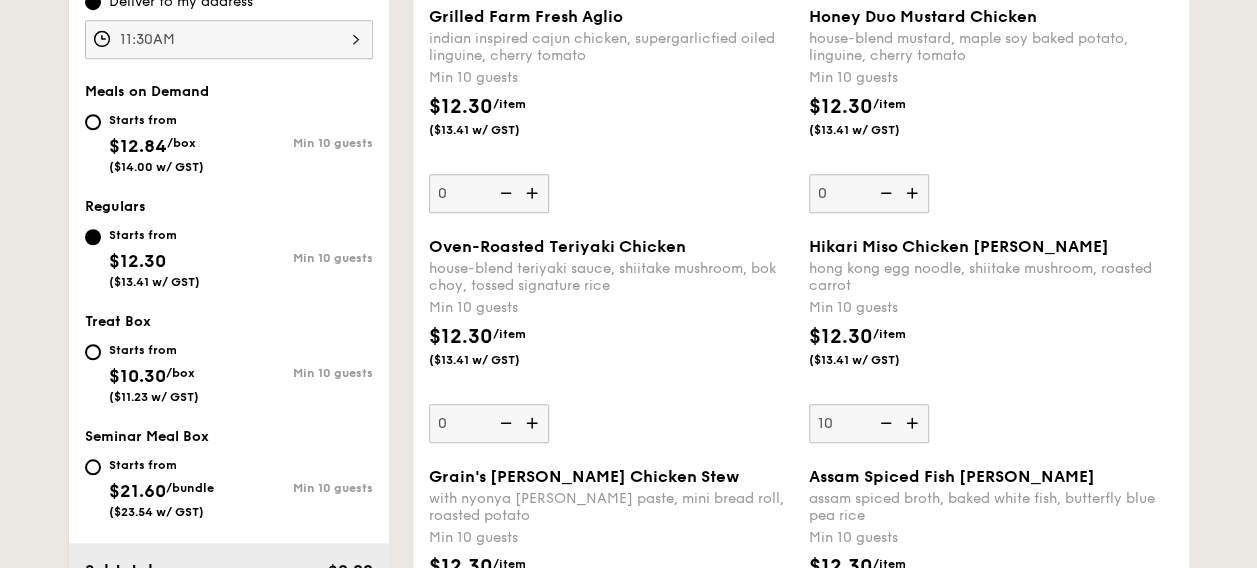 click on "Grilled Farm Fresh Aglio indian inspired cajun chicken, supergarlicfied oiled linguine, cherry tomato
Min 10 guests
$12.30
/item
($13.41 w/ GST)
0 Honey Duo Mustard Chicken house-blend mustard, maple soy baked potato, linguine, cherry tomato
Min 10 guests
$12.30
/item
($13.41 w/ GST)
0" at bounding box center [801, 122] 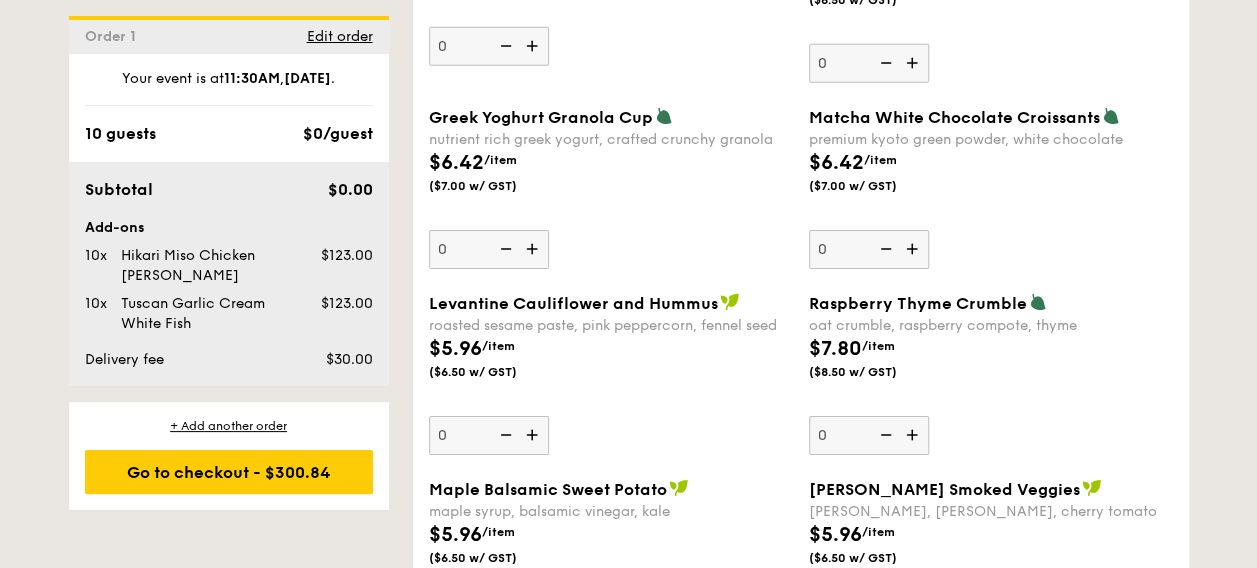 scroll, scrollTop: 3000, scrollLeft: 0, axis: vertical 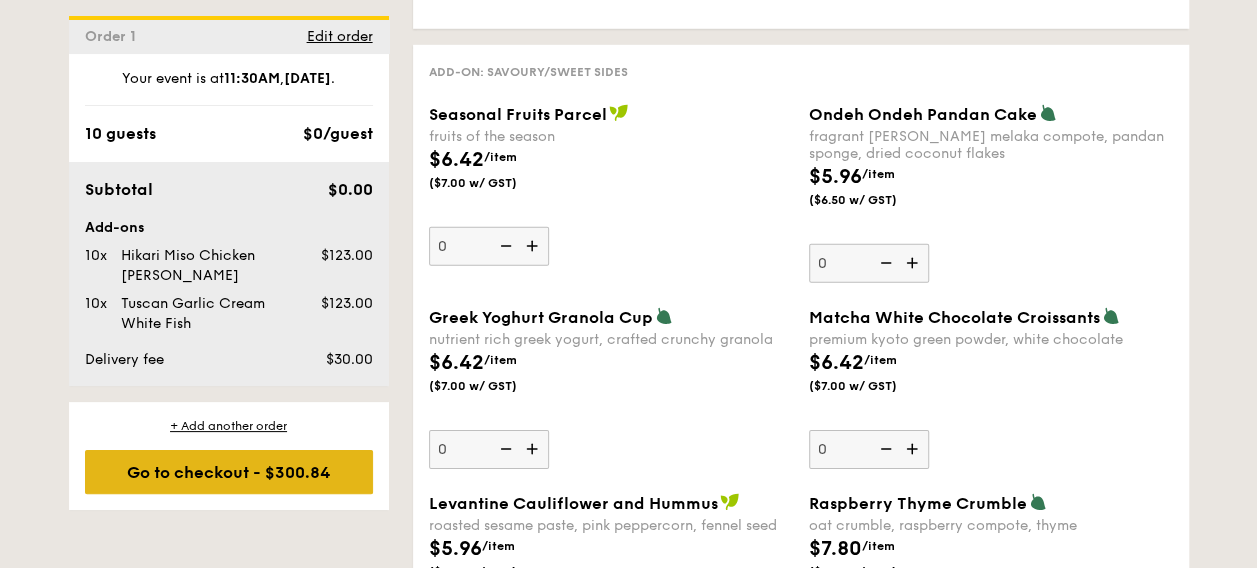 click on "Go to checkout
- $300.84" at bounding box center (229, 472) 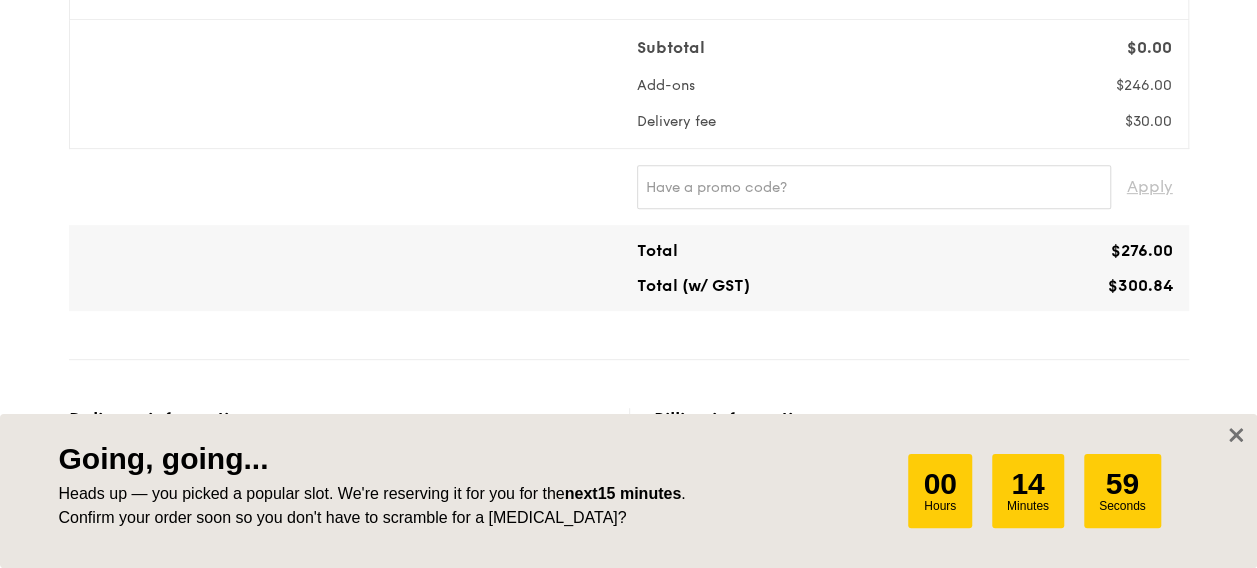 scroll, scrollTop: 400, scrollLeft: 0, axis: vertical 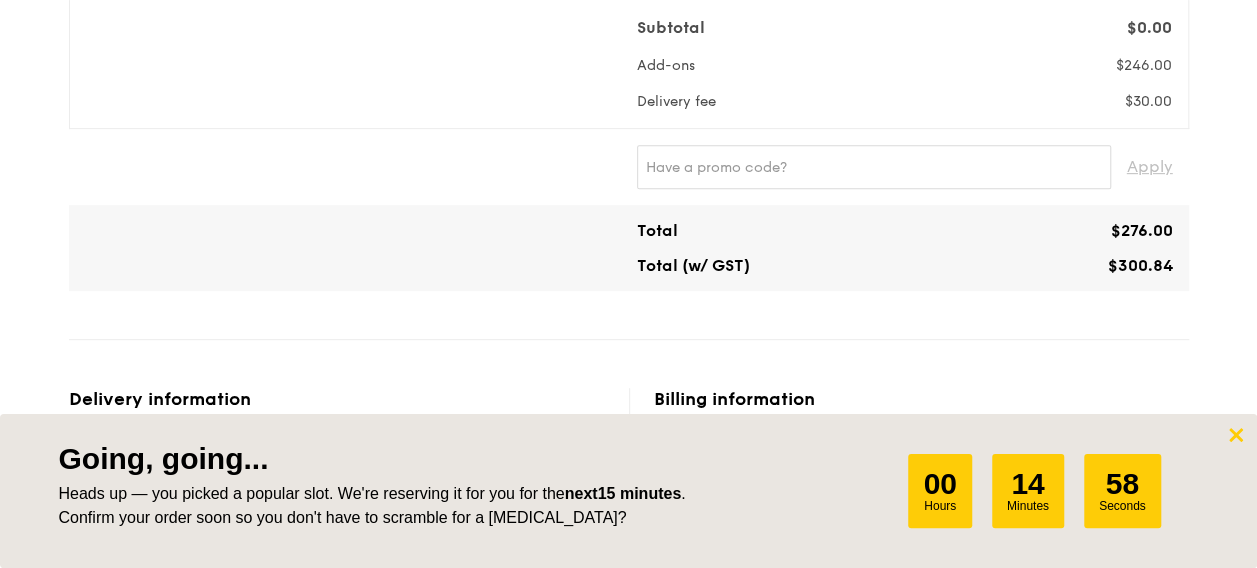 click 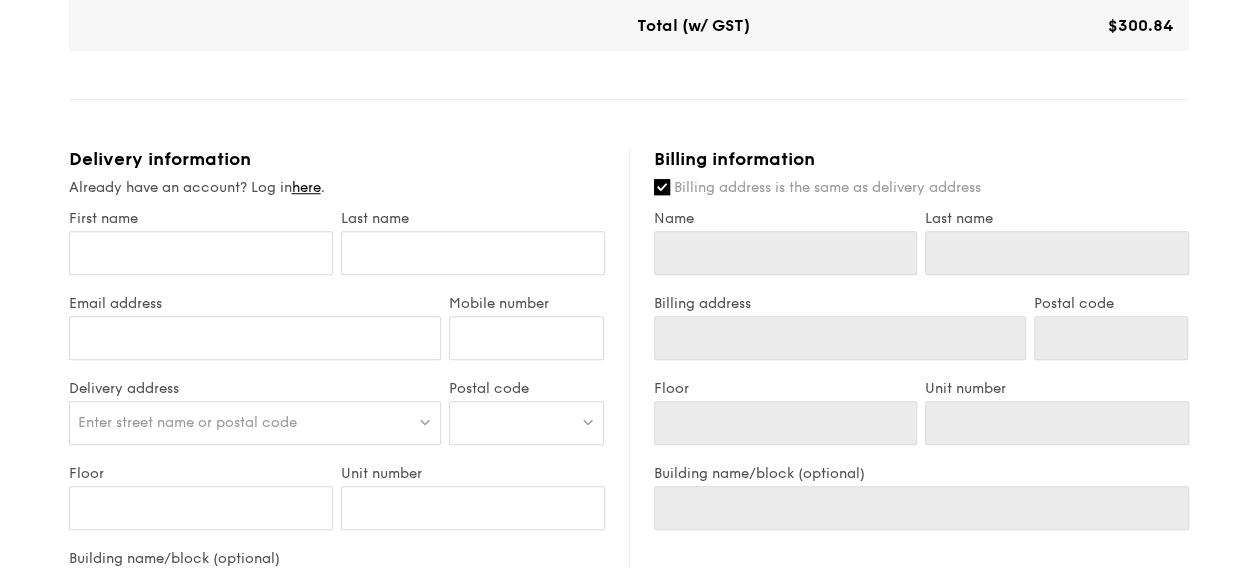 scroll, scrollTop: 700, scrollLeft: 0, axis: vertical 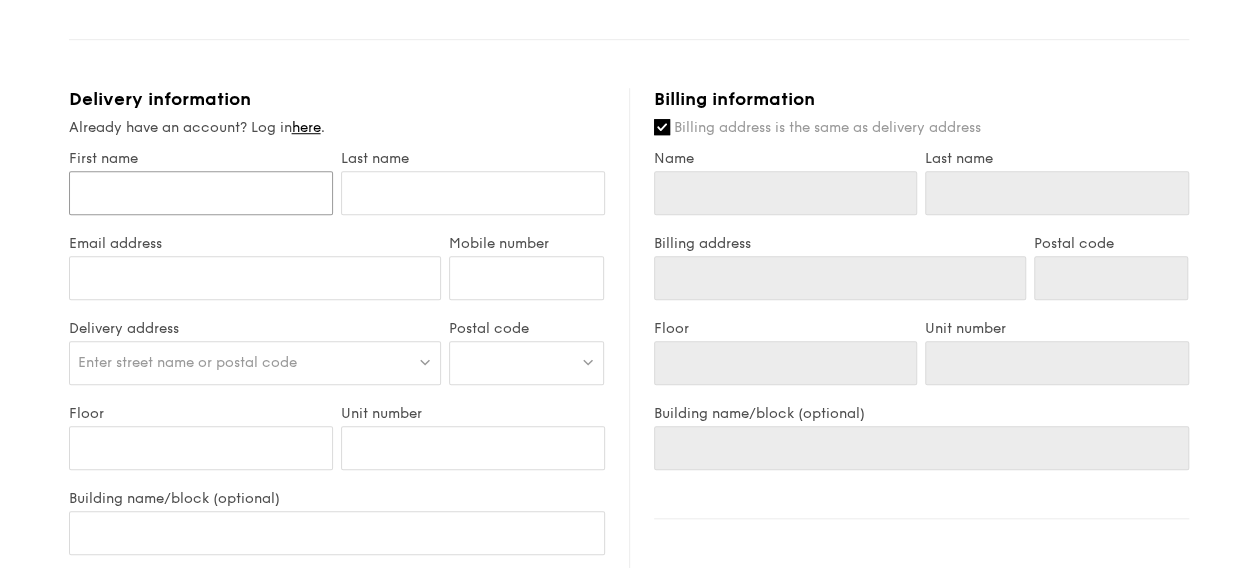 click on "First name" at bounding box center (201, 193) 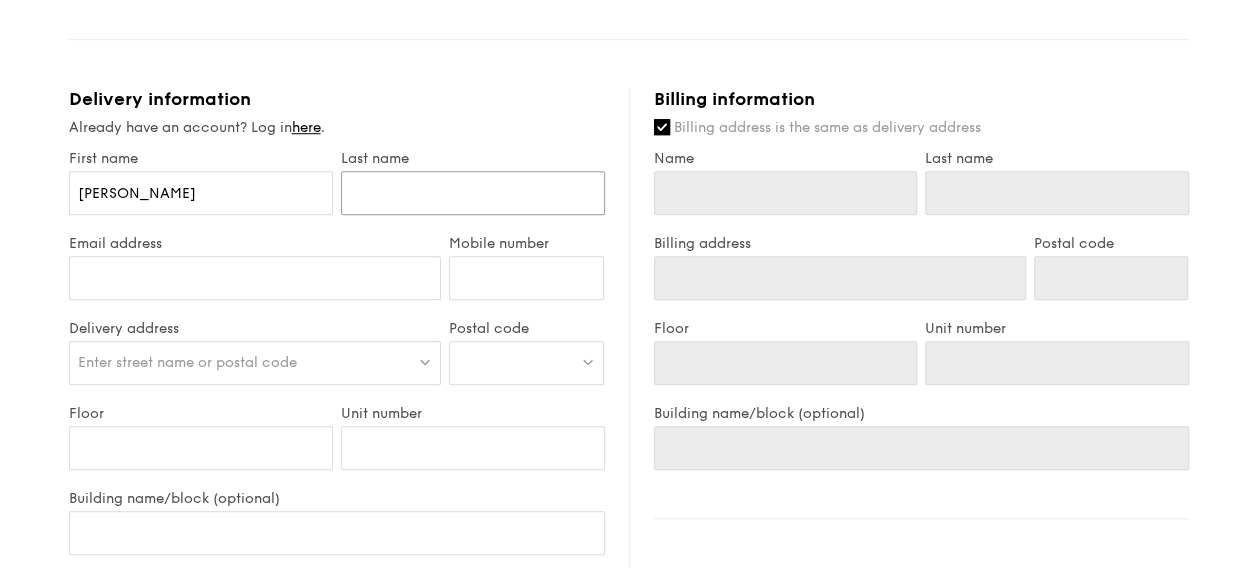 type on "Lim" 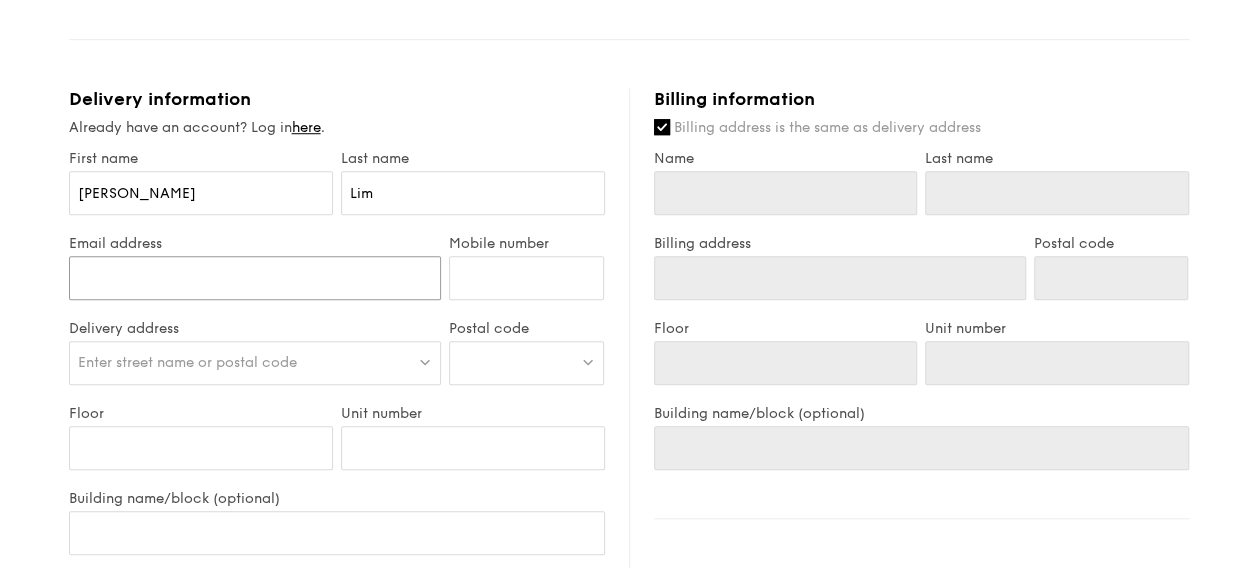 type on "[EMAIL_ADDRESS][DOMAIN_NAME]" 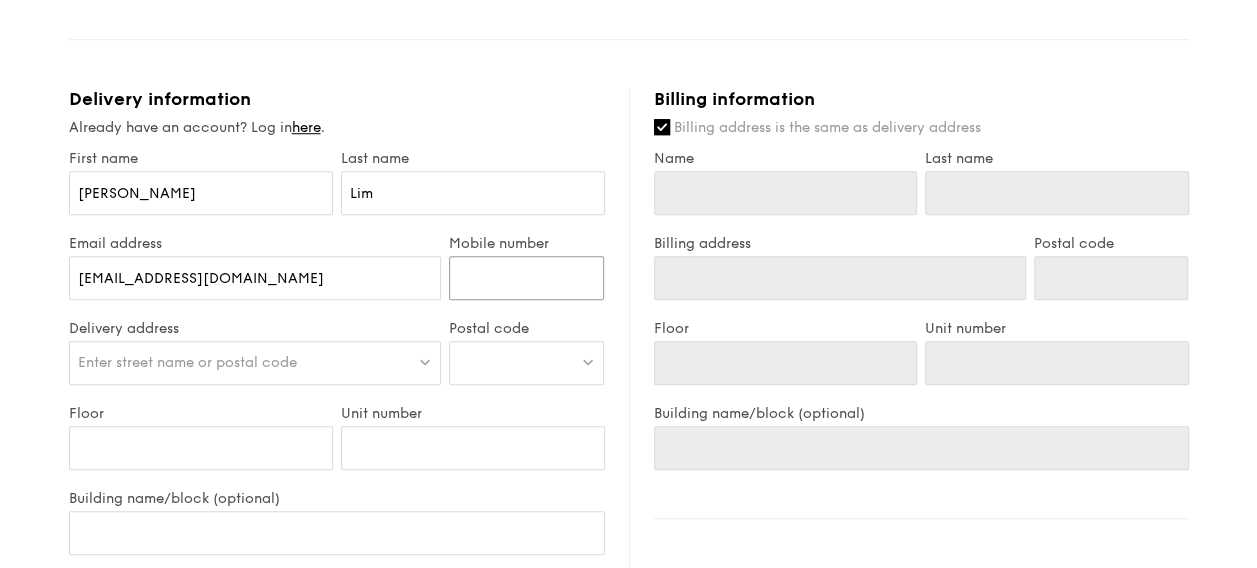 type on "90931668" 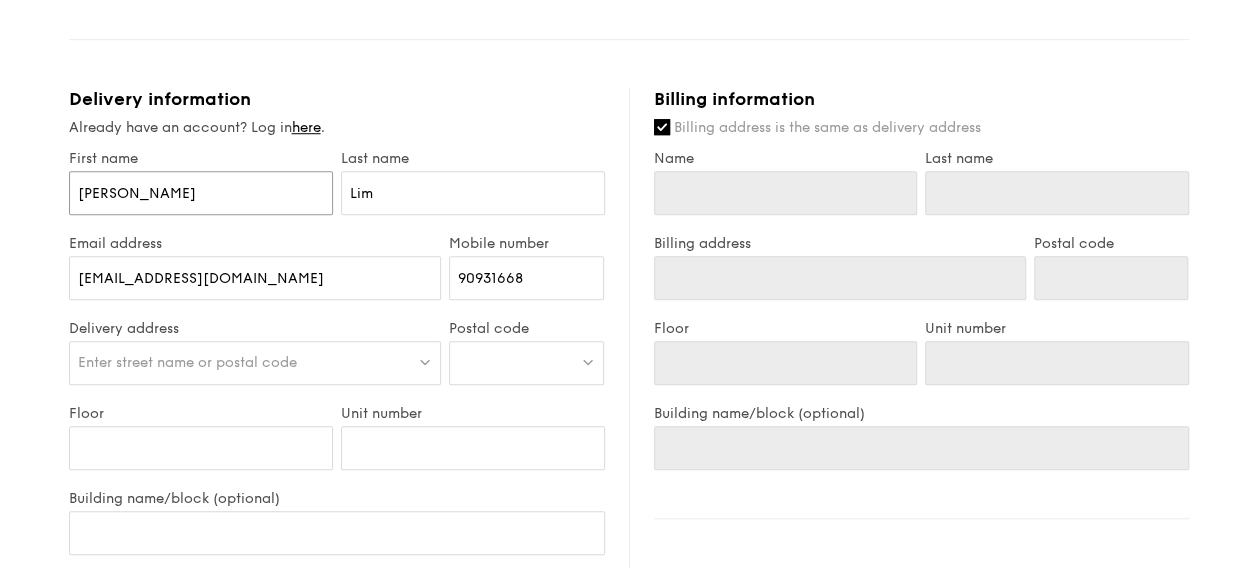 type on "[PERSON_NAME]" 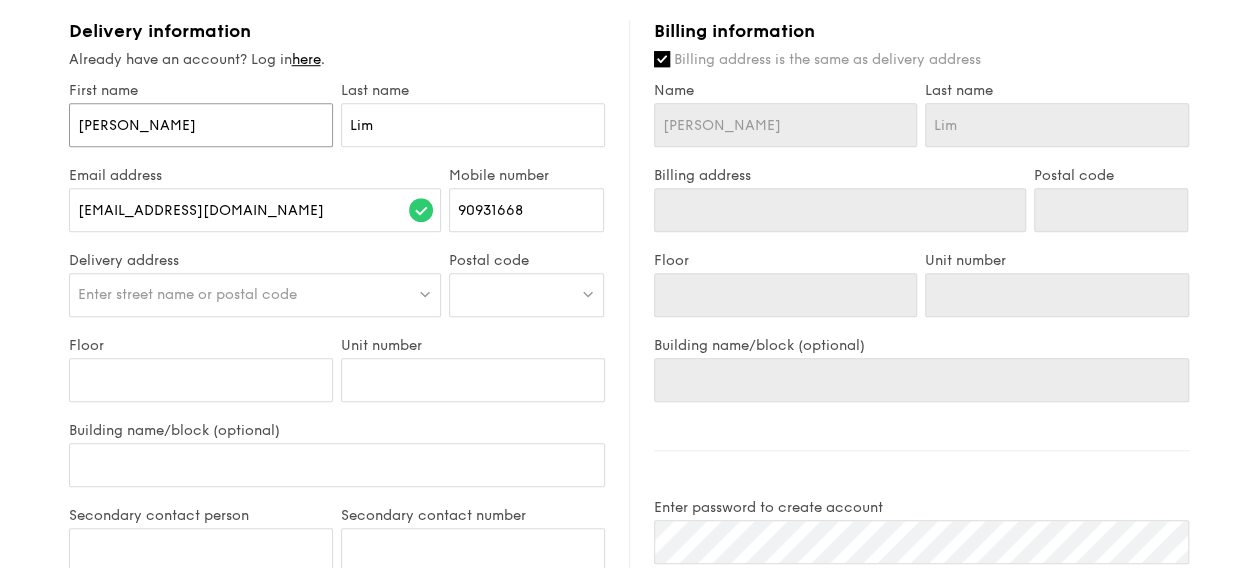 scroll, scrollTop: 800, scrollLeft: 0, axis: vertical 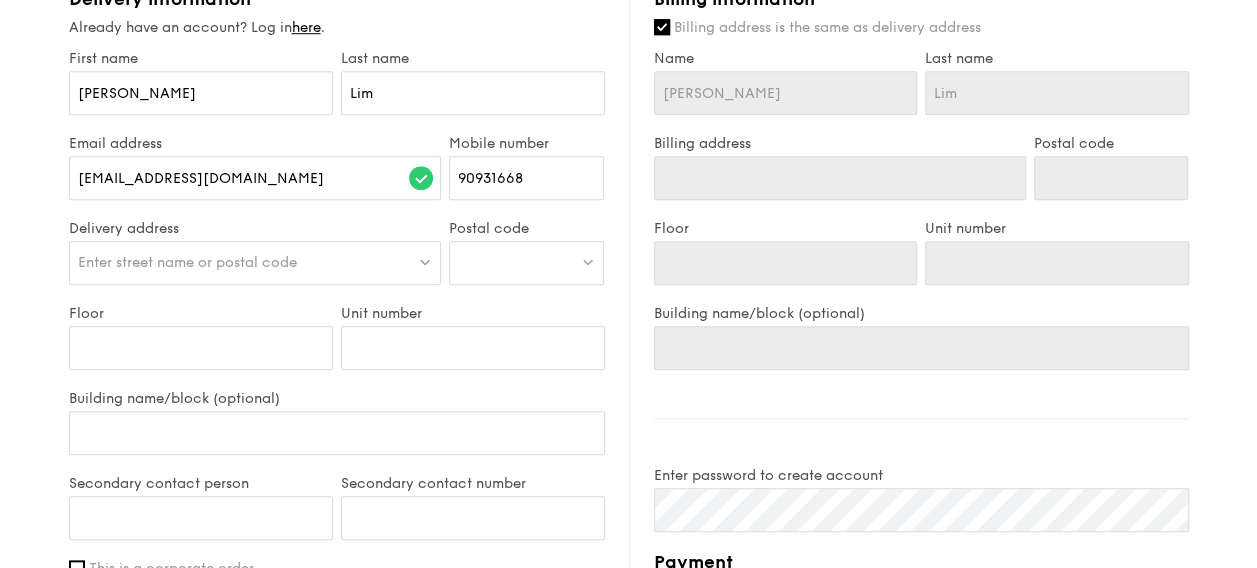 click on "Enter street name or postal code" at bounding box center (187, 262) 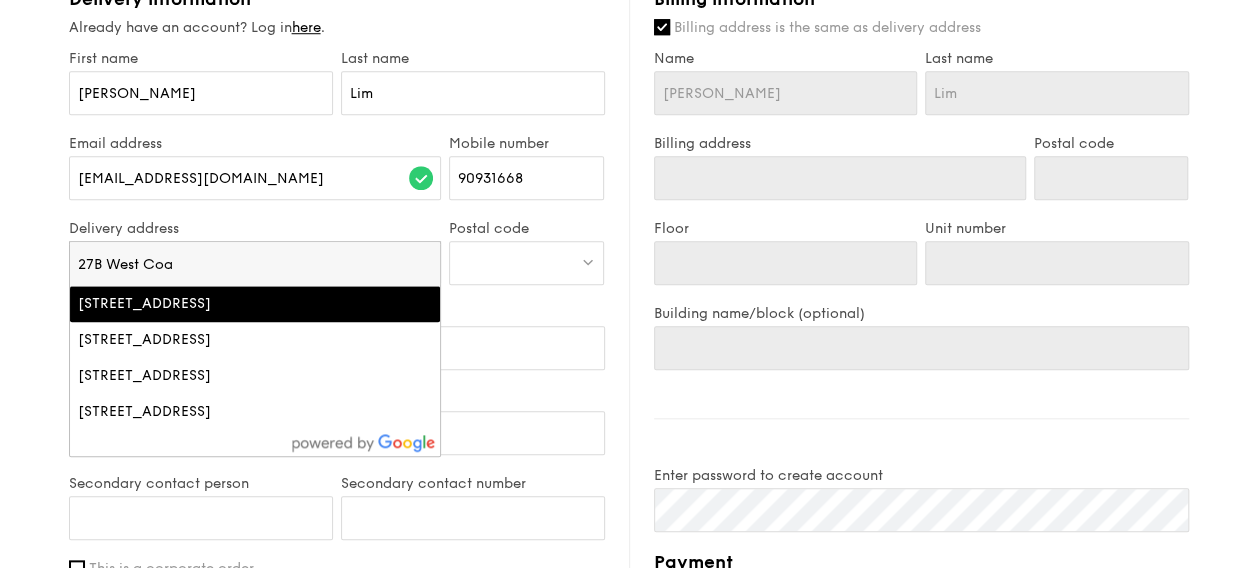 type on "27B West Coa" 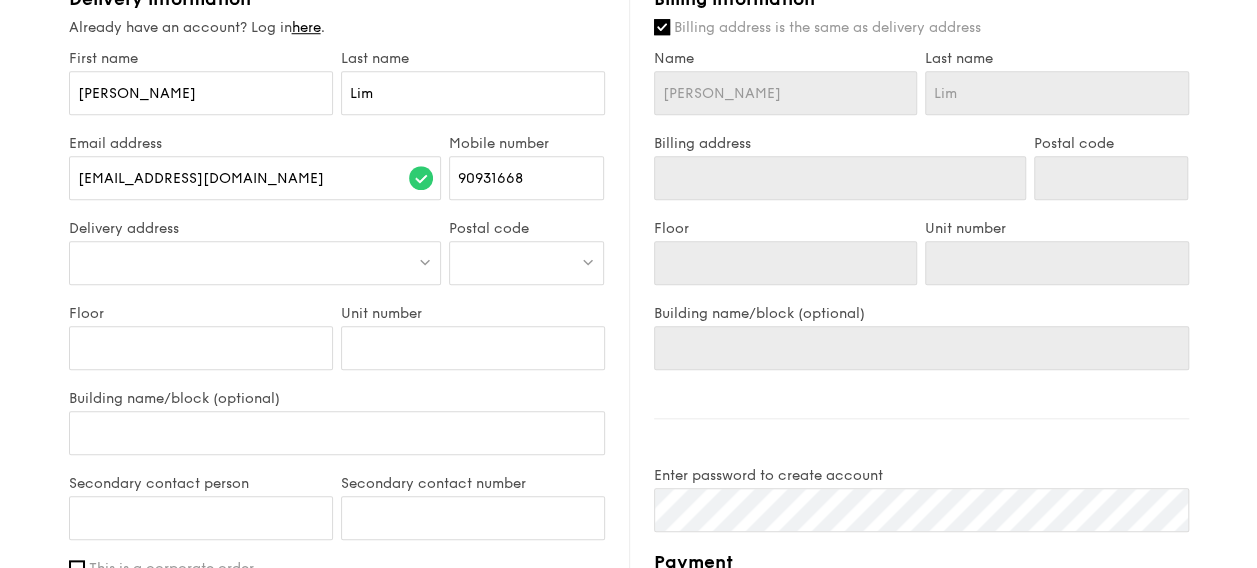 type on "[STREET_ADDRESS]" 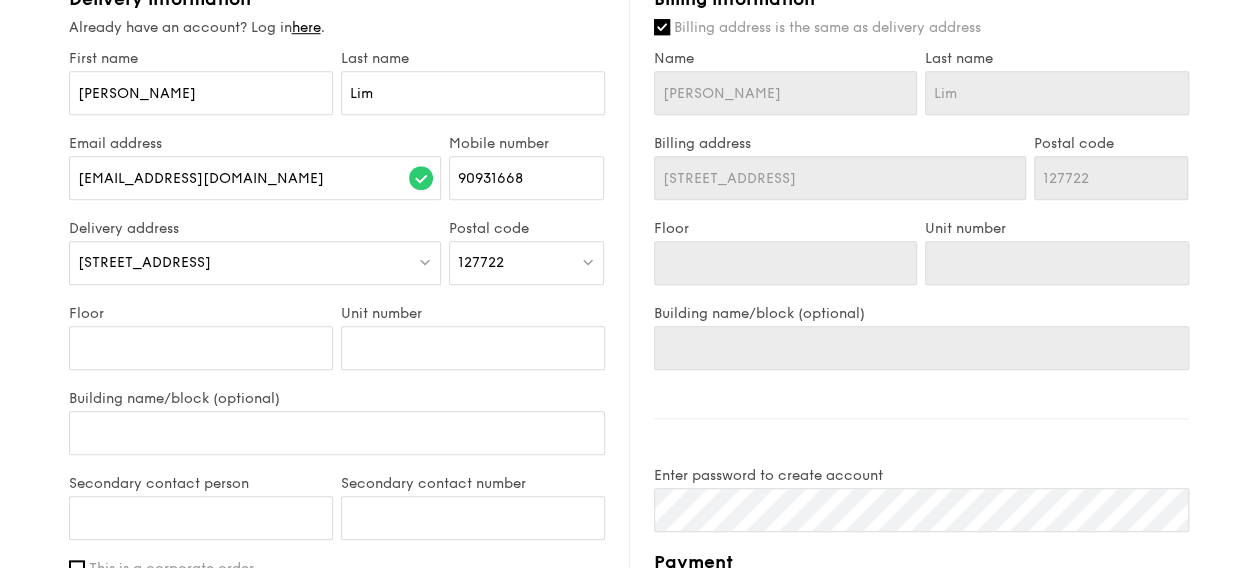 click on "[STREET_ADDRESS]" at bounding box center [144, 262] 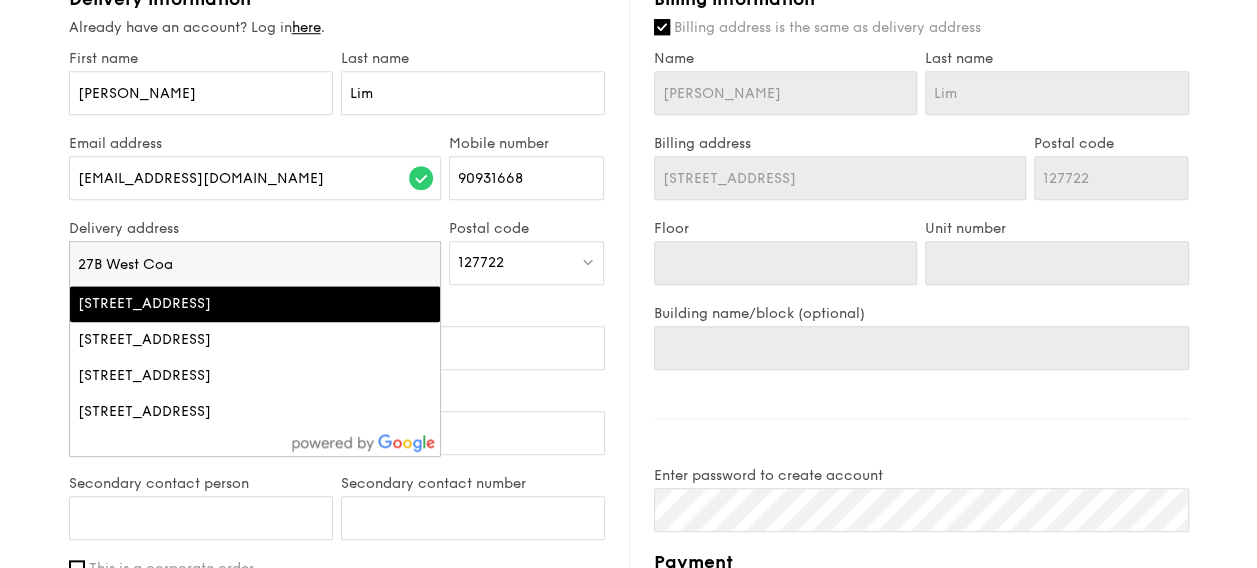 drag, startPoint x: 233, startPoint y: 256, endPoint x: 17, endPoint y: 270, distance: 216.45323 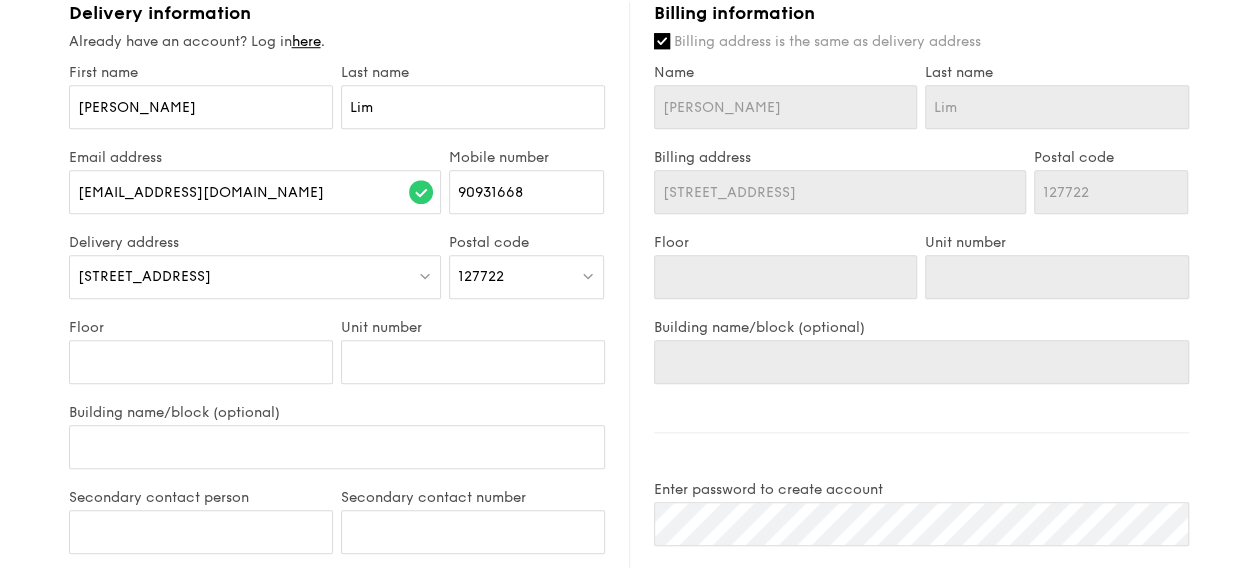 scroll, scrollTop: 696, scrollLeft: 0, axis: vertical 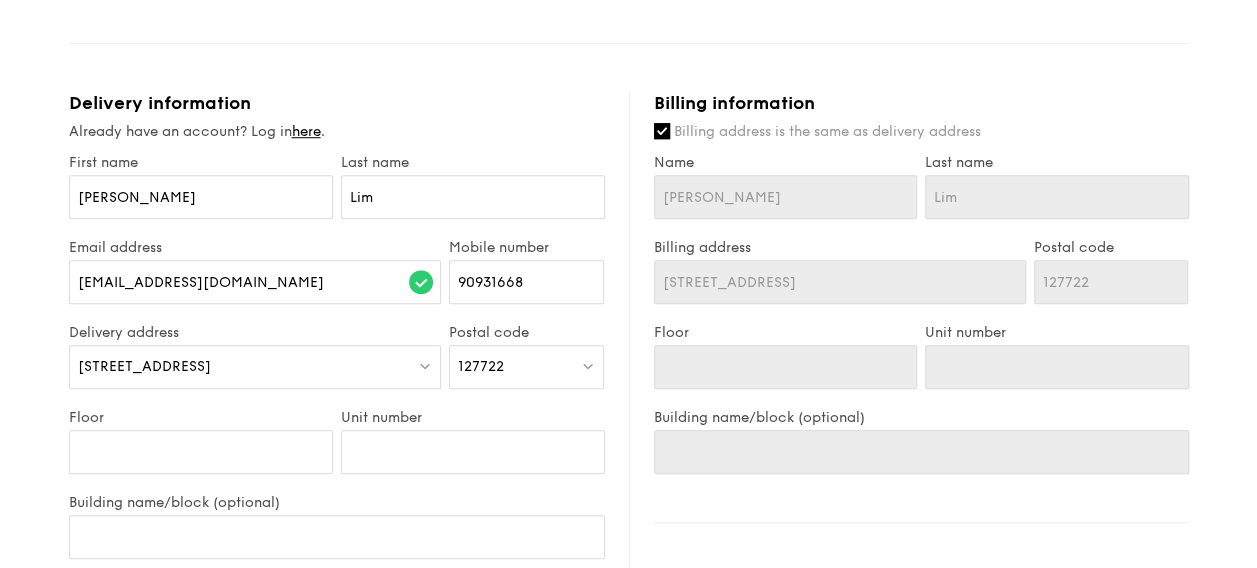 click on "[STREET_ADDRESS]" at bounding box center (255, 367) 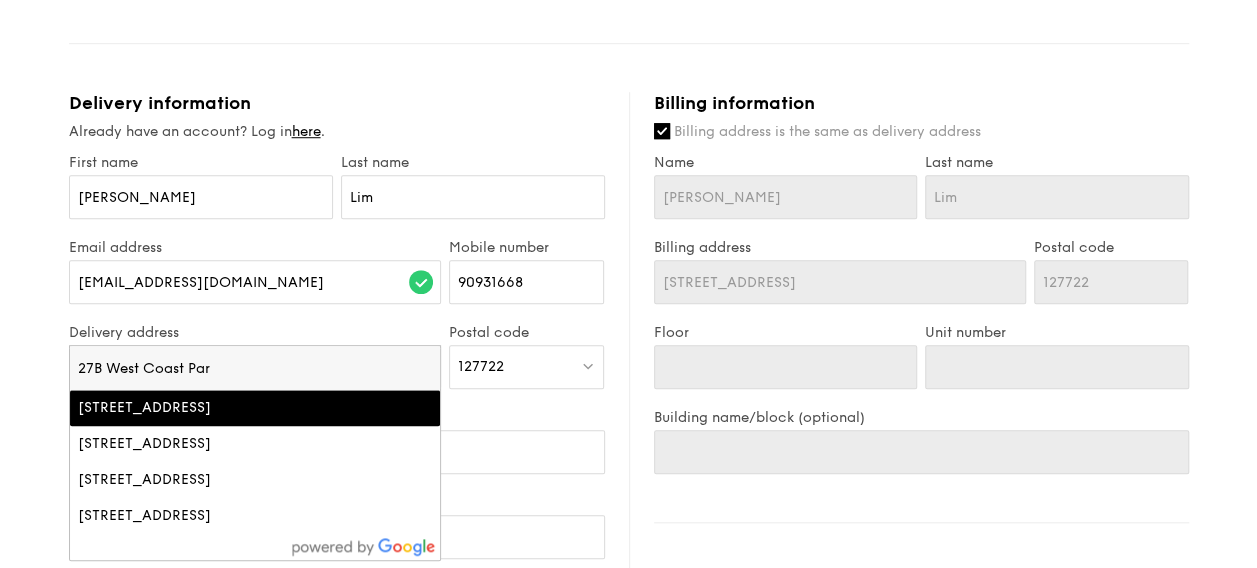 type on "[STREET_ADDRESS]" 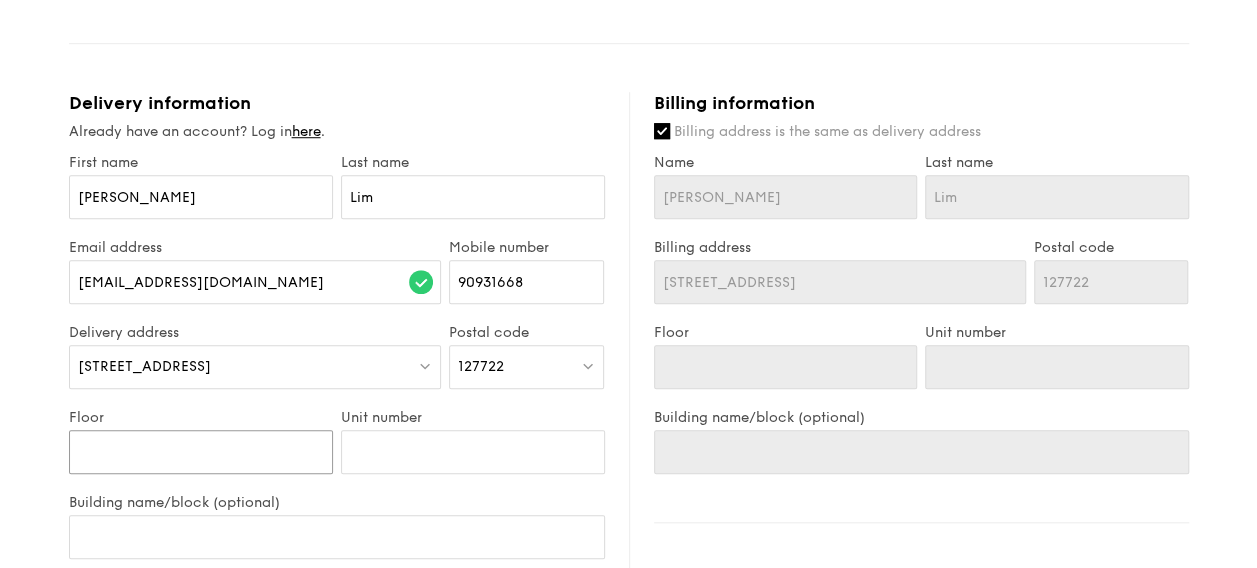 click on "Floor" at bounding box center (201, 452) 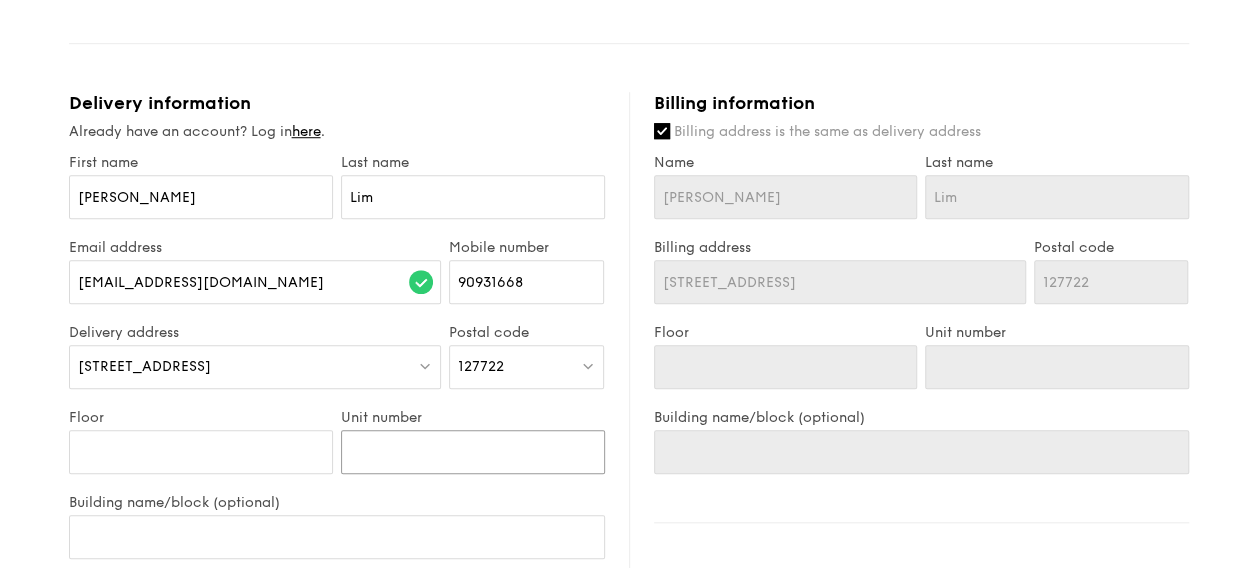 click on "Unit number" at bounding box center [473, 452] 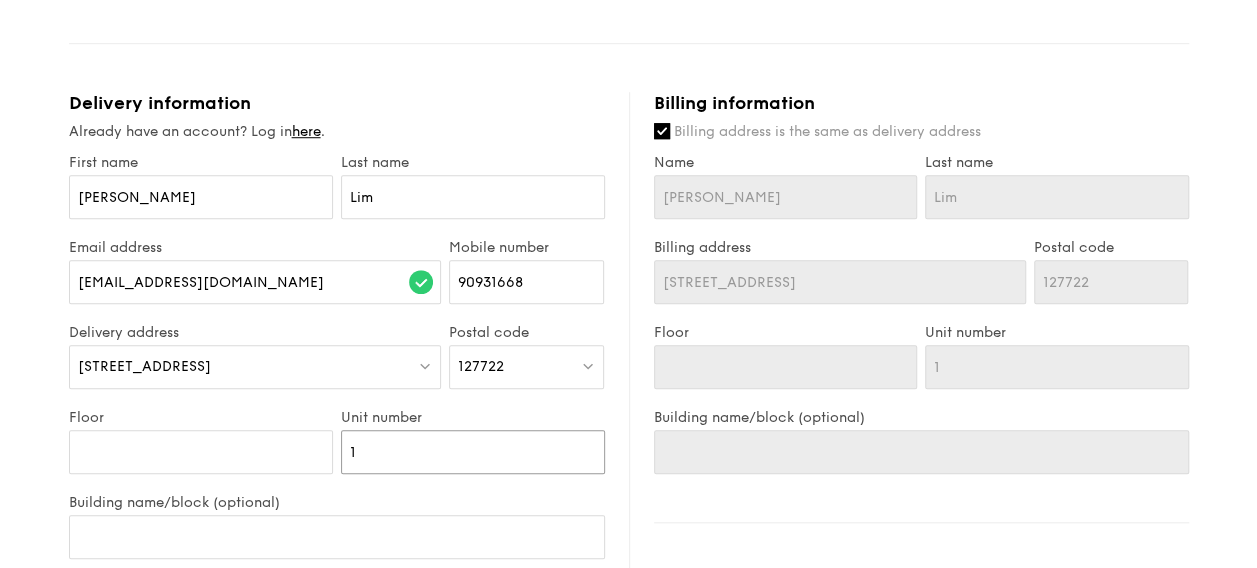 type on "12" 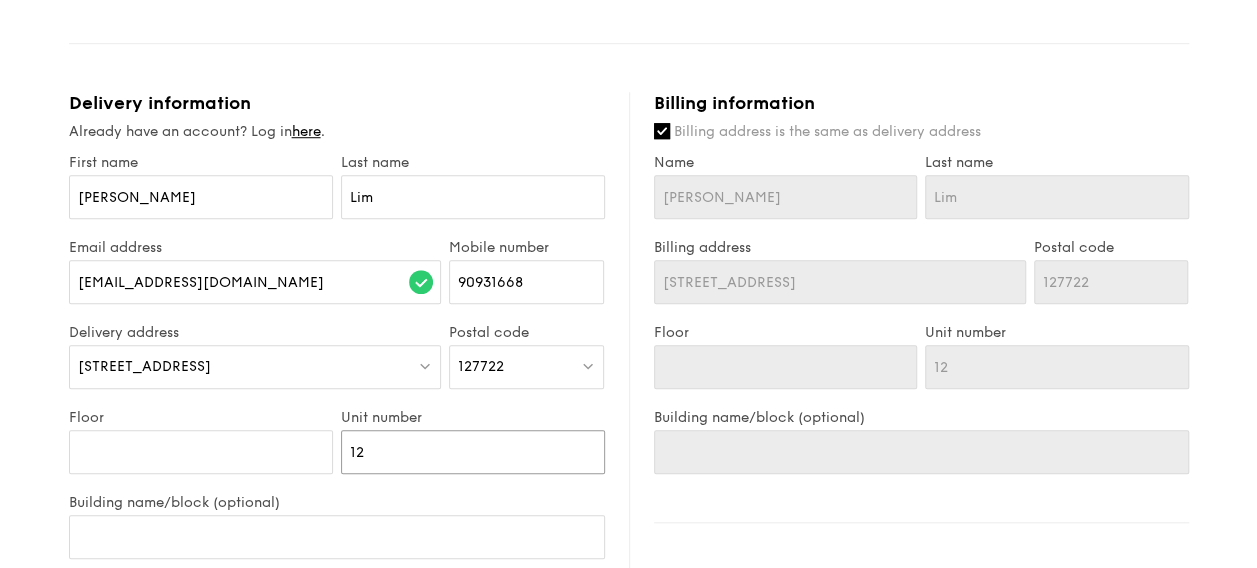 type on "12-" 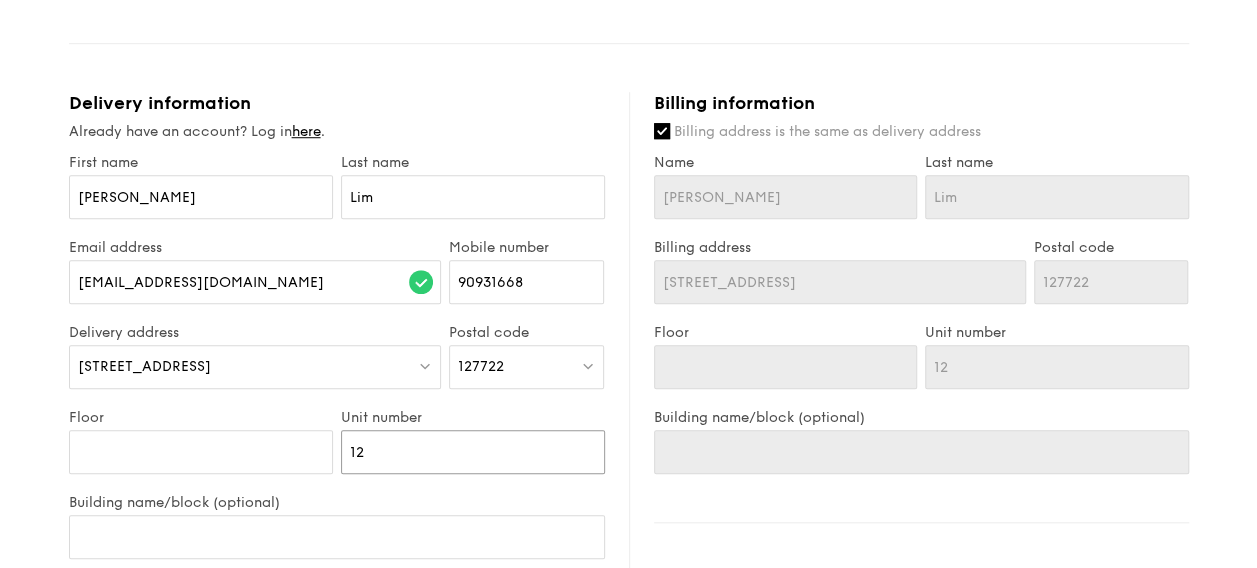 type on "12-" 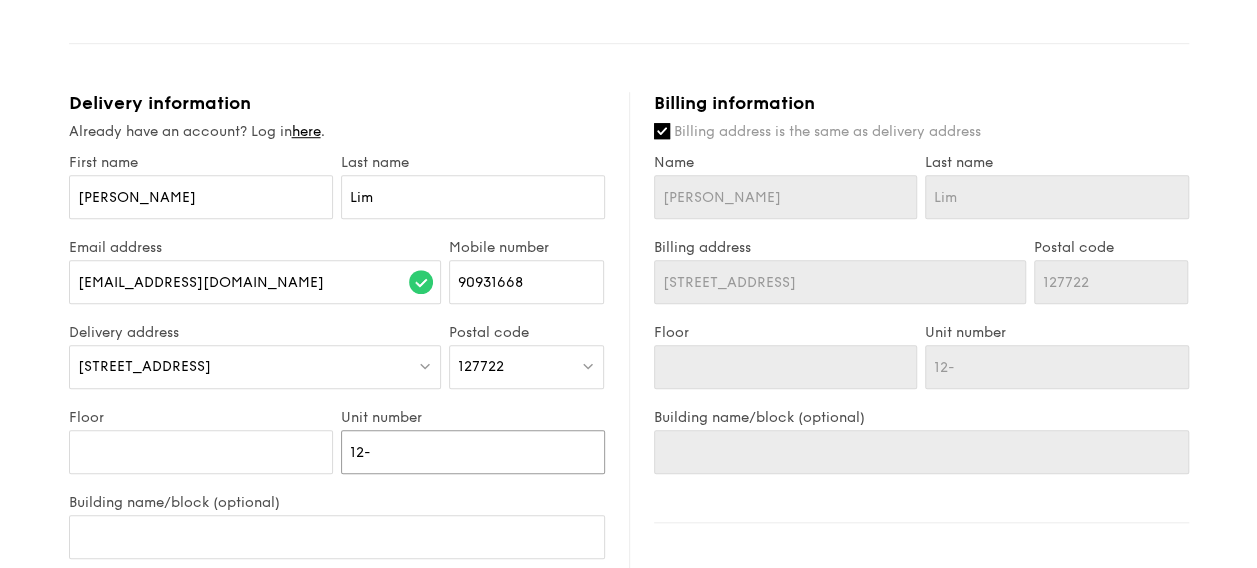 type on "12-0" 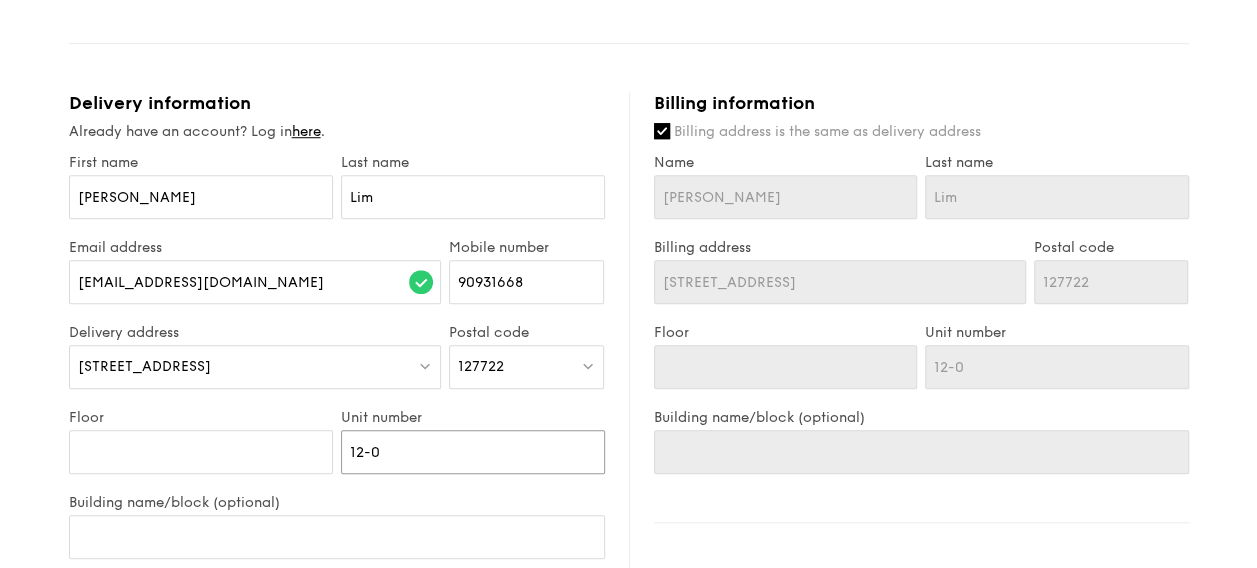 type on "12-08" 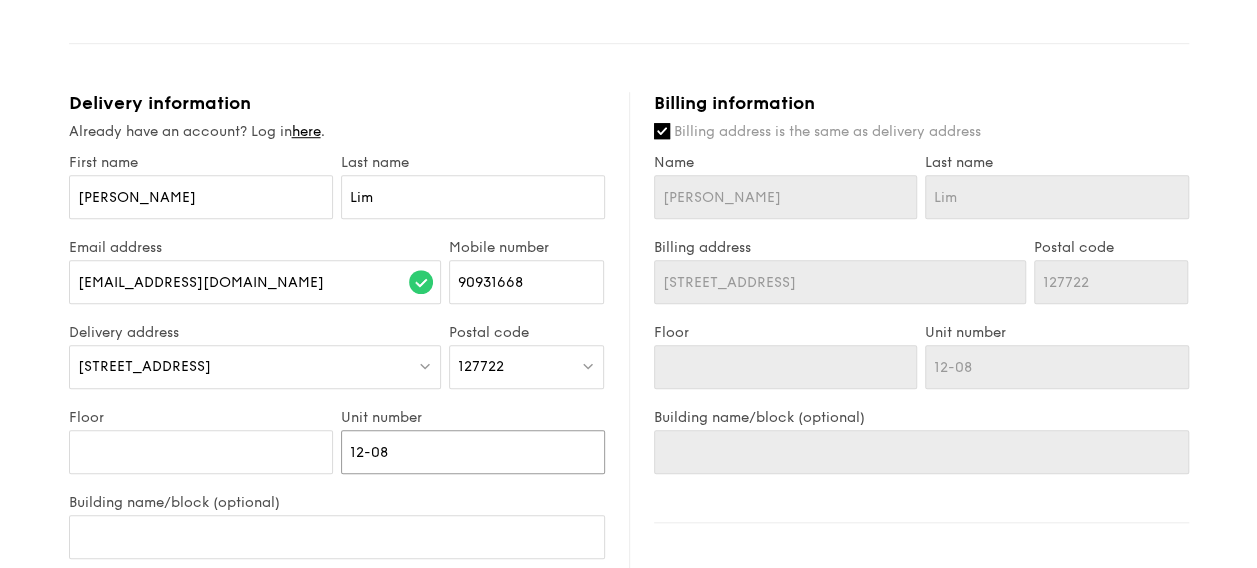 type on "12-08" 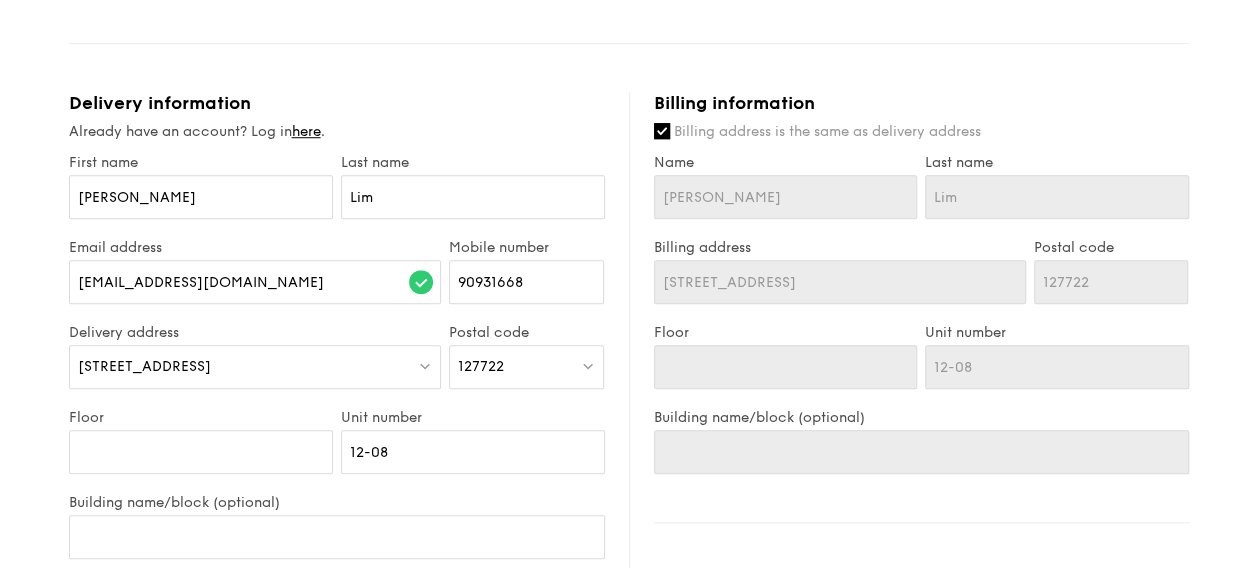 click on "1 - Select menu
2 - Select items
3 - Check out
Regulars
Serving time:
[DATE]
11:30AM
Add-ons
10x Hikari Miso Chicken [PERSON_NAME] - hong kong egg noodle, shiitake mushroom, roasted carrot 10x Tuscan Garlic Cream White Fish - sanshoku steamed rice, traditional garlic cream sauce, sundried tomato
Subtotal
$0.00
Add-ons
$246.00
Delivery fee
$30.00
Apply
Total
$276.00
Total (w/ GST)
$300.84
Delivery information
Already have an account? Log in
here .
First name
[PERSON_NAME]
Last name
[PERSON_NAME].[PERSON_NAME]@[DOMAIN_NAME] 90931668 [PERSON_NAME]" at bounding box center (629, 228) 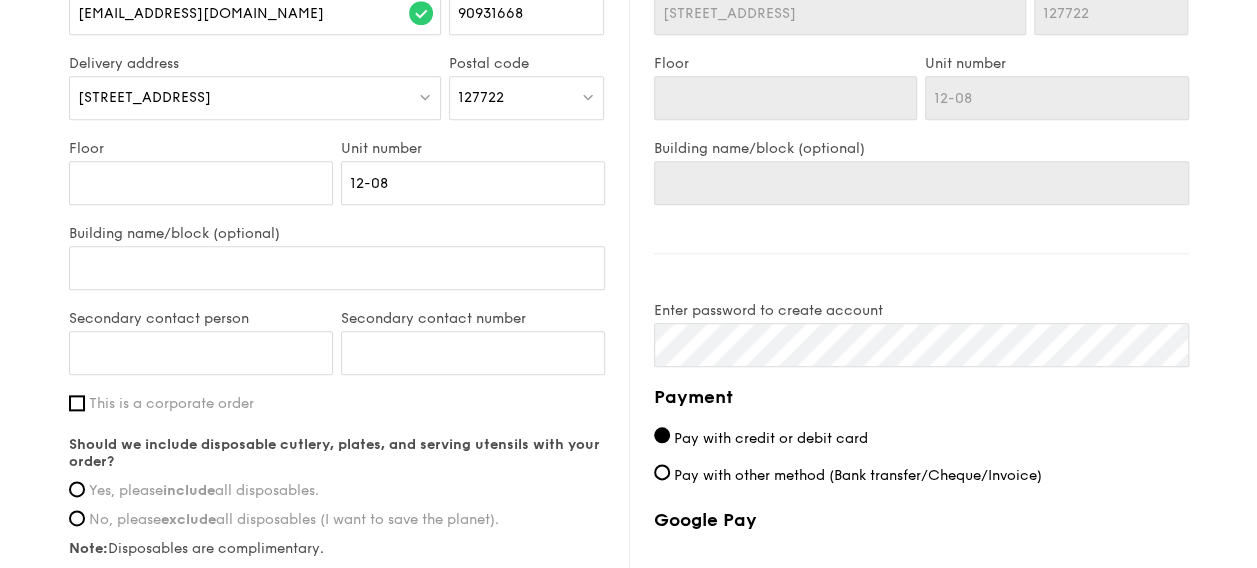 scroll, scrollTop: 996, scrollLeft: 0, axis: vertical 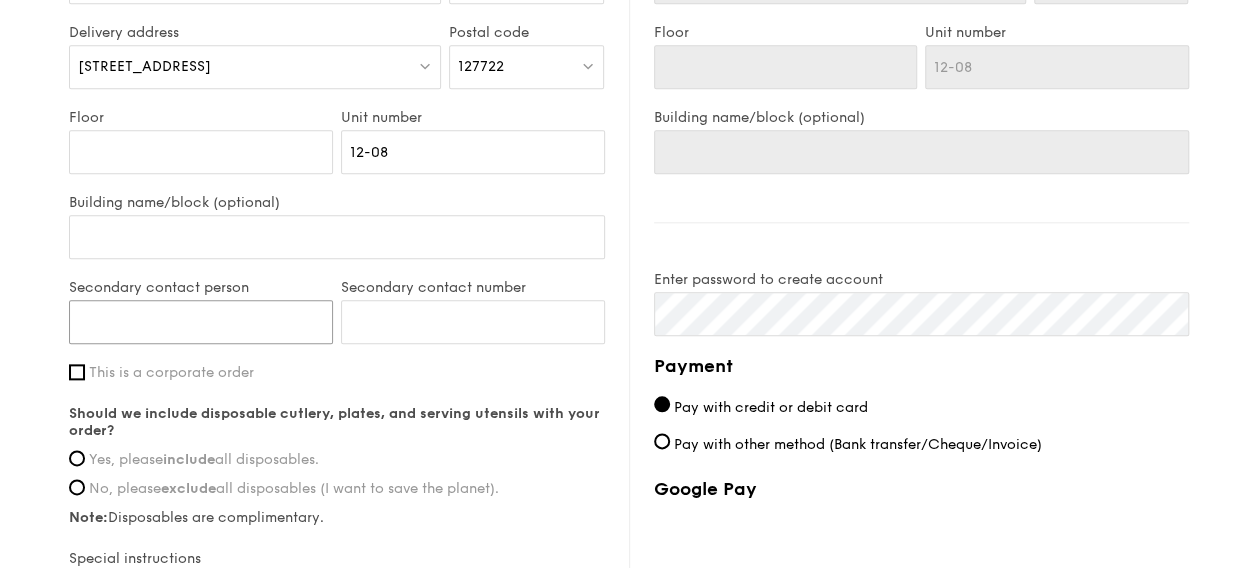 click on "Secondary contact person" at bounding box center (201, 322) 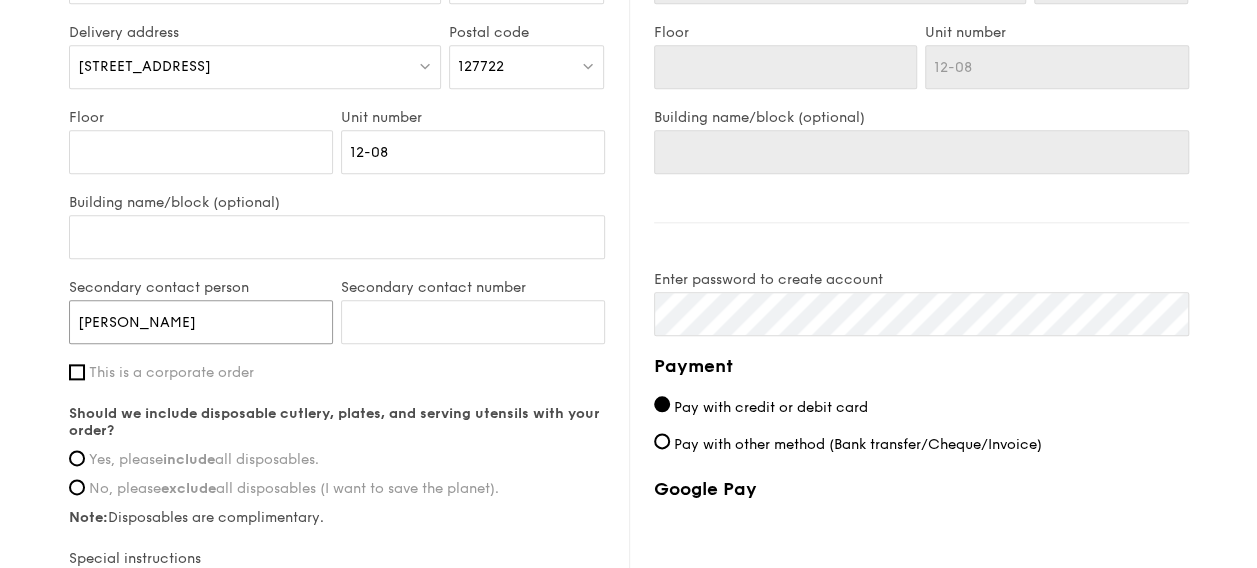 type on "[PERSON_NAME]" 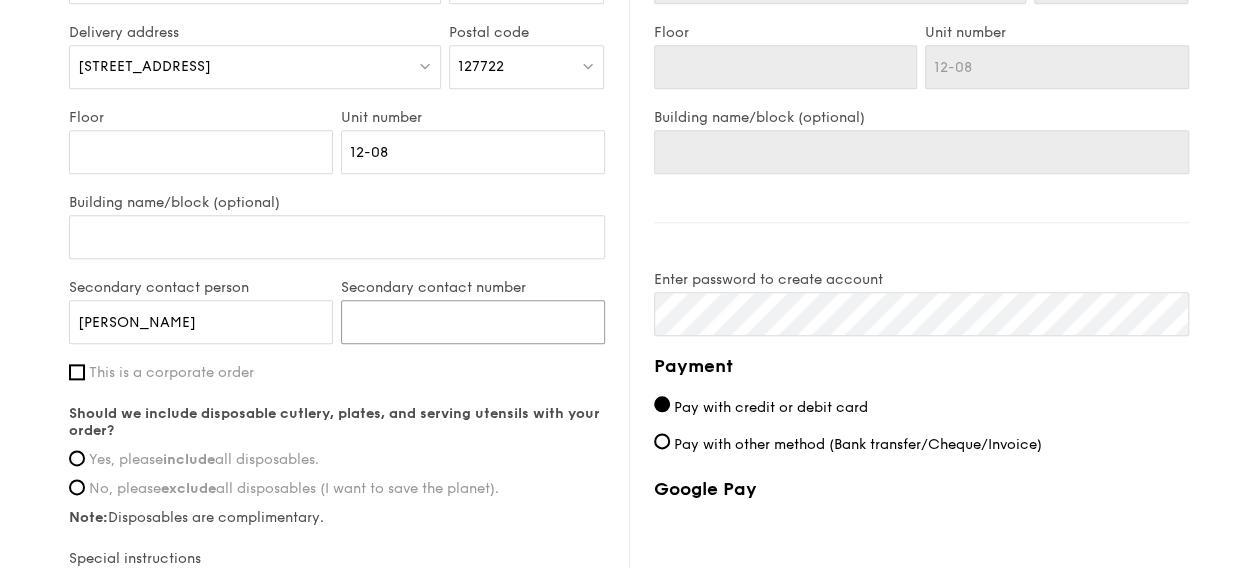 click on "Secondary contact number" at bounding box center (473, 322) 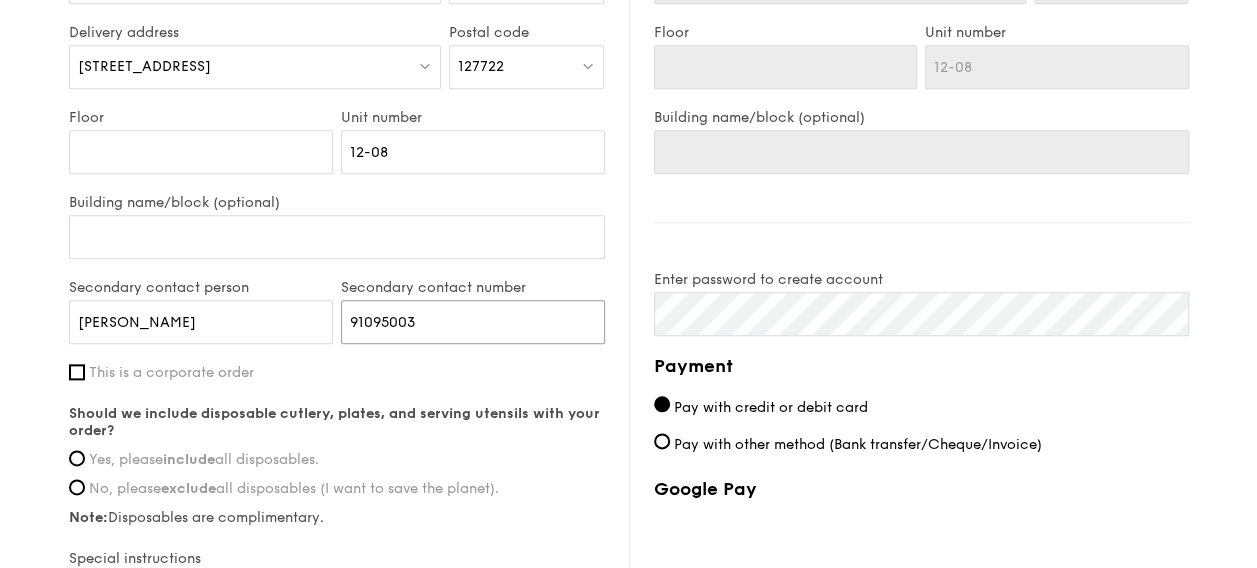 type on "91095003" 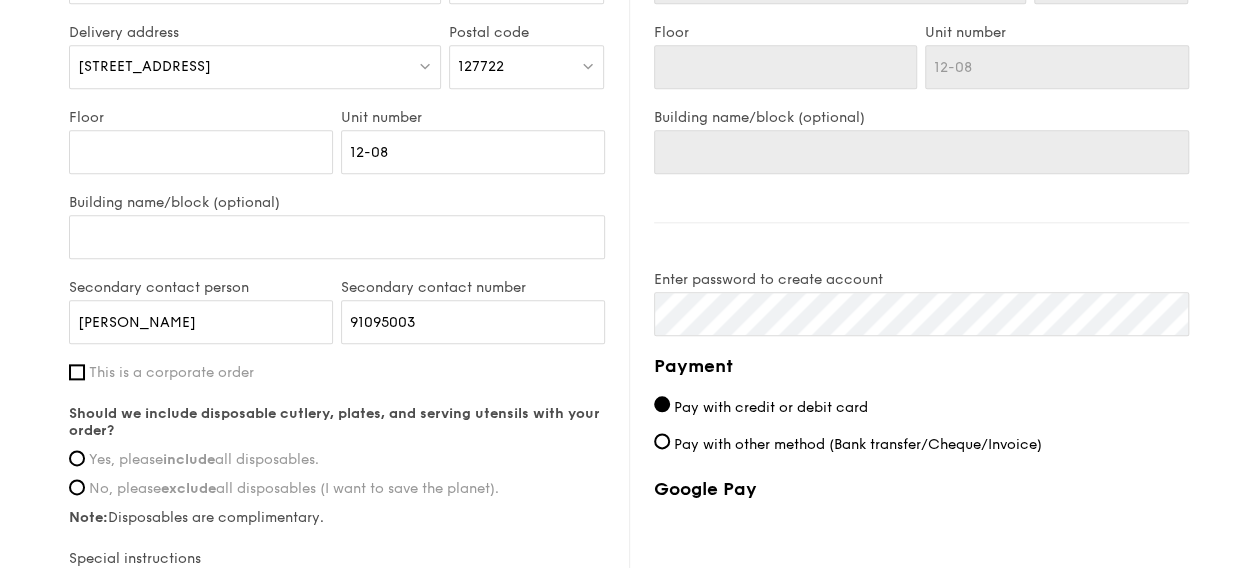 click on "First name
[PERSON_NAME]
Last name
[PERSON_NAME]
Email address
[EMAIL_ADDRESS][DOMAIN_NAME]
Mobile number
90931668
Delivery address
[STREET_ADDRESS]
Postal code
127722
Floor
Unit number
12-08
Building name/block (optional)
Secondary contact person
[PERSON_NAME]
Secondary contact number
91095003
This is a corporate order
Should we include disposable cutlery, plates, and serving utensils with your order? Yes, please  include  all disposables. No, please  exclude  all disposables (I want to save the planet). Note:" at bounding box center (337, 247) 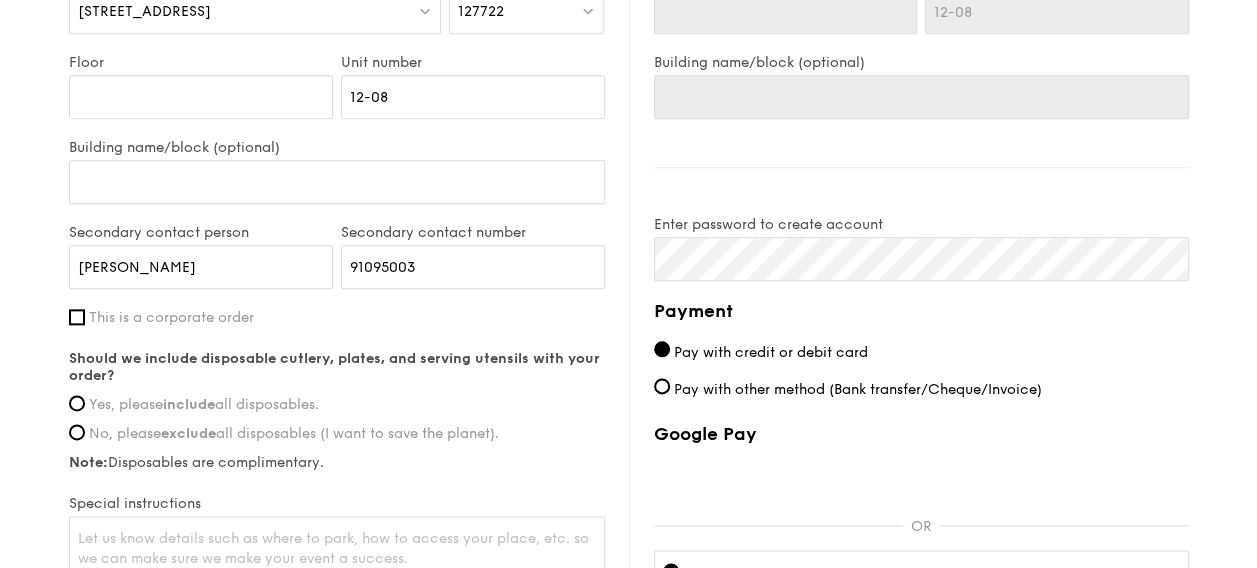 scroll, scrollTop: 1096, scrollLeft: 0, axis: vertical 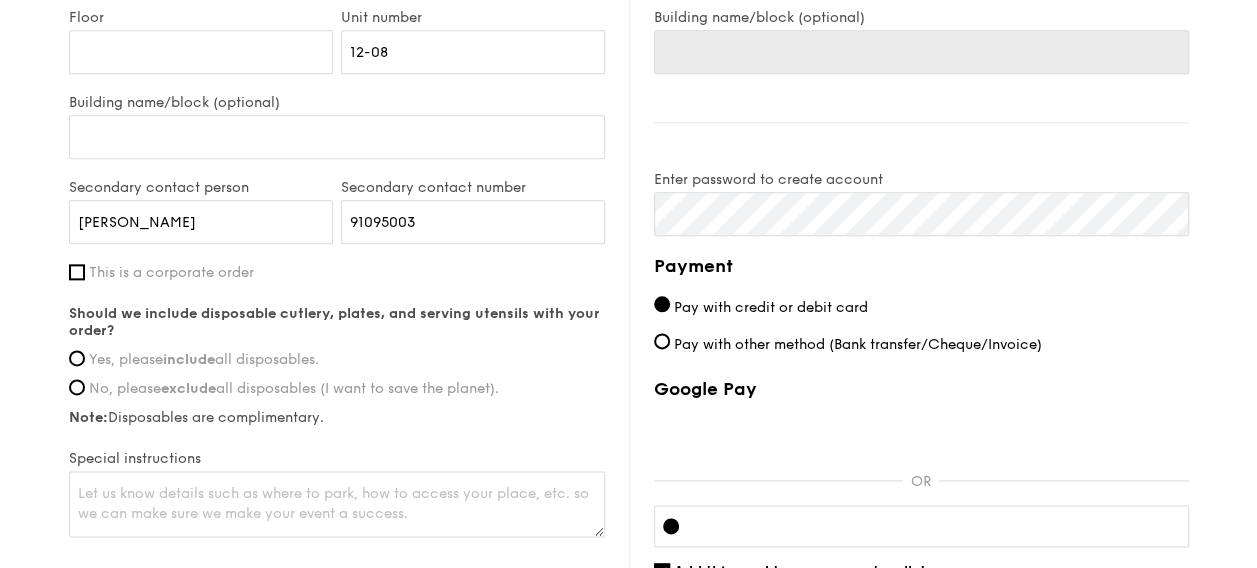 click on "include" at bounding box center [189, 359] 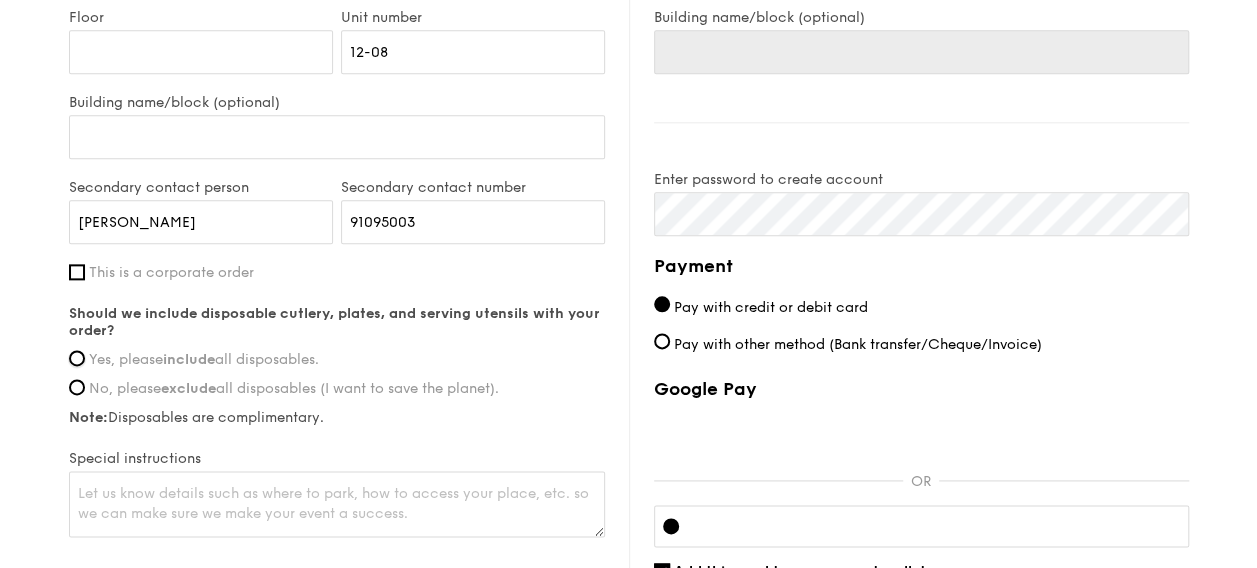 click on "Yes, please  include  all disposables." at bounding box center (77, 358) 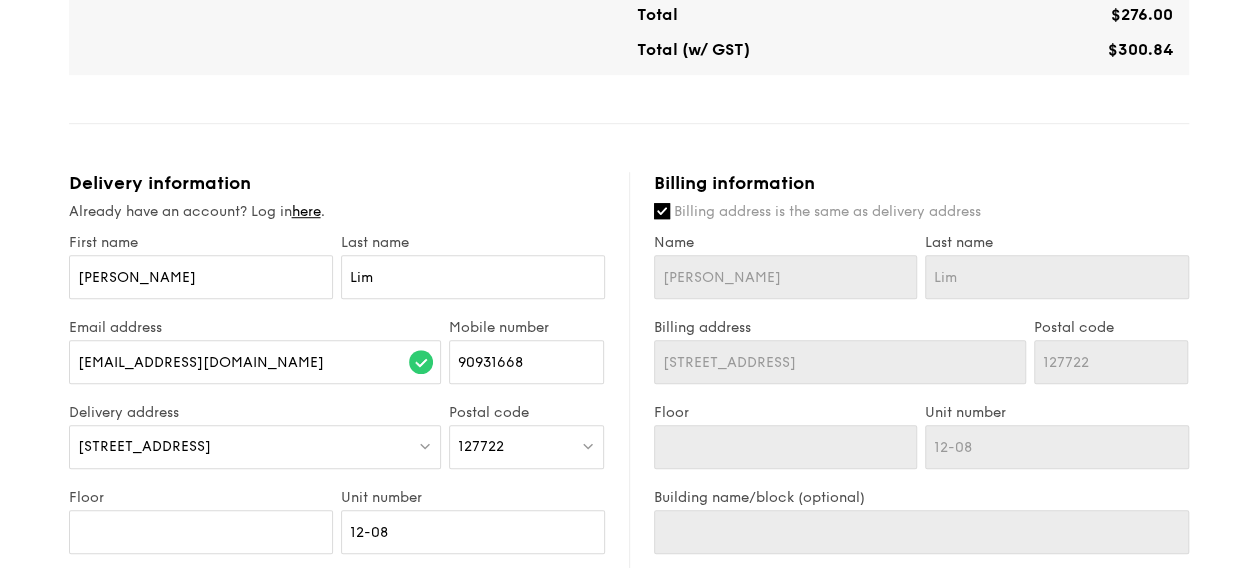 scroll, scrollTop: 596, scrollLeft: 0, axis: vertical 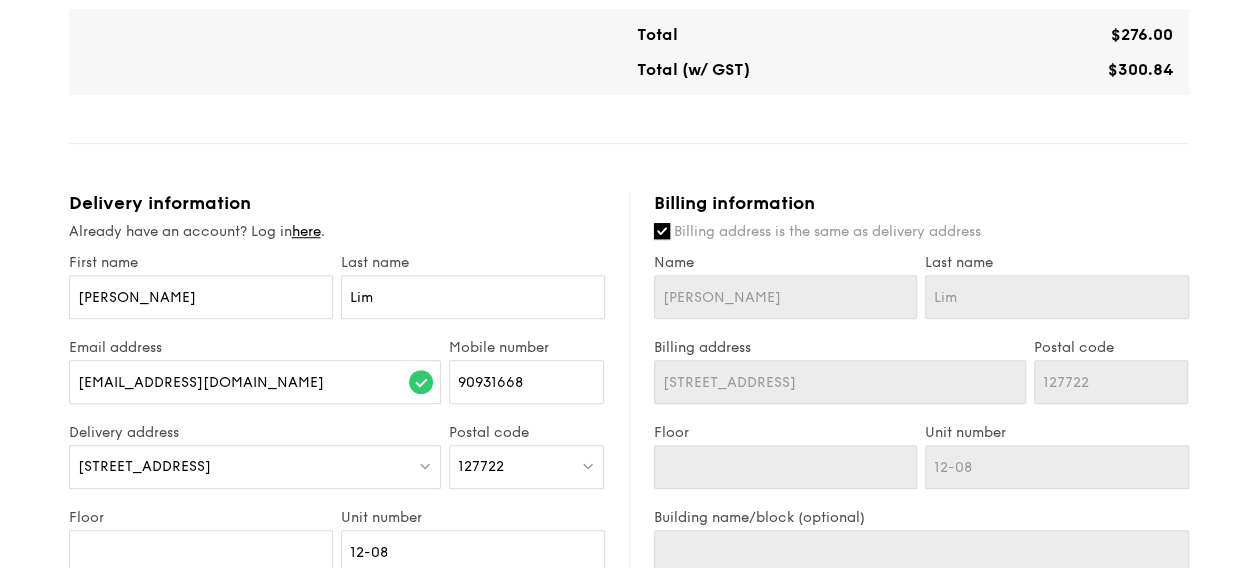 click on "Billing address is the same as delivery address" at bounding box center [921, 232] 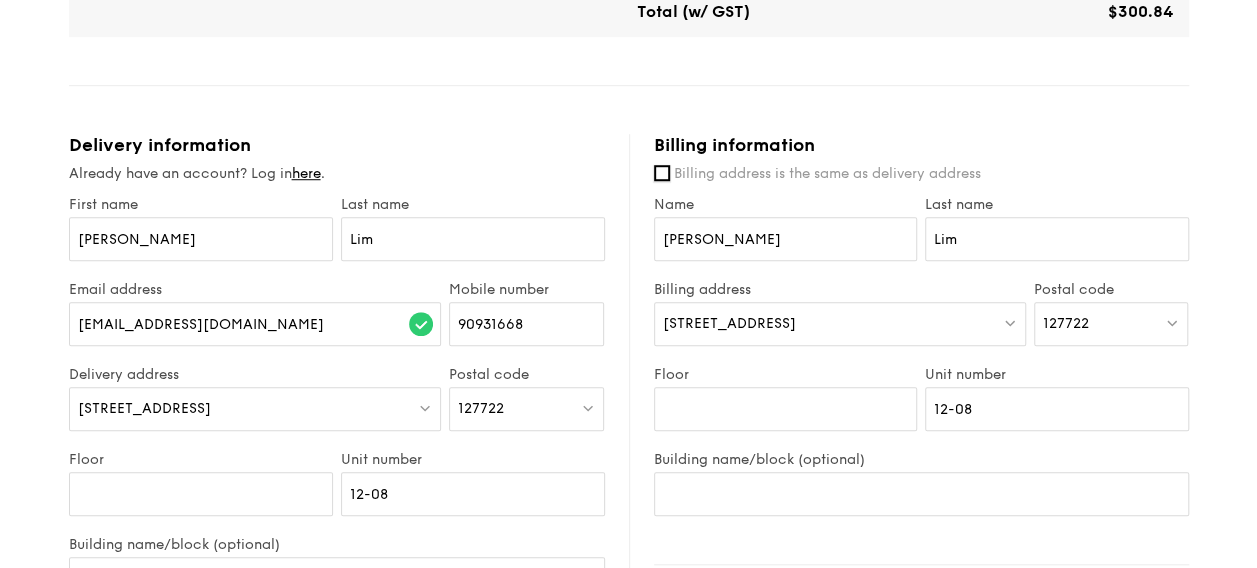 scroll, scrollTop: 696, scrollLeft: 0, axis: vertical 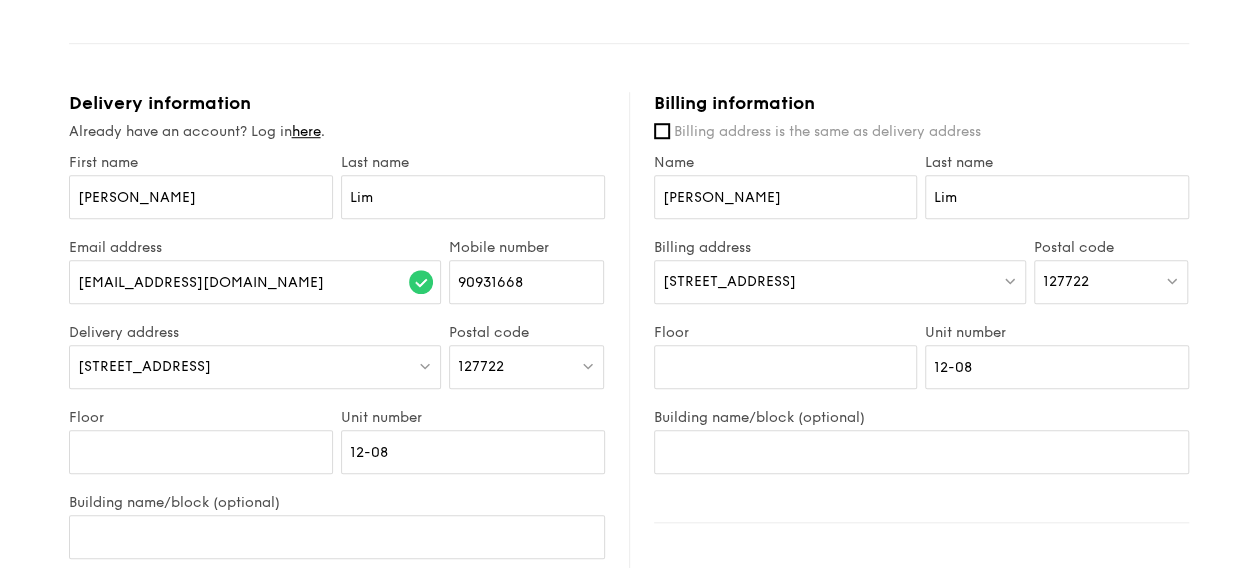 click on "[STREET_ADDRESS]" at bounding box center [840, 282] 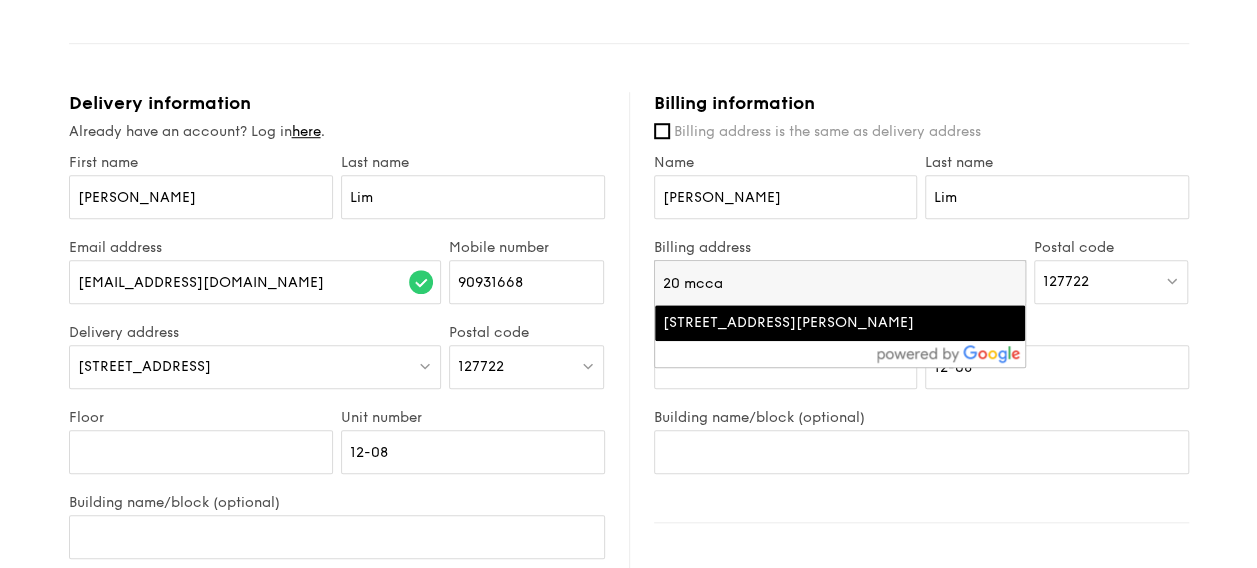 type on "20 mcca" 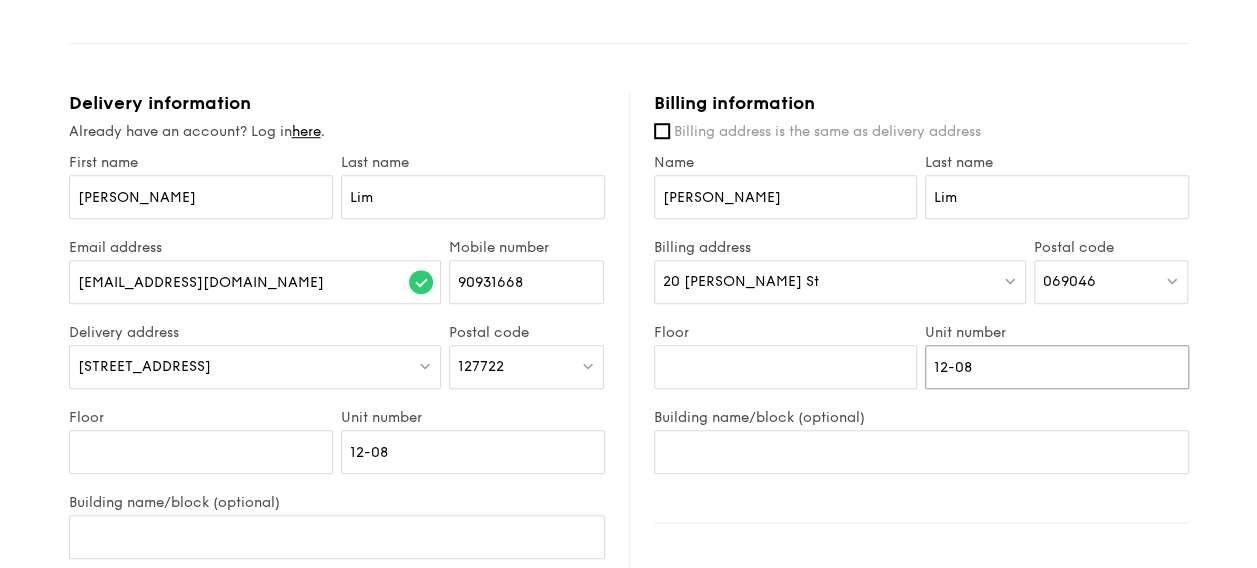 drag, startPoint x: 990, startPoint y: 358, endPoint x: 868, endPoint y: 364, distance: 122.14745 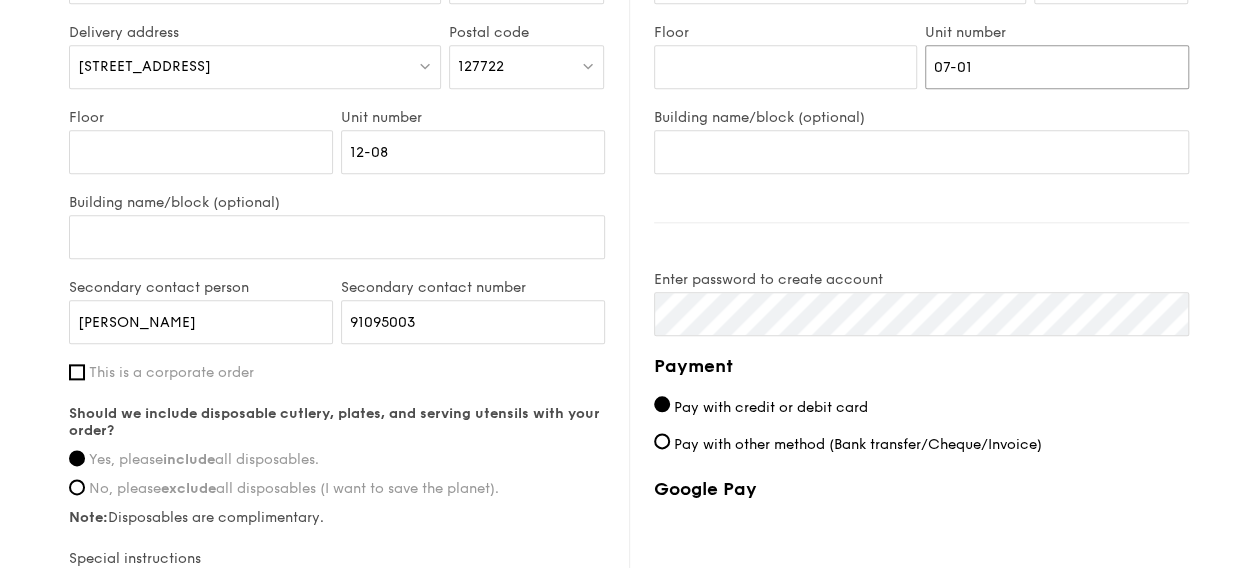 type on "07-01" 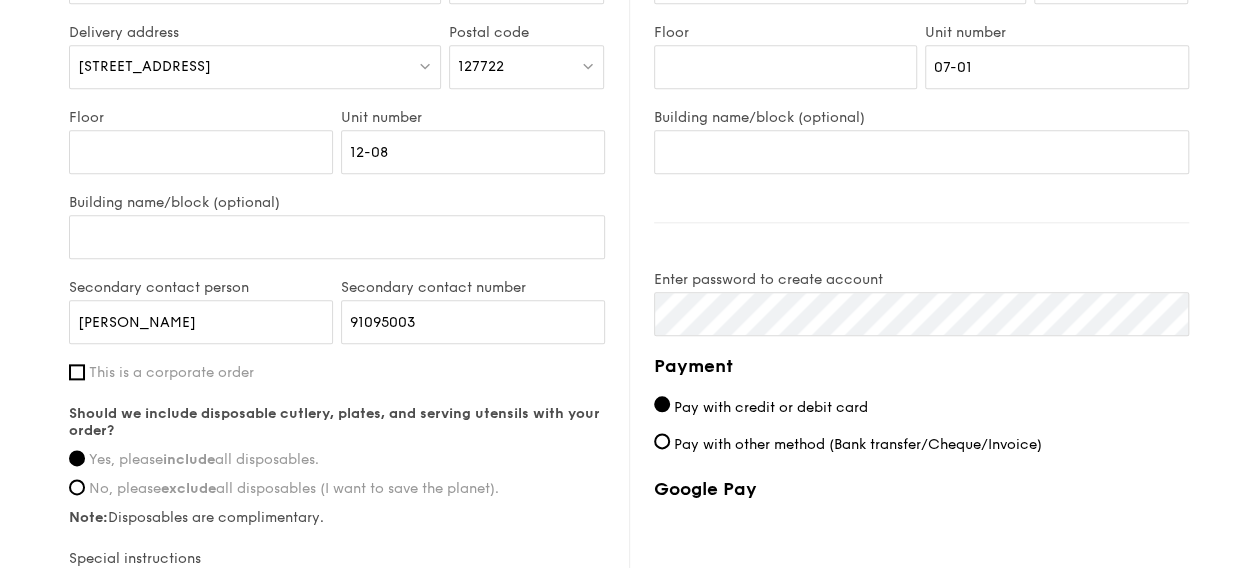 click on "Payment" at bounding box center (921, 366) 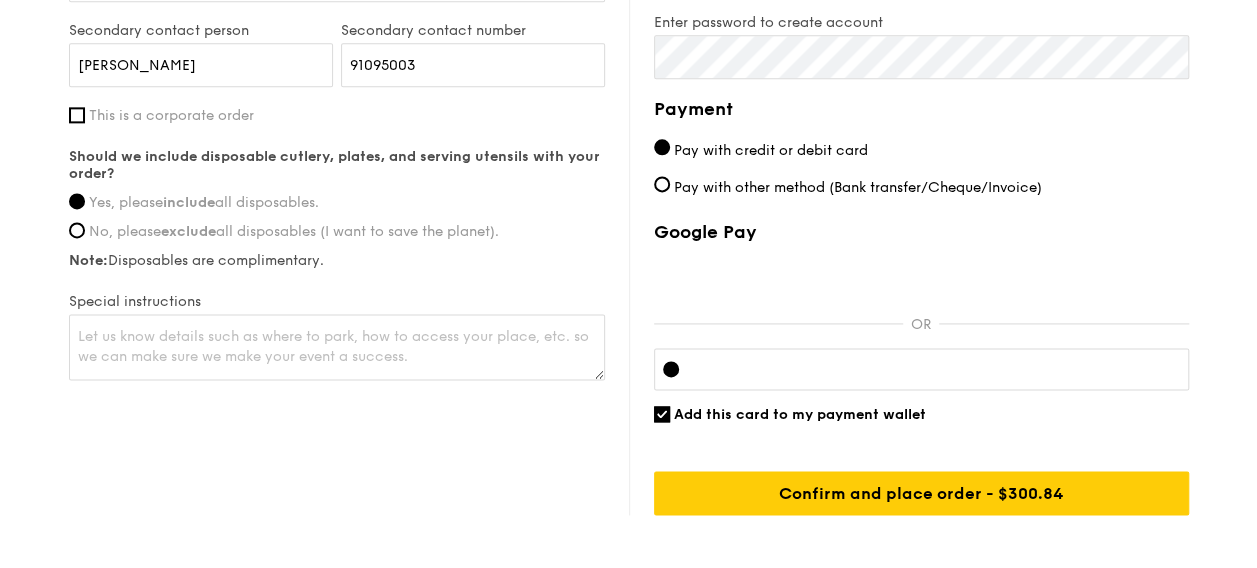 scroll, scrollTop: 1296, scrollLeft: 0, axis: vertical 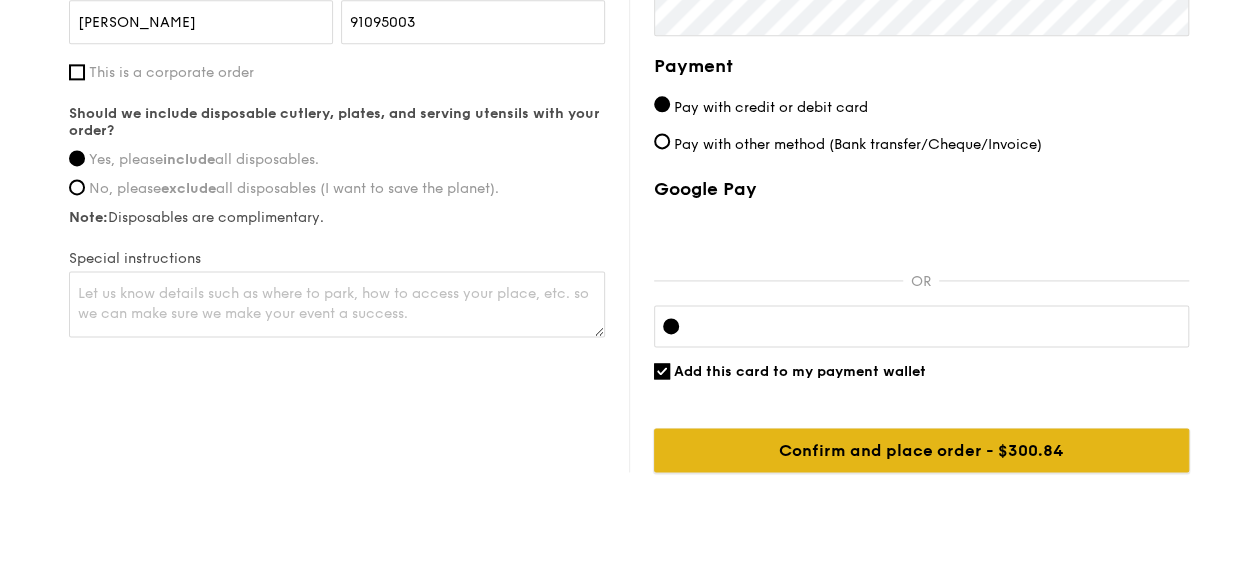click on "Confirm and place order - $300.84" at bounding box center (921, 450) 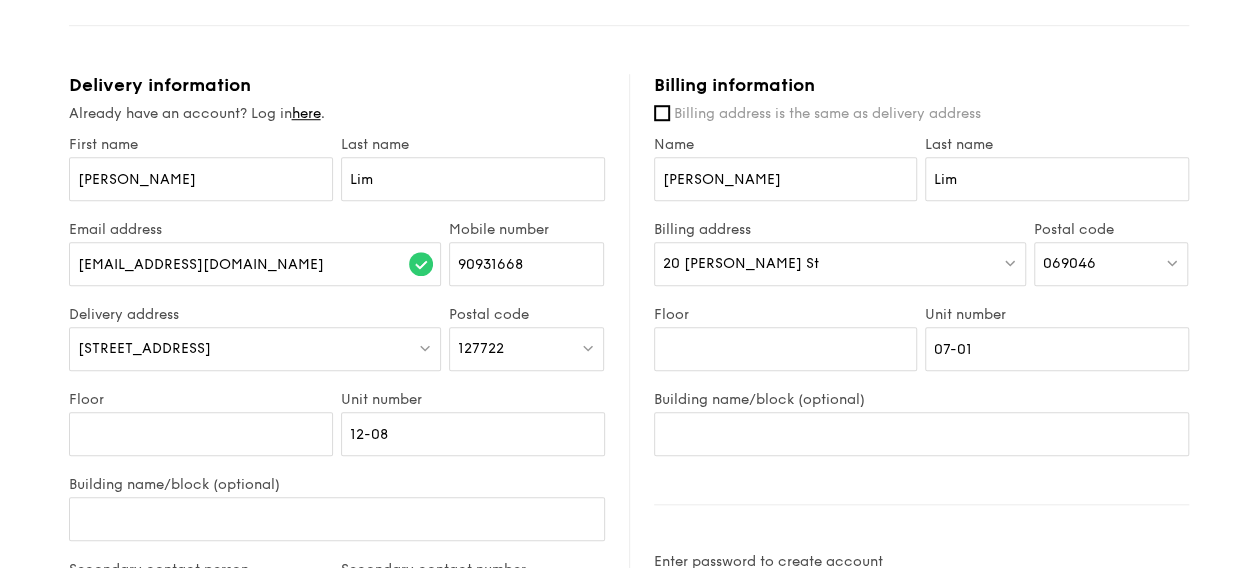 scroll, scrollTop: 696, scrollLeft: 0, axis: vertical 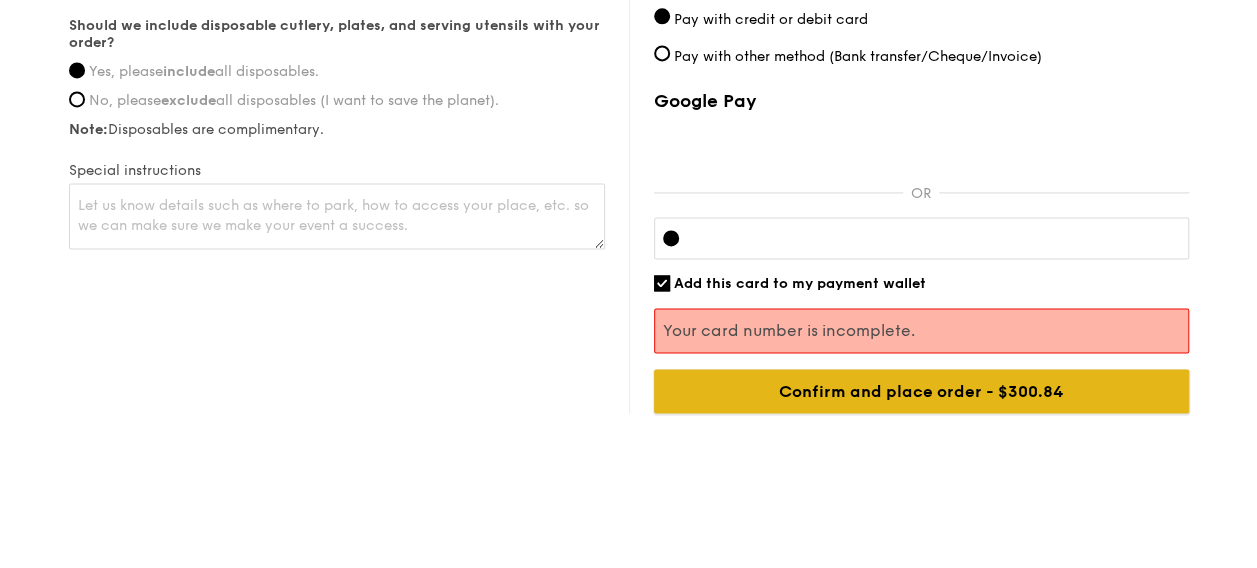 click on "Confirm and place order - $300.84" at bounding box center [921, 391] 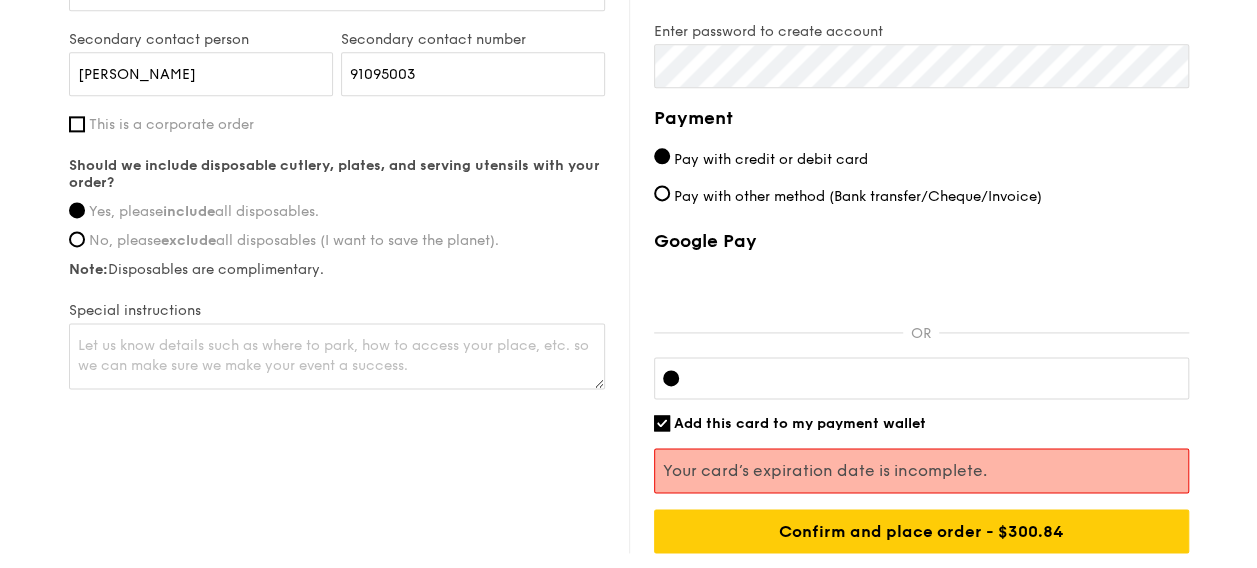 scroll, scrollTop: 1256, scrollLeft: 0, axis: vertical 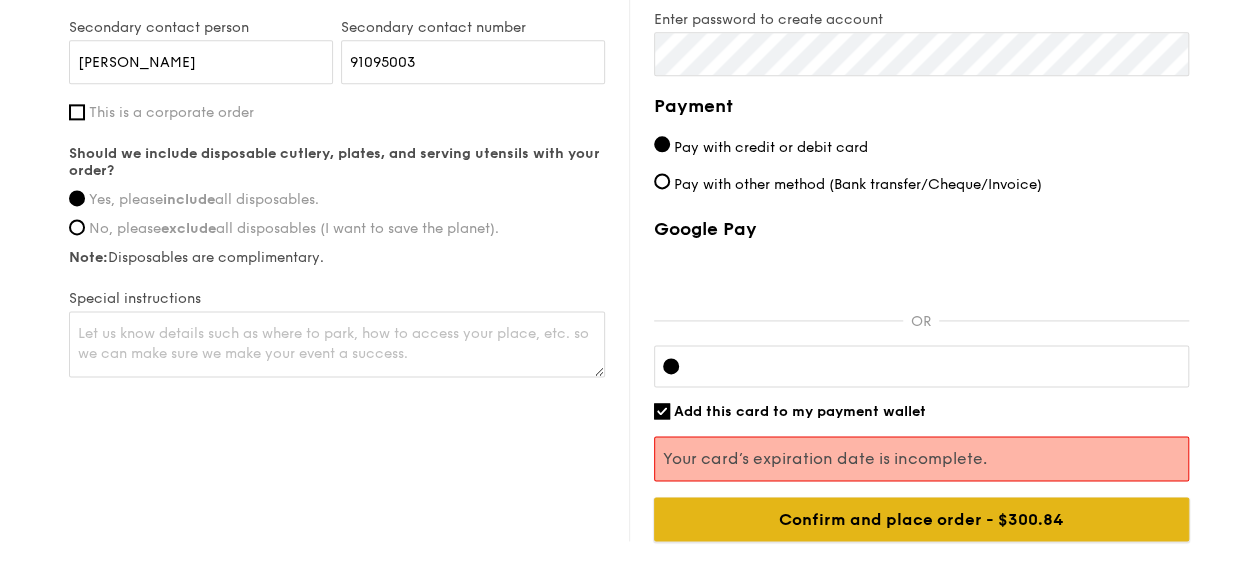 click on "Confirm and place order - $300.84" at bounding box center (921, 519) 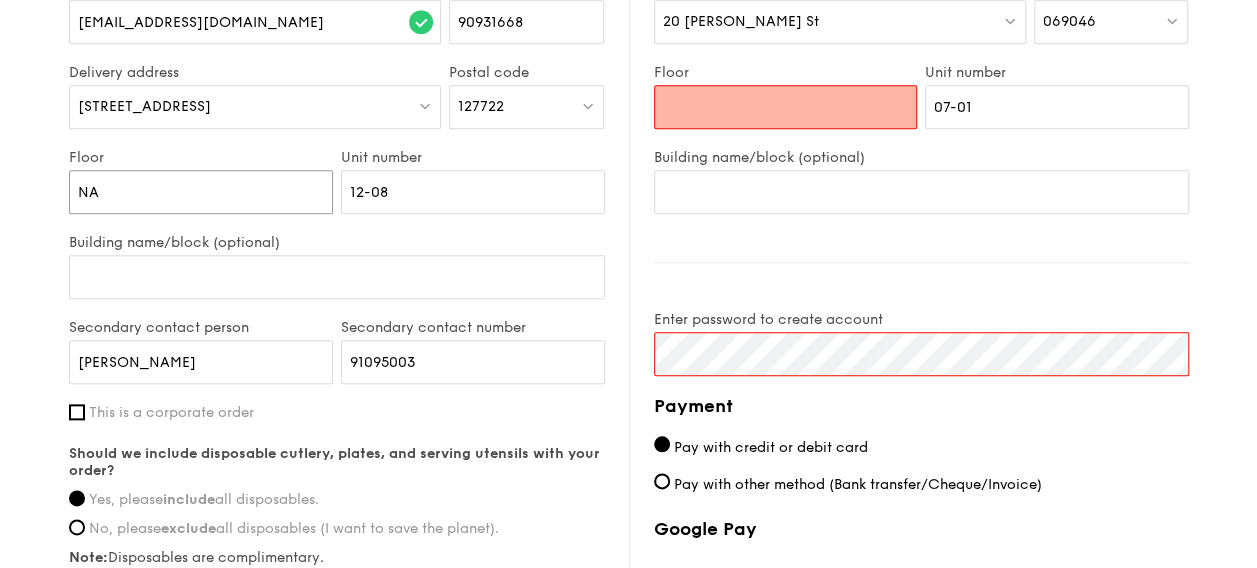 scroll, scrollTop: 924, scrollLeft: 0, axis: vertical 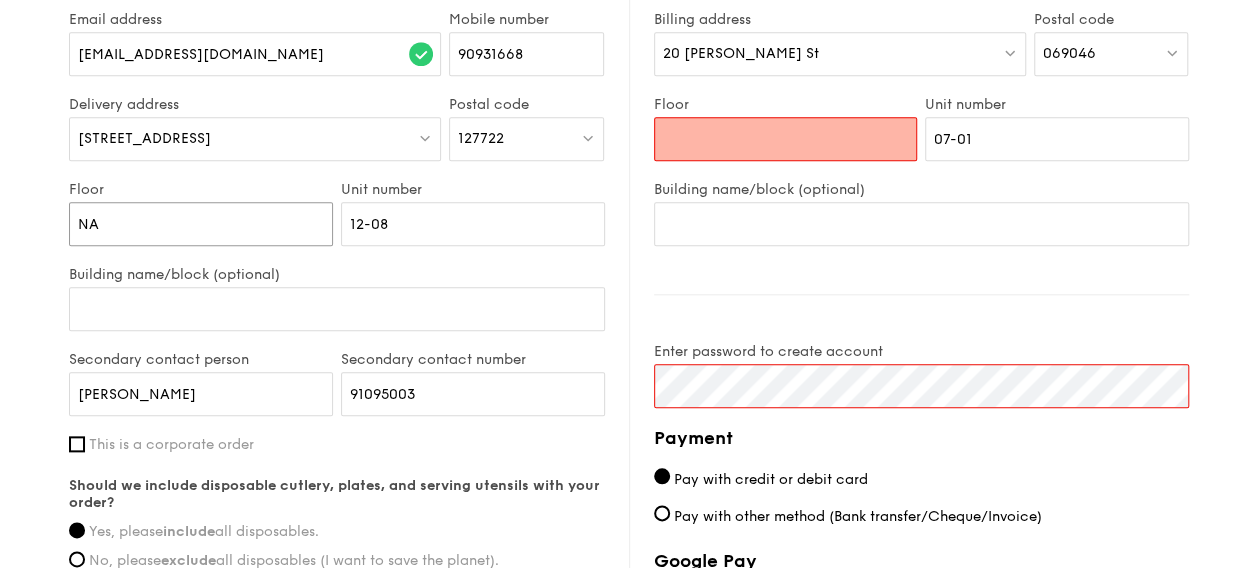 type on "N" 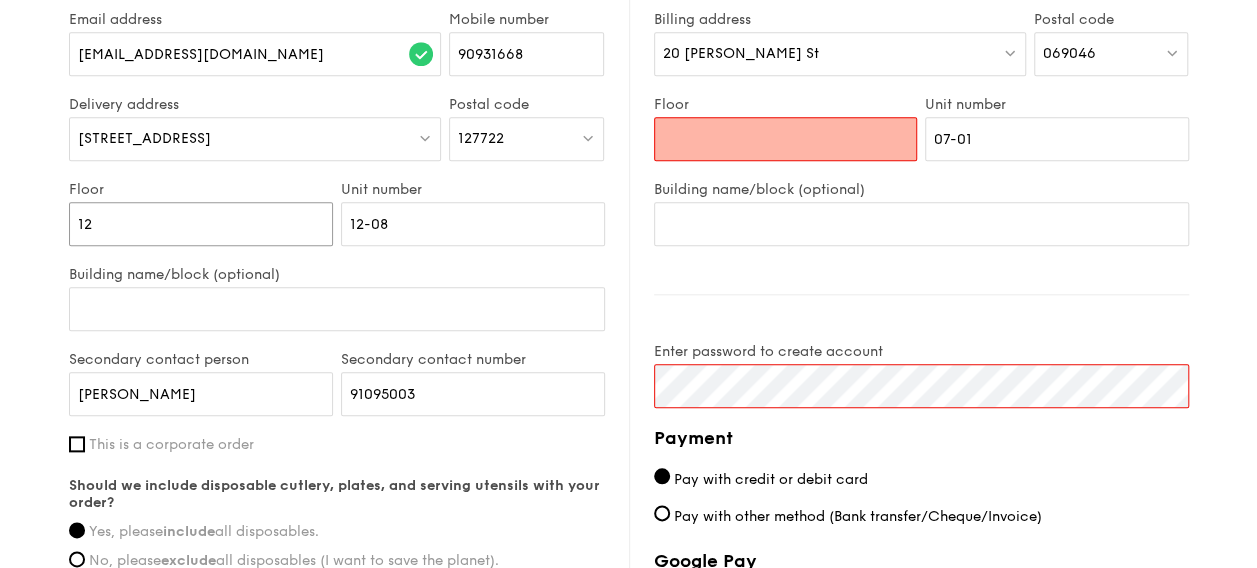type on "12" 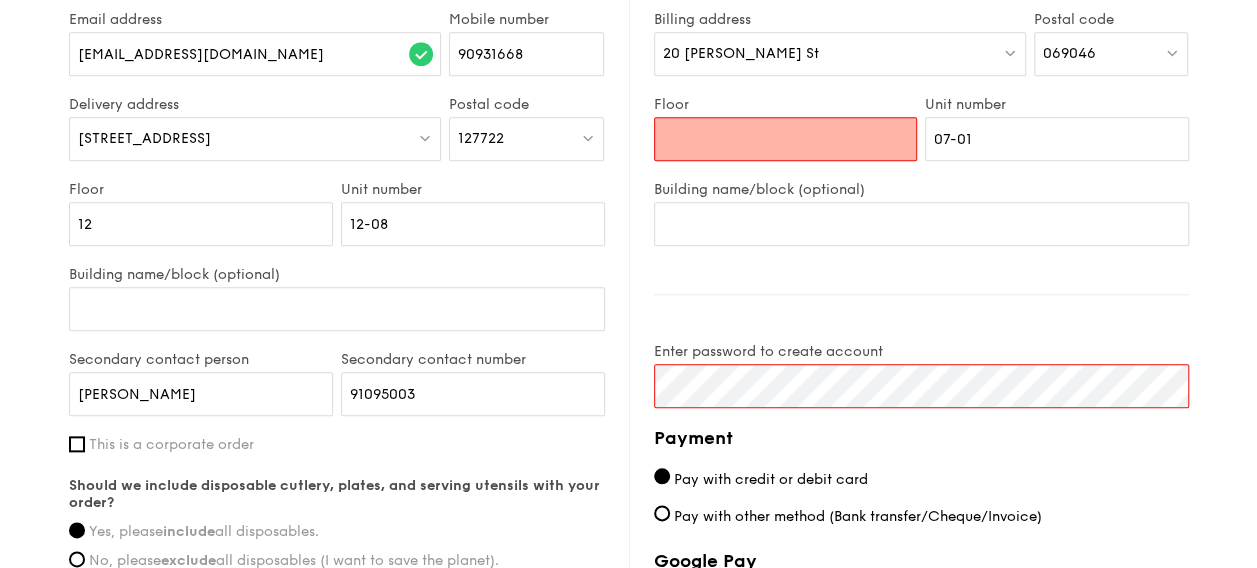 click on "1 - Select menu
2 - Select items
3 - Check out
Regulars
Serving time:
[DATE]
11:30AM
Add-ons
10x Hikari Miso Chicken [PERSON_NAME] - hong kong egg noodle, shiitake mushroom, roasted carrot 10x Tuscan Garlic Cream White Fish - sanshoku steamed rice, traditional garlic cream sauce, sundried tomato
Subtotal
$0.00
Add-ons
$246.00
Delivery fee
$30.00
Apply
Total
$276.00
Total (w/ GST)
$300.84
Delivery information
Already have an account? Log in
here .
First name
[PERSON_NAME]
Last name
[PERSON_NAME].[PERSON_NAME]@[DOMAIN_NAME] 90931668 12" at bounding box center [628, 0] 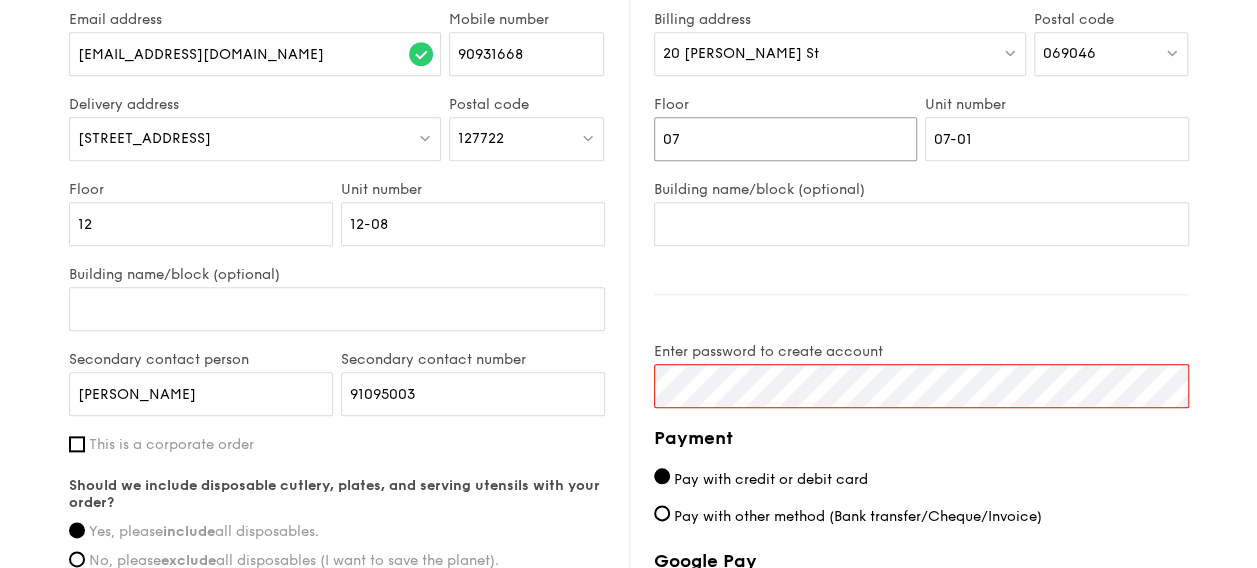 type on "07" 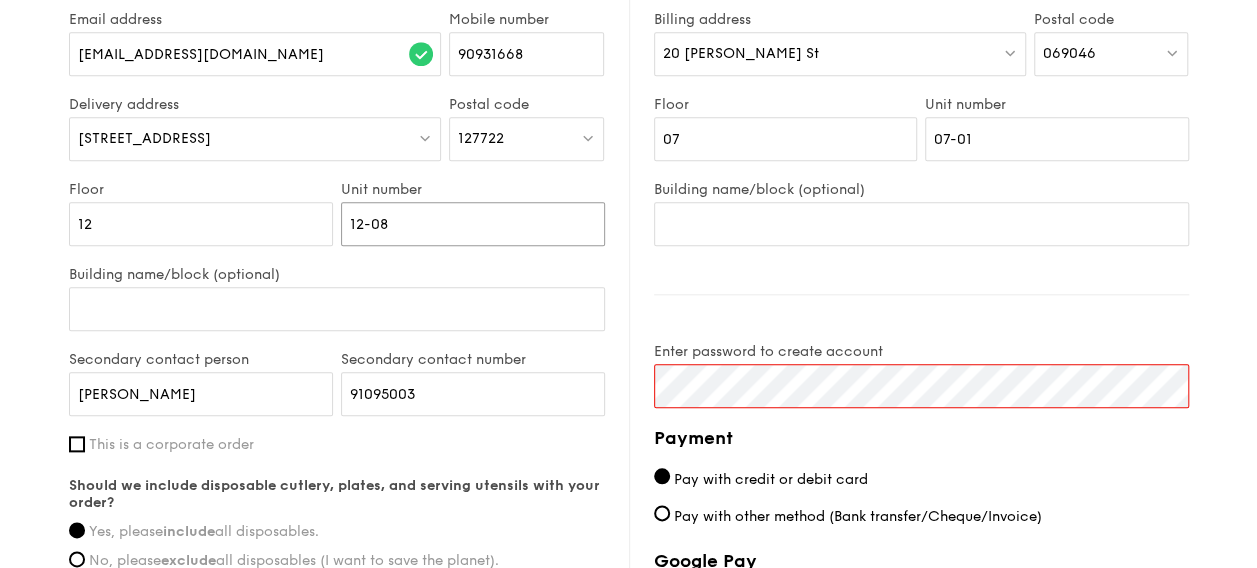 drag, startPoint x: 372, startPoint y: 217, endPoint x: 404, endPoint y: 218, distance: 32.01562 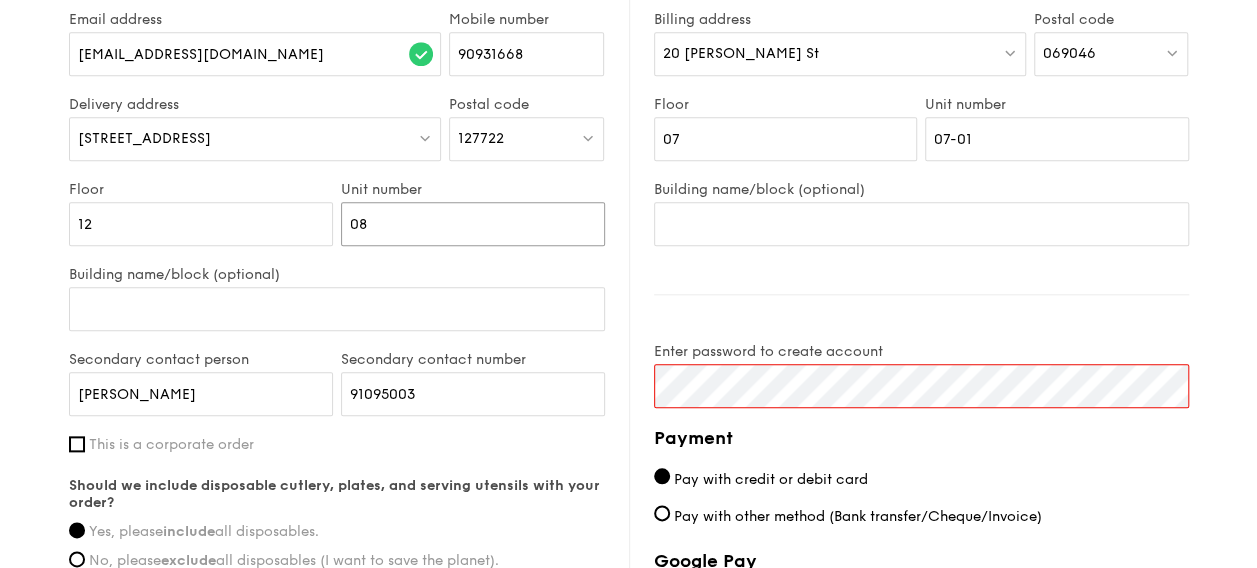 type on "08" 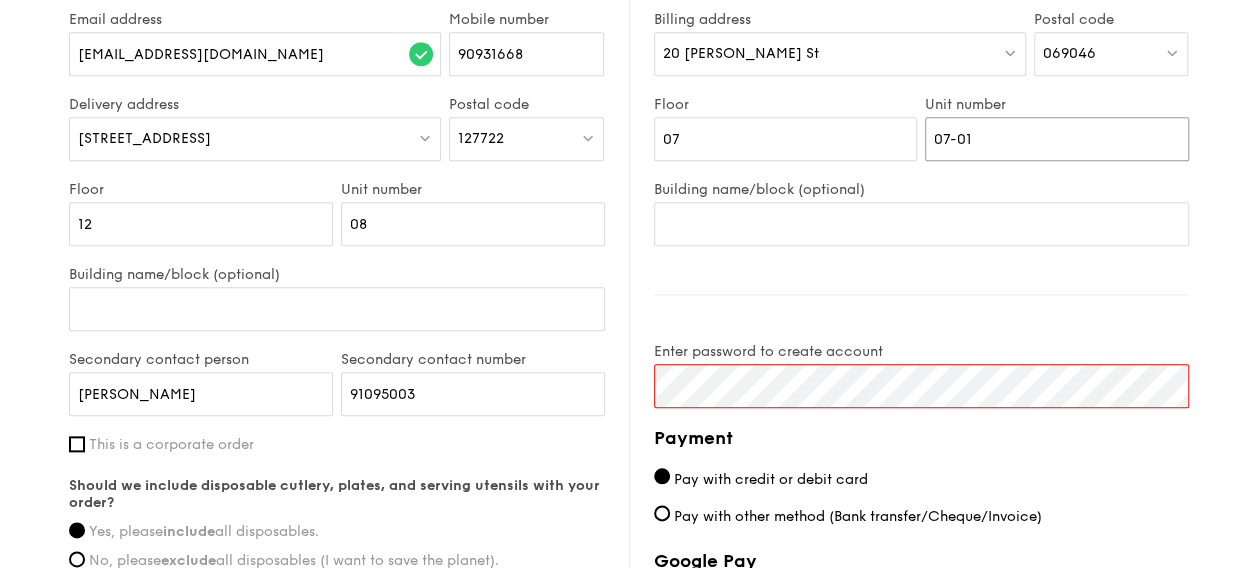 click on "07-01" at bounding box center (1057, 139) 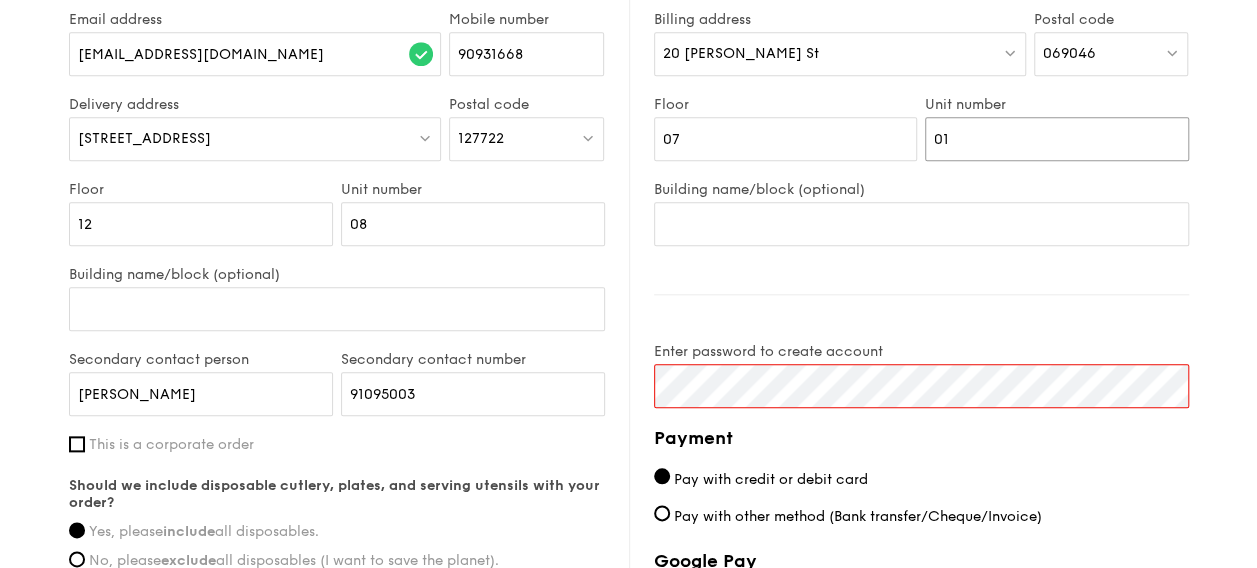 type on "01" 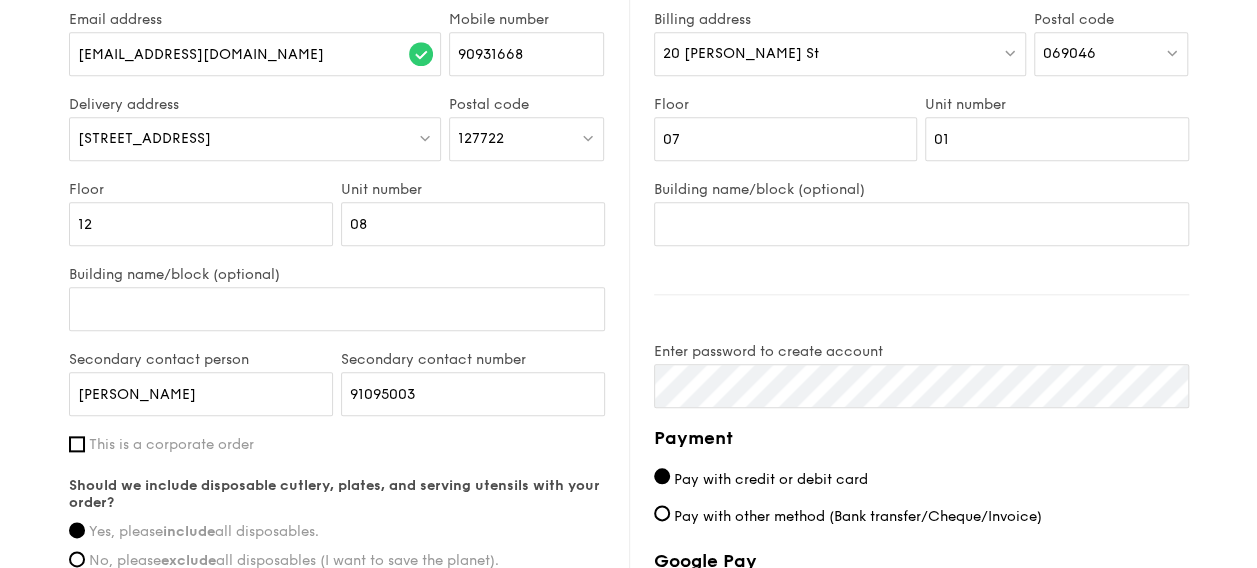 click on "Pay with credit or debit card" at bounding box center [921, 478] 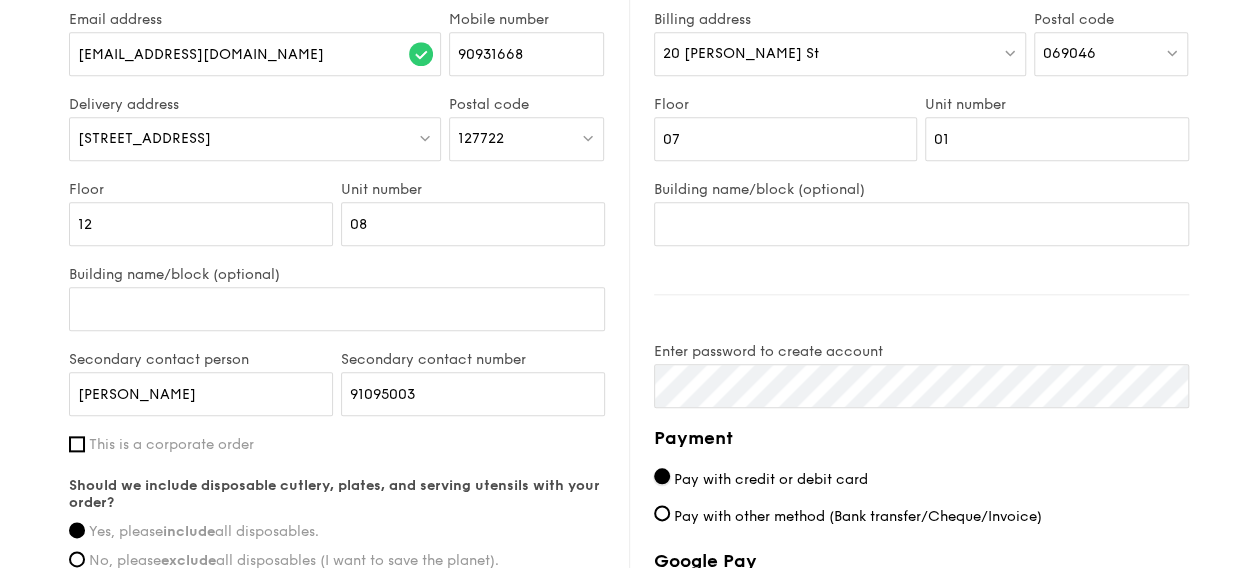 click on "Pay with credit or debit card" at bounding box center (662, 476) 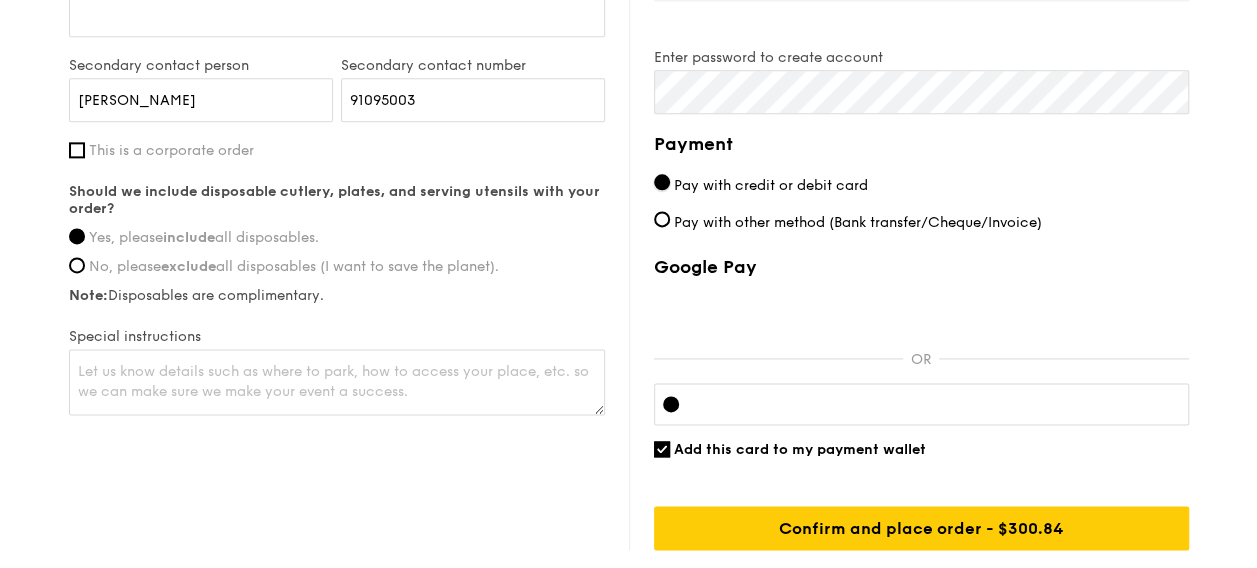 scroll, scrollTop: 1224, scrollLeft: 0, axis: vertical 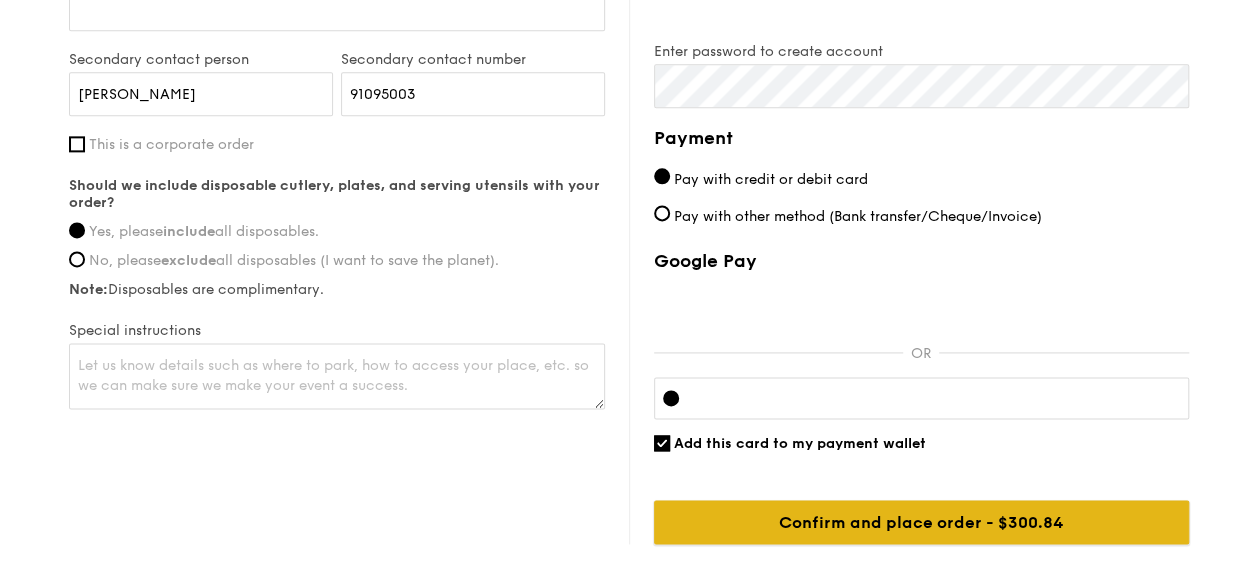 click on "Confirm and place order - $300.84" at bounding box center [921, 522] 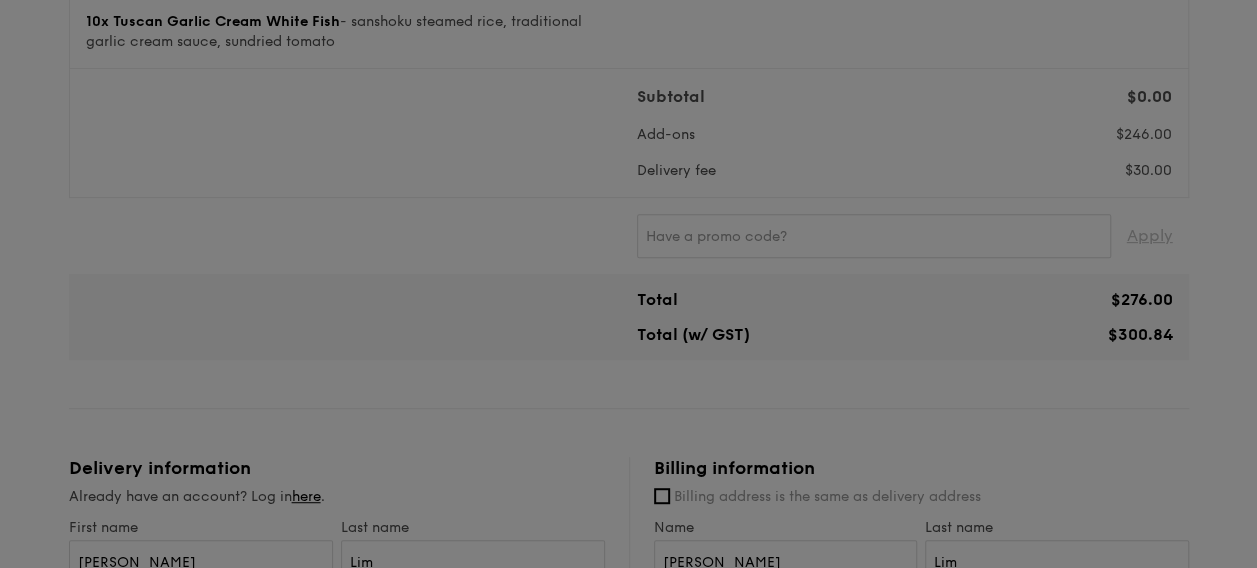 scroll, scrollTop: 224, scrollLeft: 0, axis: vertical 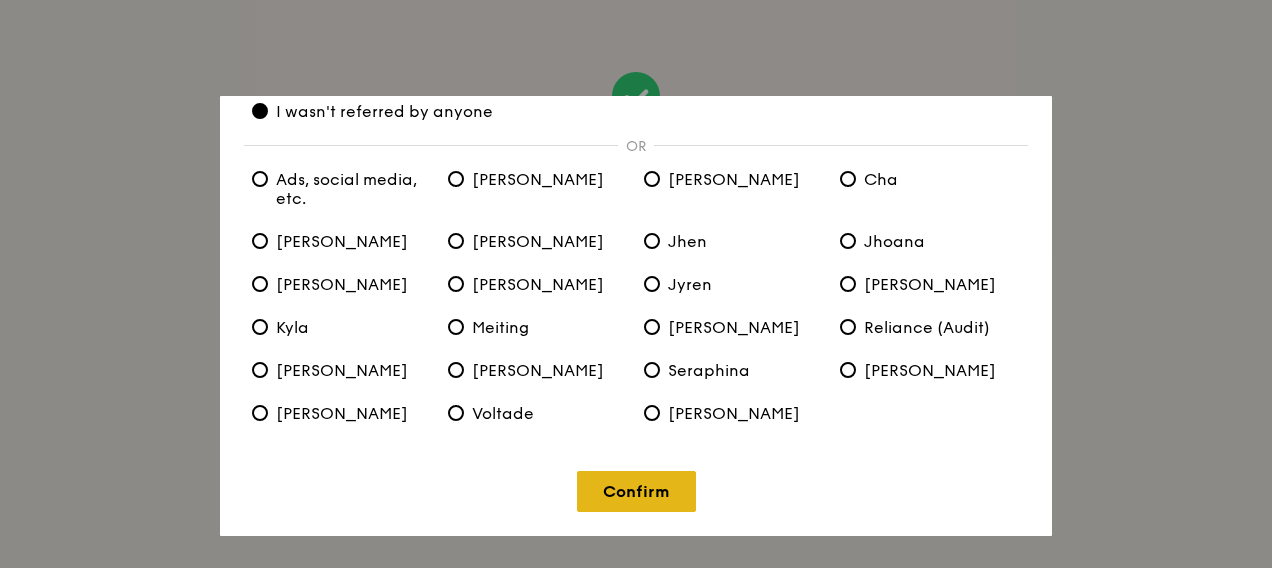 click on "Confirm" at bounding box center (636, 491) 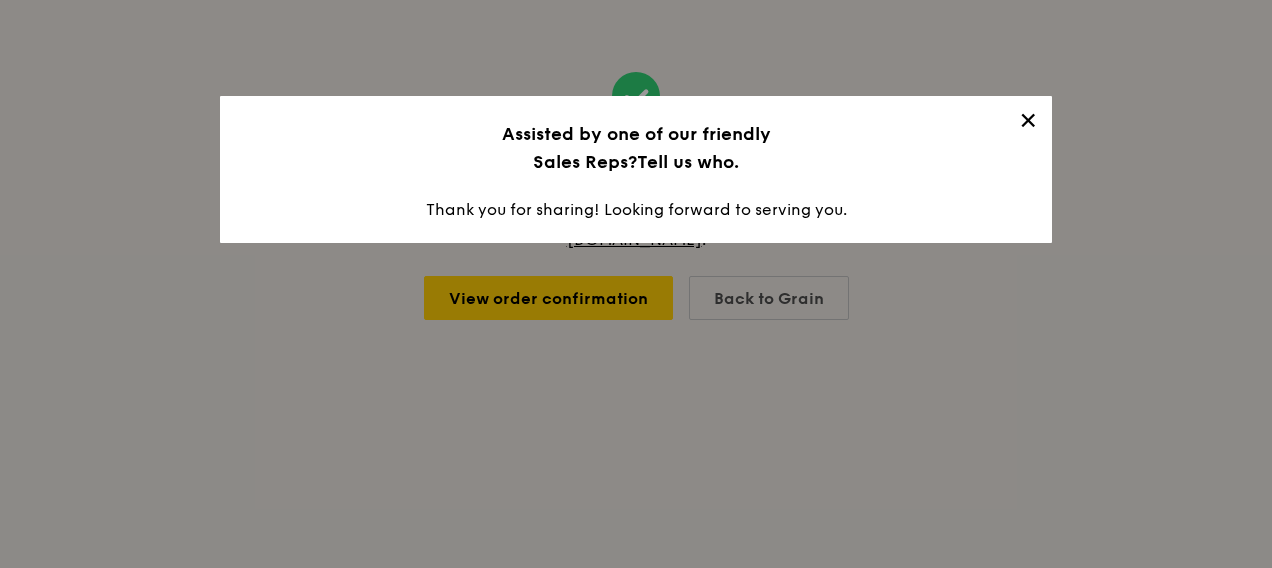 scroll, scrollTop: 0, scrollLeft: 0, axis: both 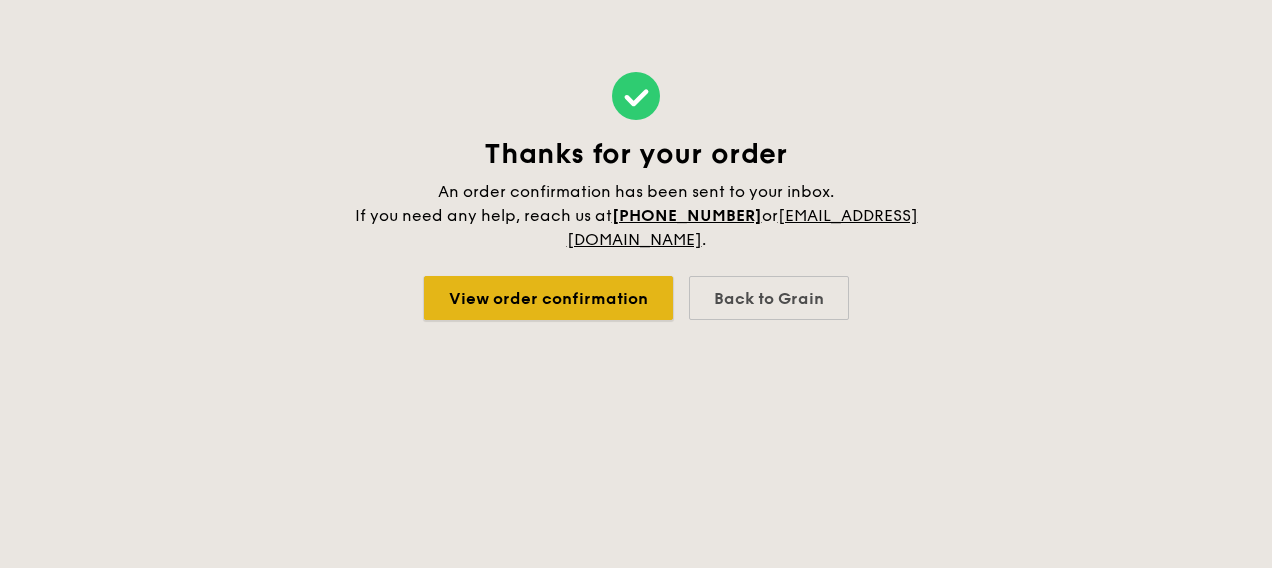 click on "View order confirmation" at bounding box center [548, 298] 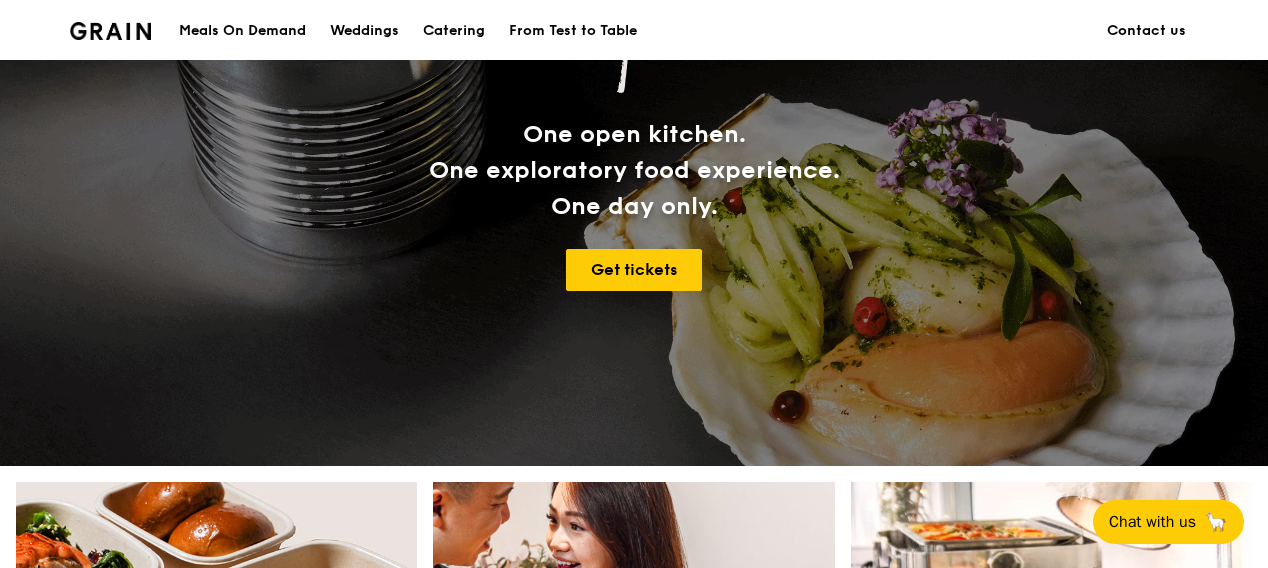 scroll, scrollTop: 600, scrollLeft: 0, axis: vertical 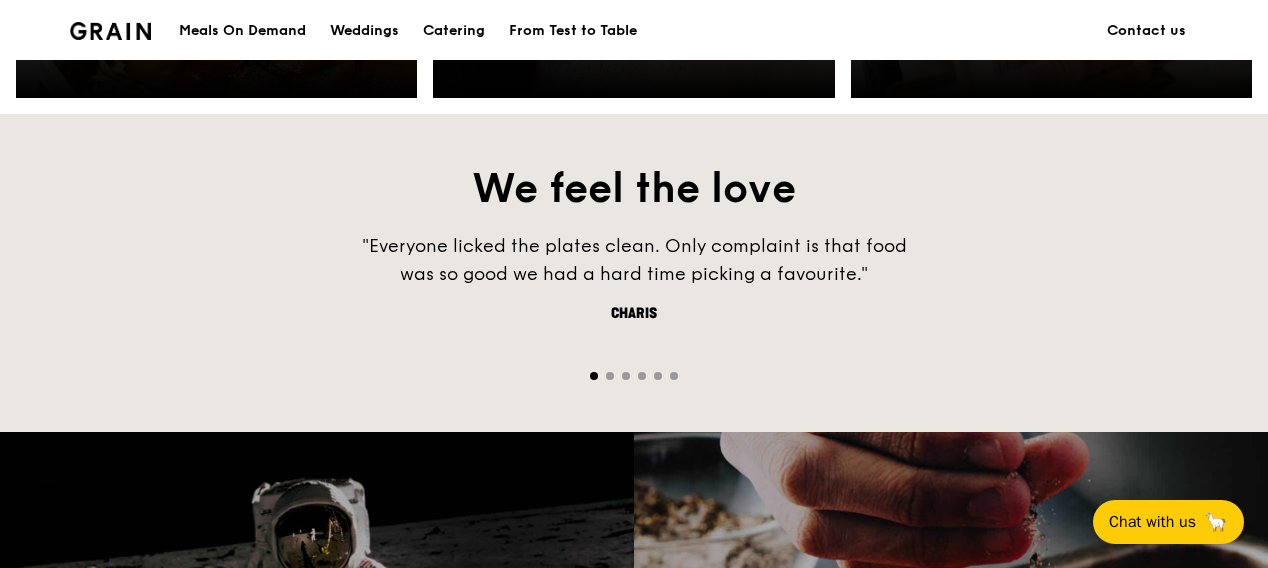 click on "Meals On Demand" at bounding box center (242, 31) 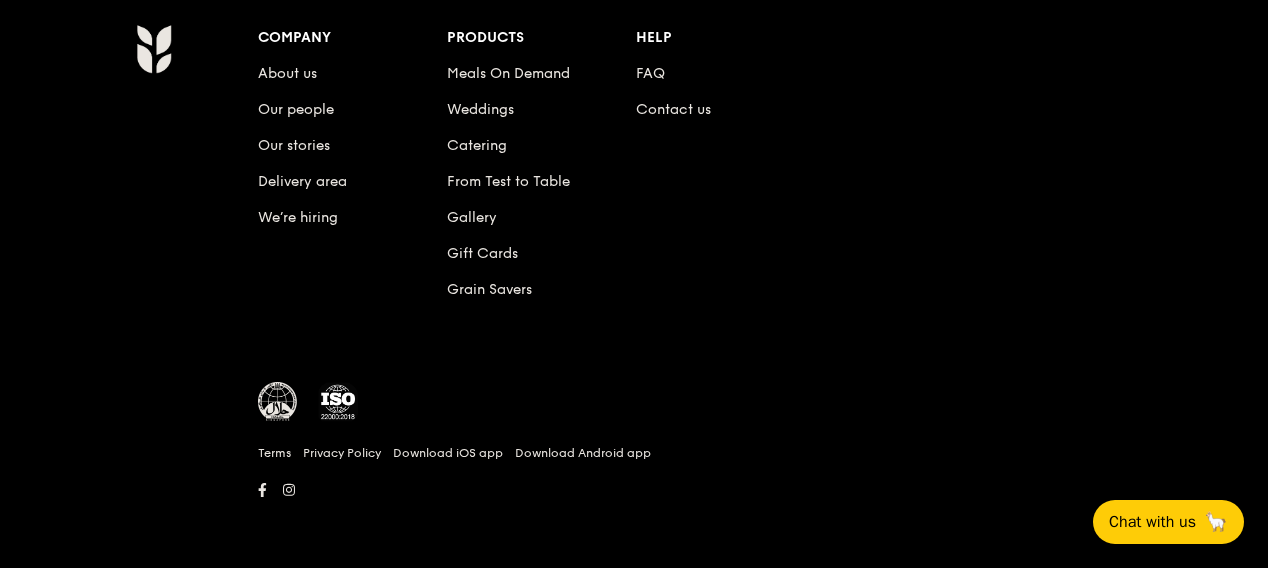 scroll, scrollTop: 0, scrollLeft: 0, axis: both 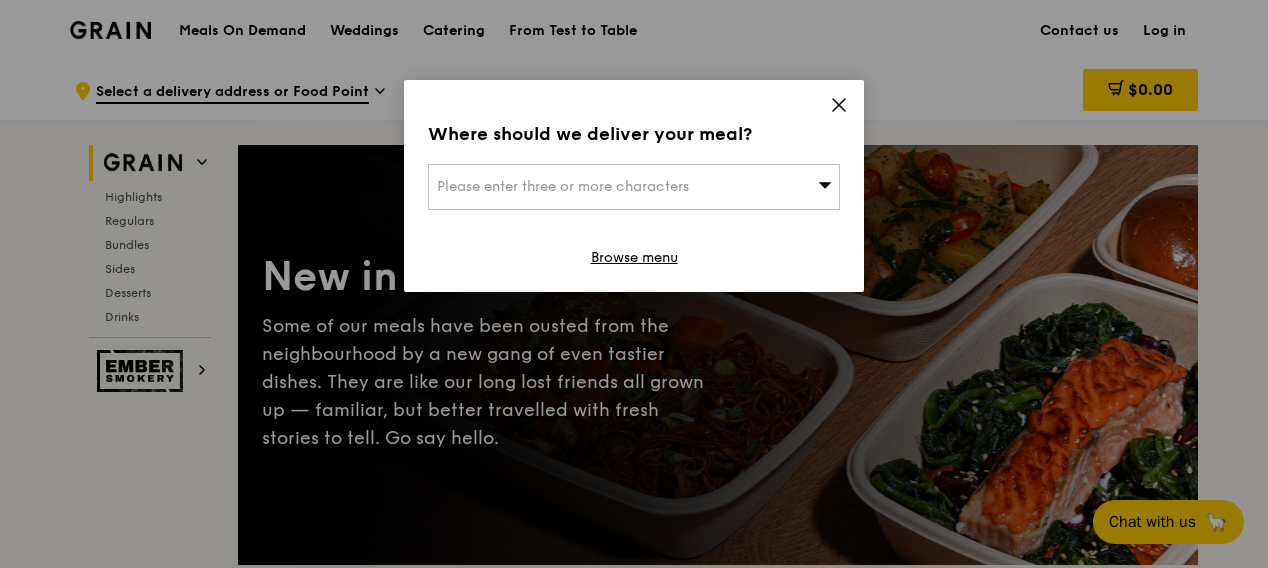 click on "Please enter three or more characters" at bounding box center [634, 187] 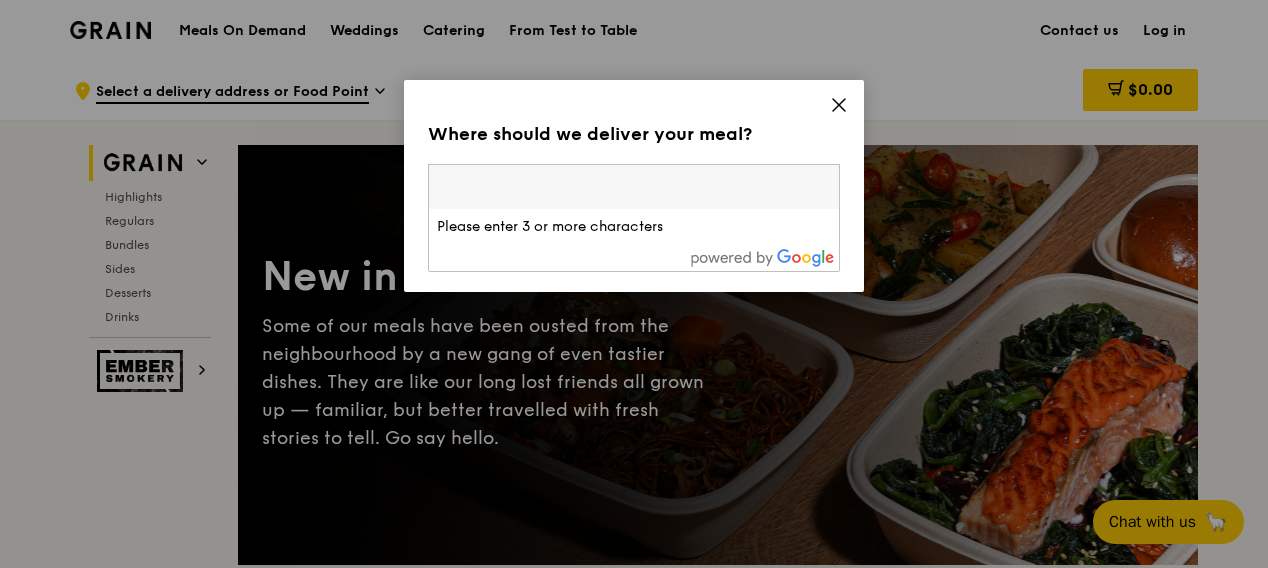 click at bounding box center [634, 187] 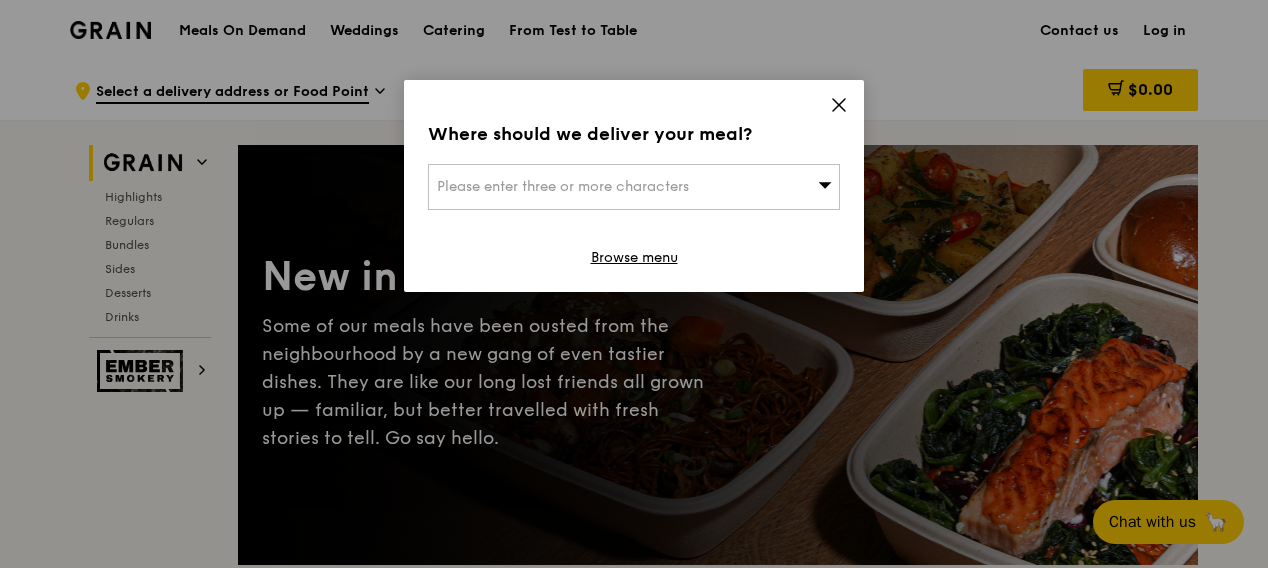 click 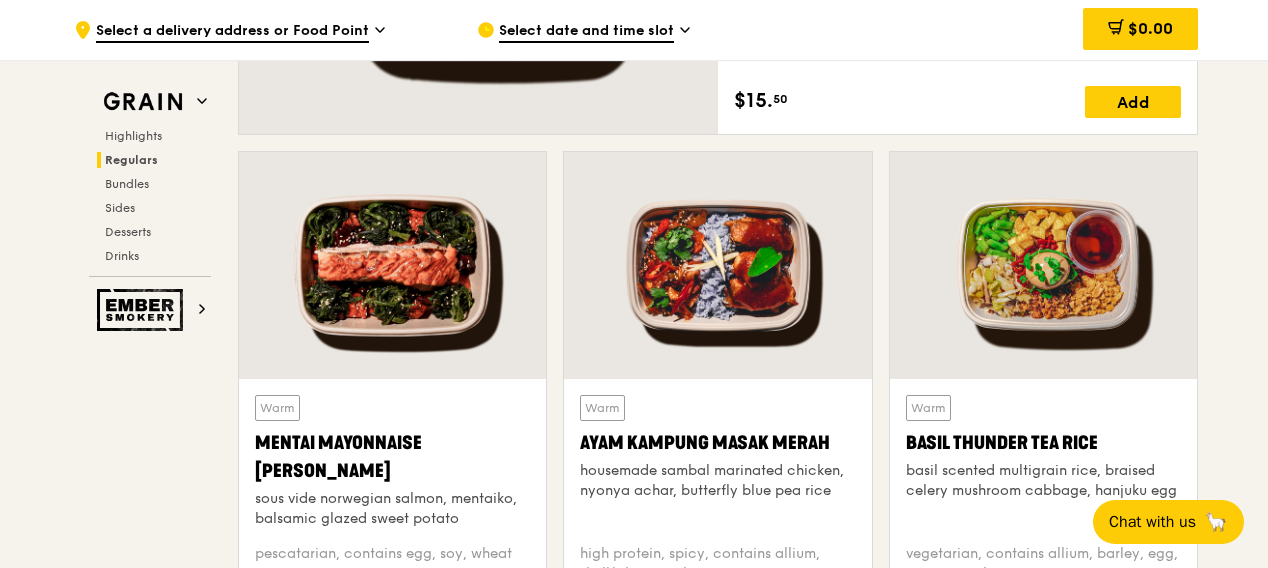 scroll, scrollTop: 1700, scrollLeft: 0, axis: vertical 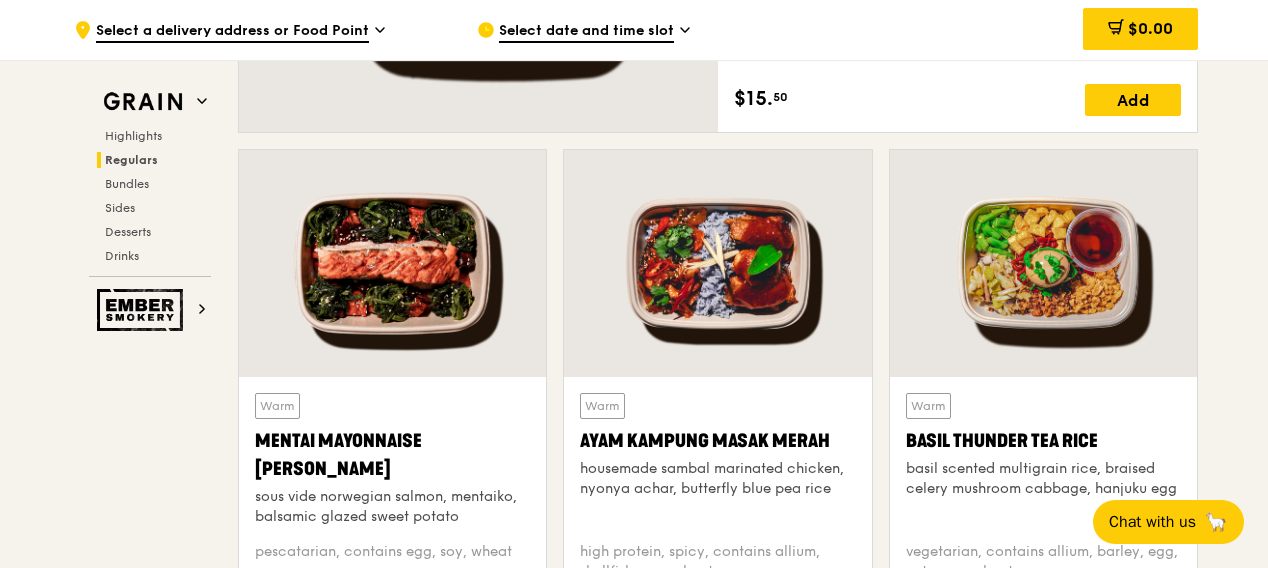 click on "Select a delivery address or Food Point" at bounding box center (232, 32) 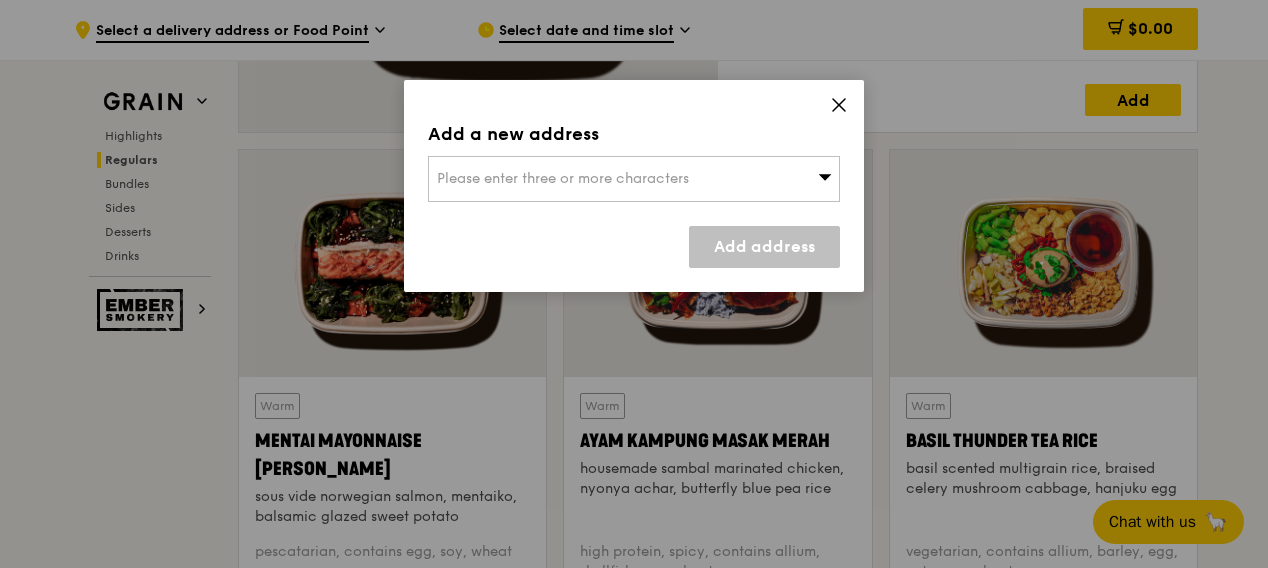 click on "Add a new address
Please enter three or more characters
Add address" at bounding box center [634, 186] 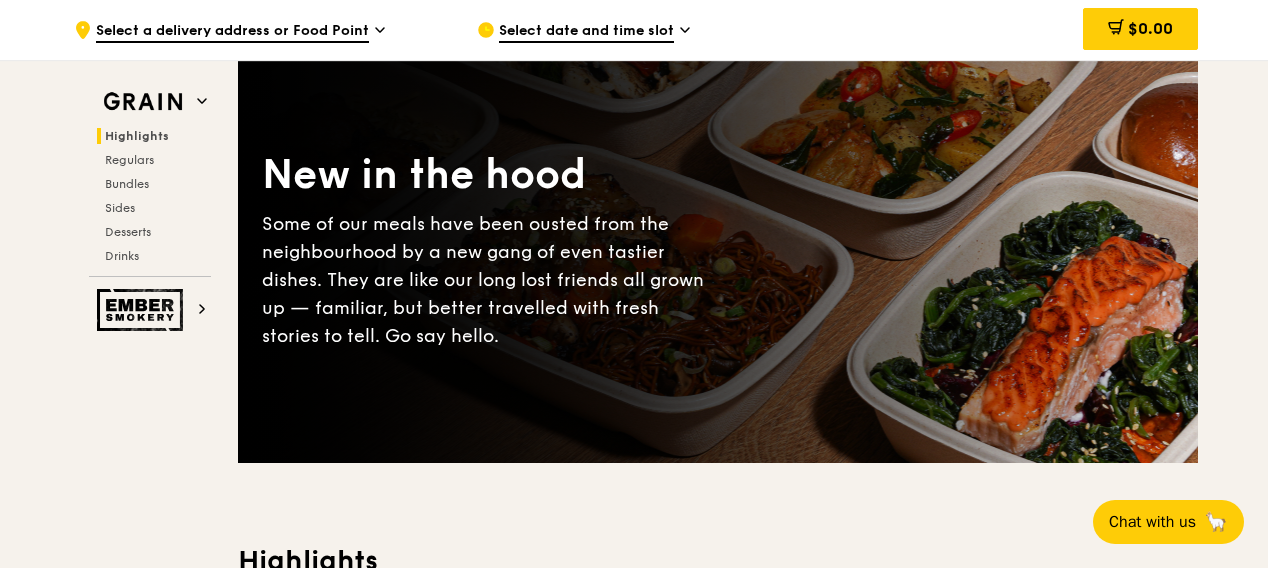 scroll, scrollTop: 0, scrollLeft: 0, axis: both 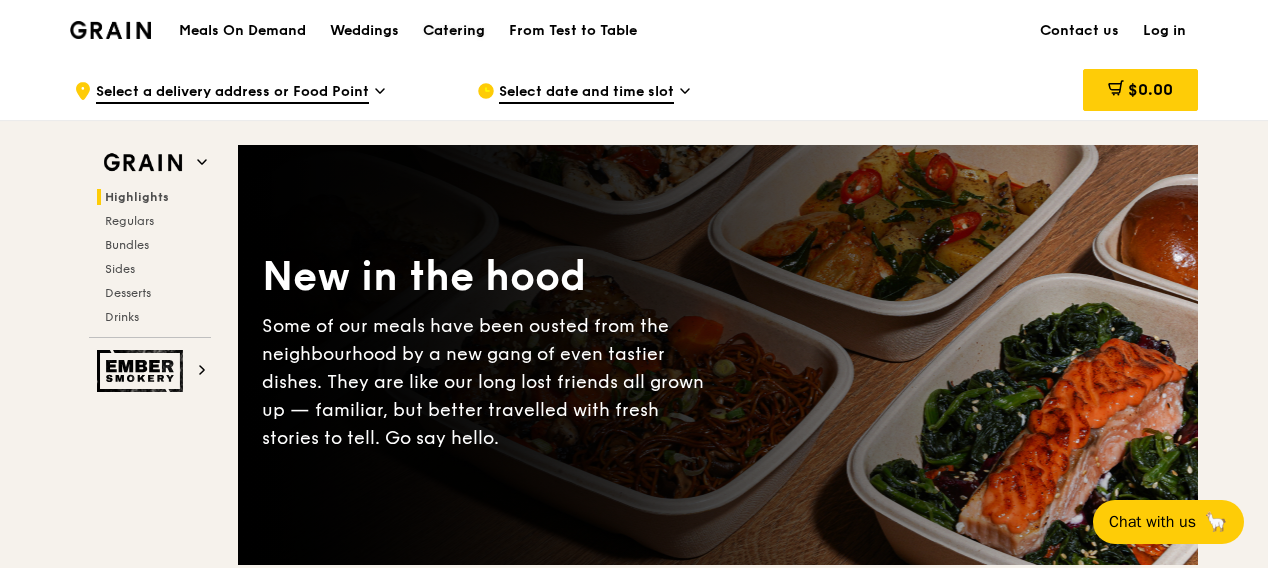 click on "Catering" at bounding box center [454, 31] 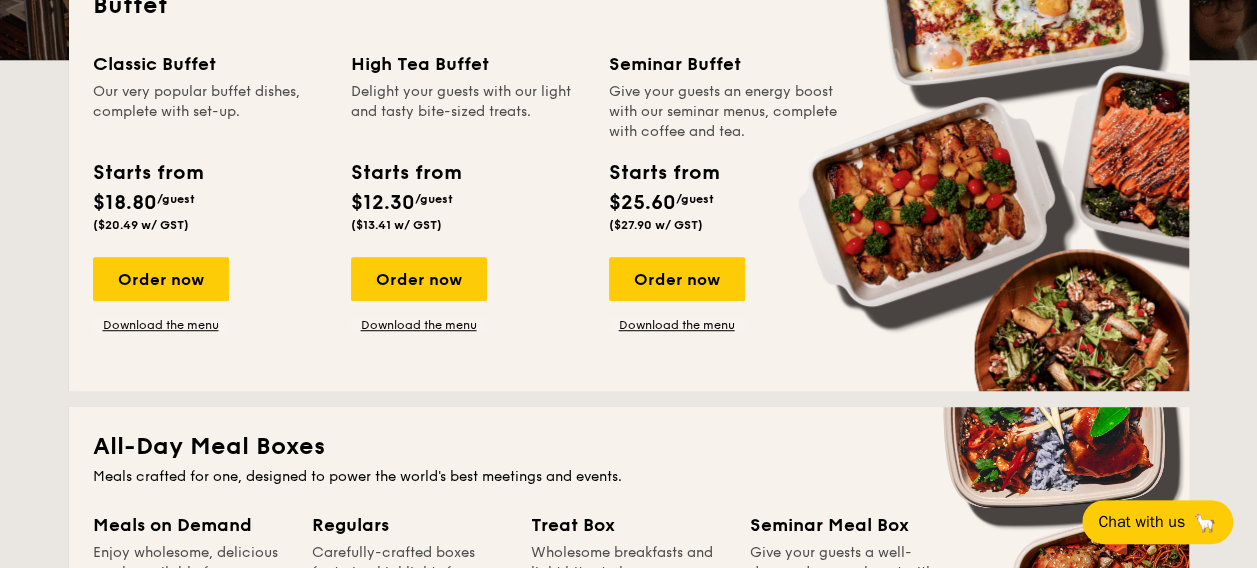 scroll, scrollTop: 590, scrollLeft: 0, axis: vertical 